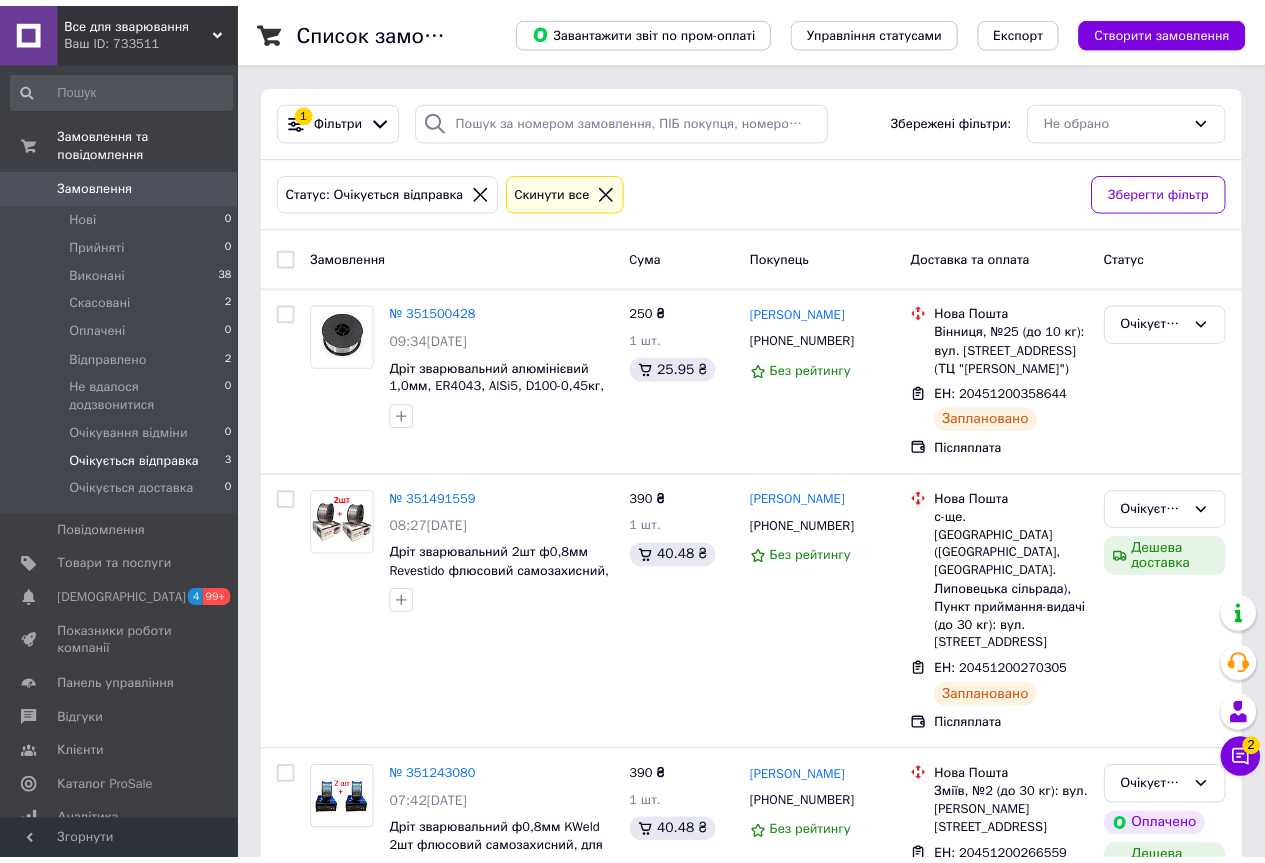 scroll, scrollTop: 0, scrollLeft: 0, axis: both 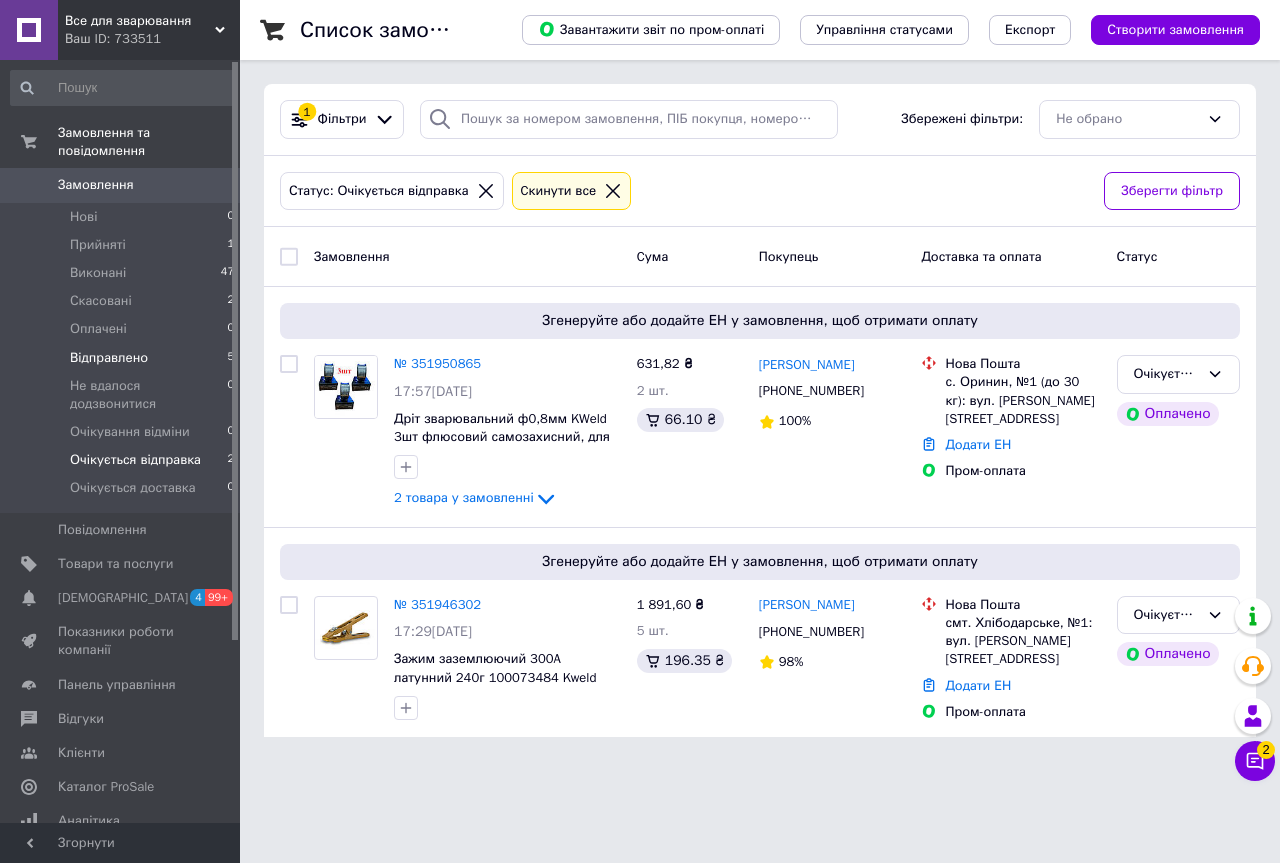 click on "Відправлено 5" at bounding box center (123, 358) 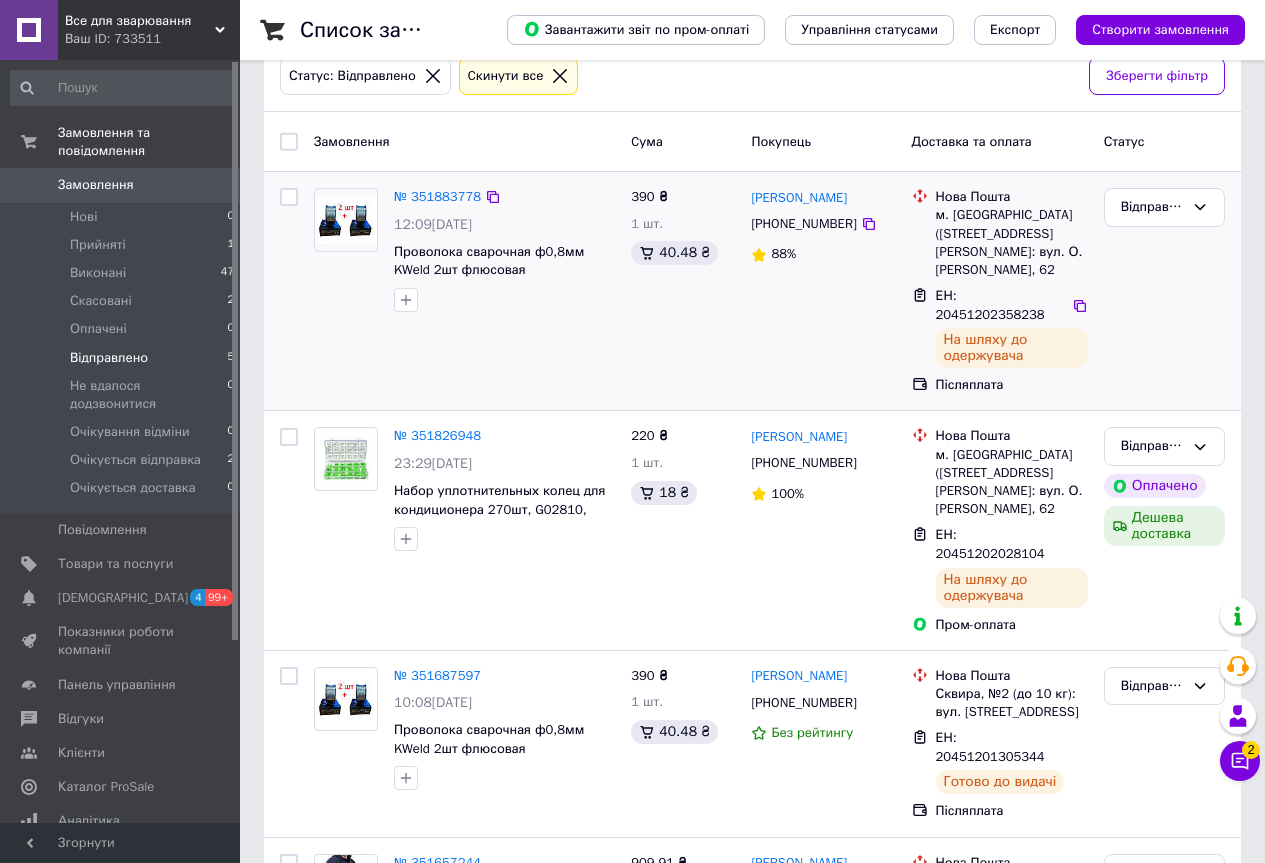 scroll, scrollTop: 437, scrollLeft: 0, axis: vertical 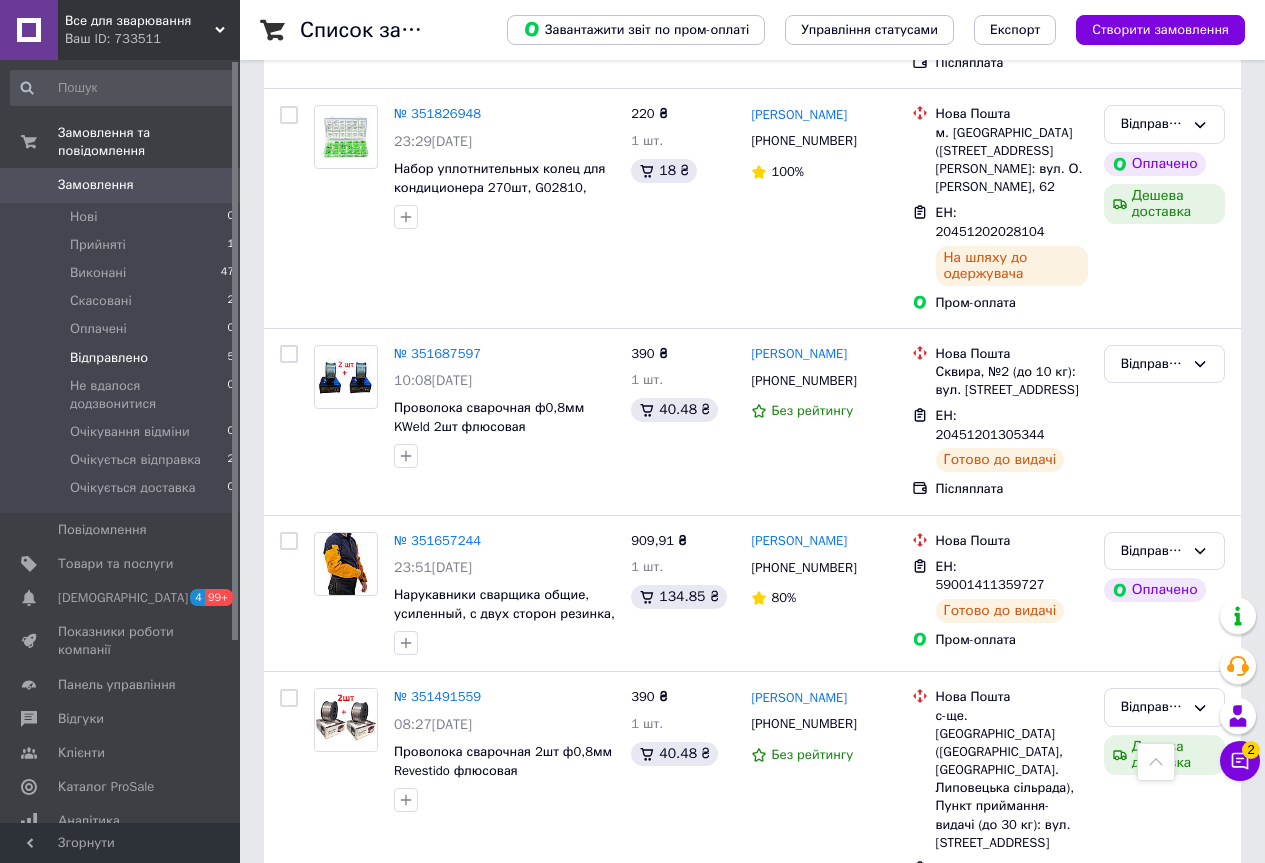 click on "Ваш ID: 733511" at bounding box center [152, 39] 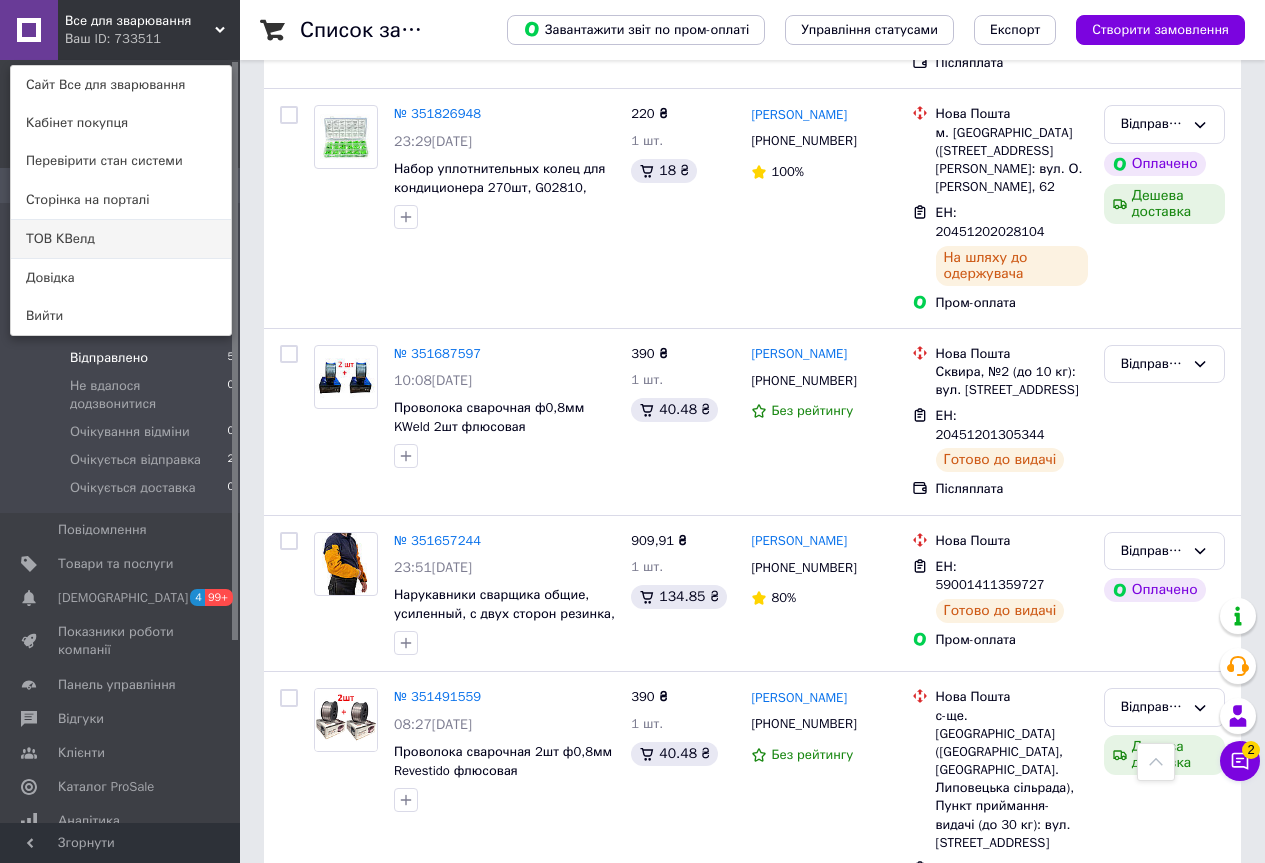 click on "ТОВ КВелд" at bounding box center (121, 239) 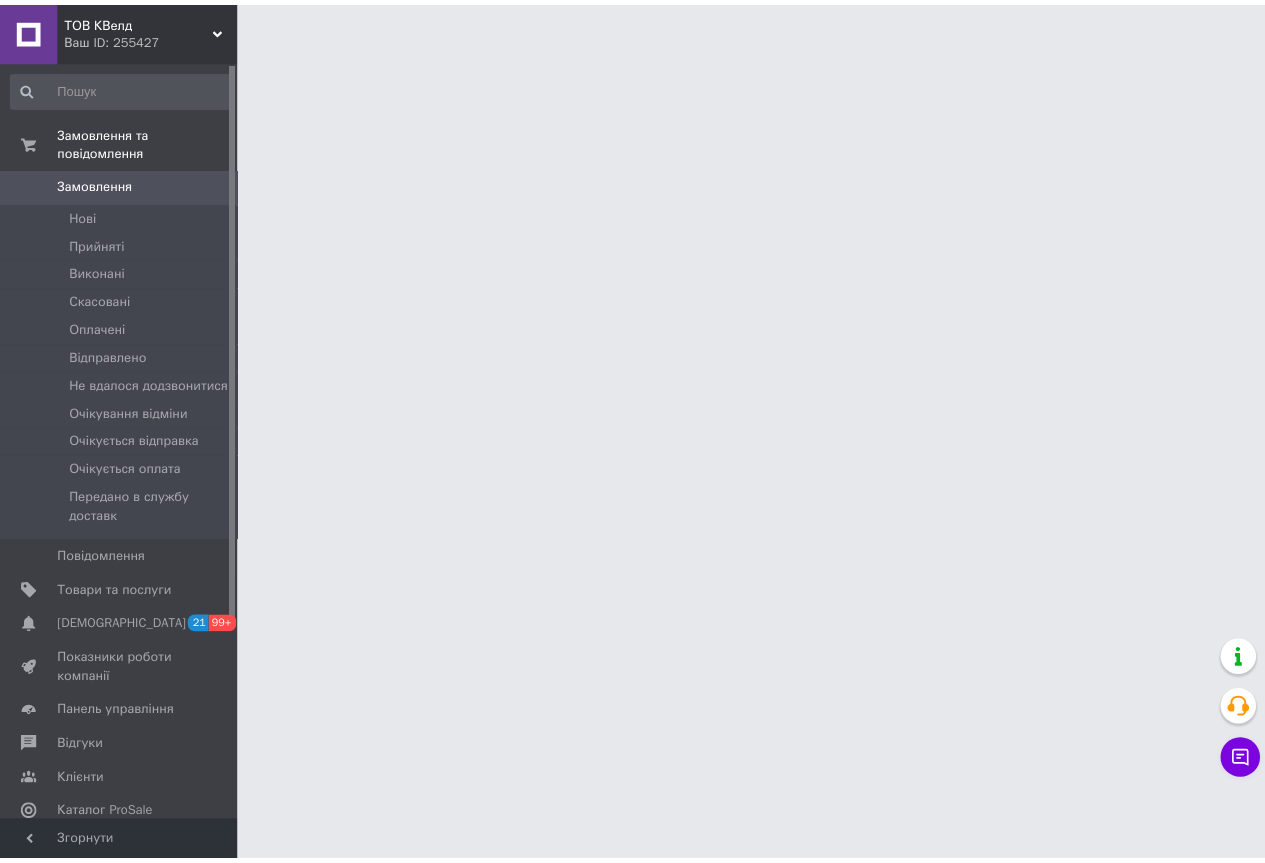 scroll, scrollTop: 0, scrollLeft: 0, axis: both 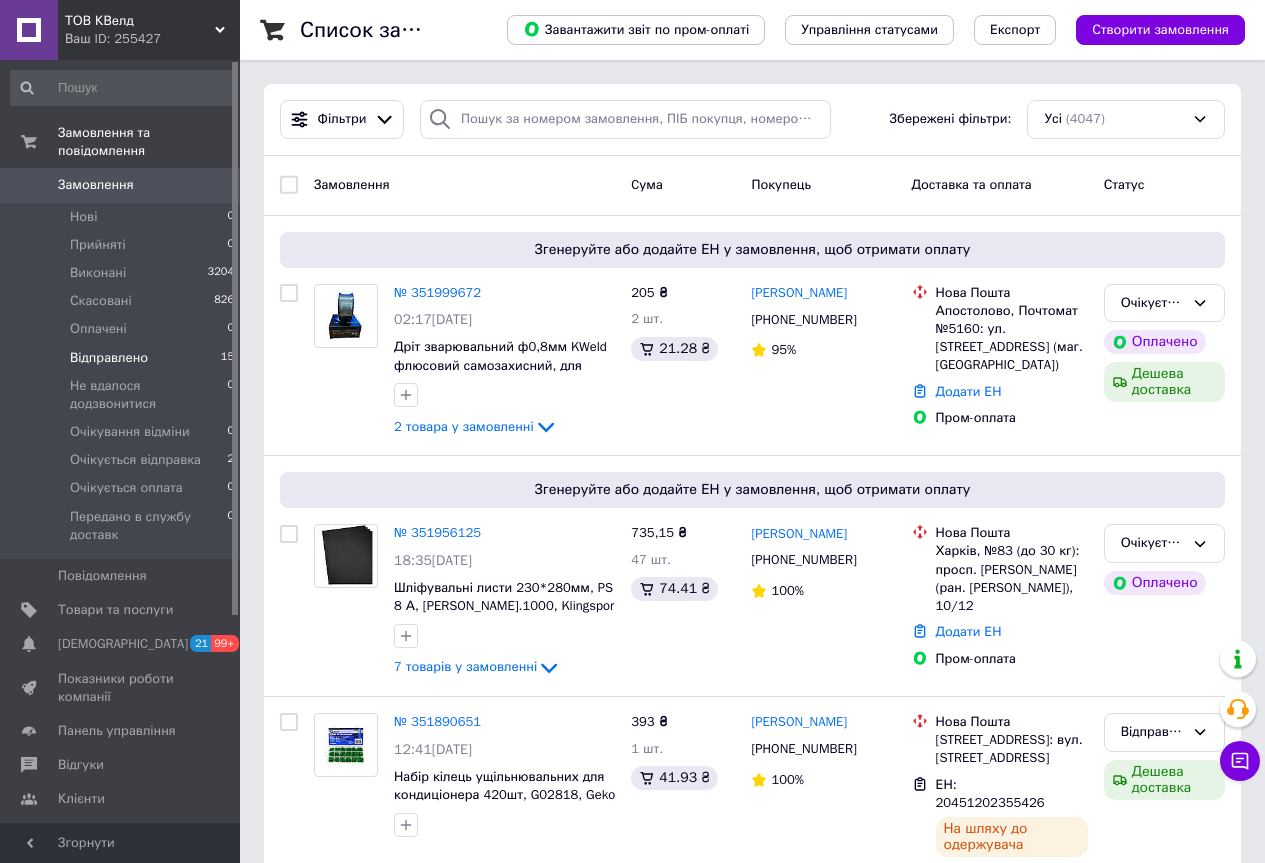 click on "Відправлено" at bounding box center (109, 358) 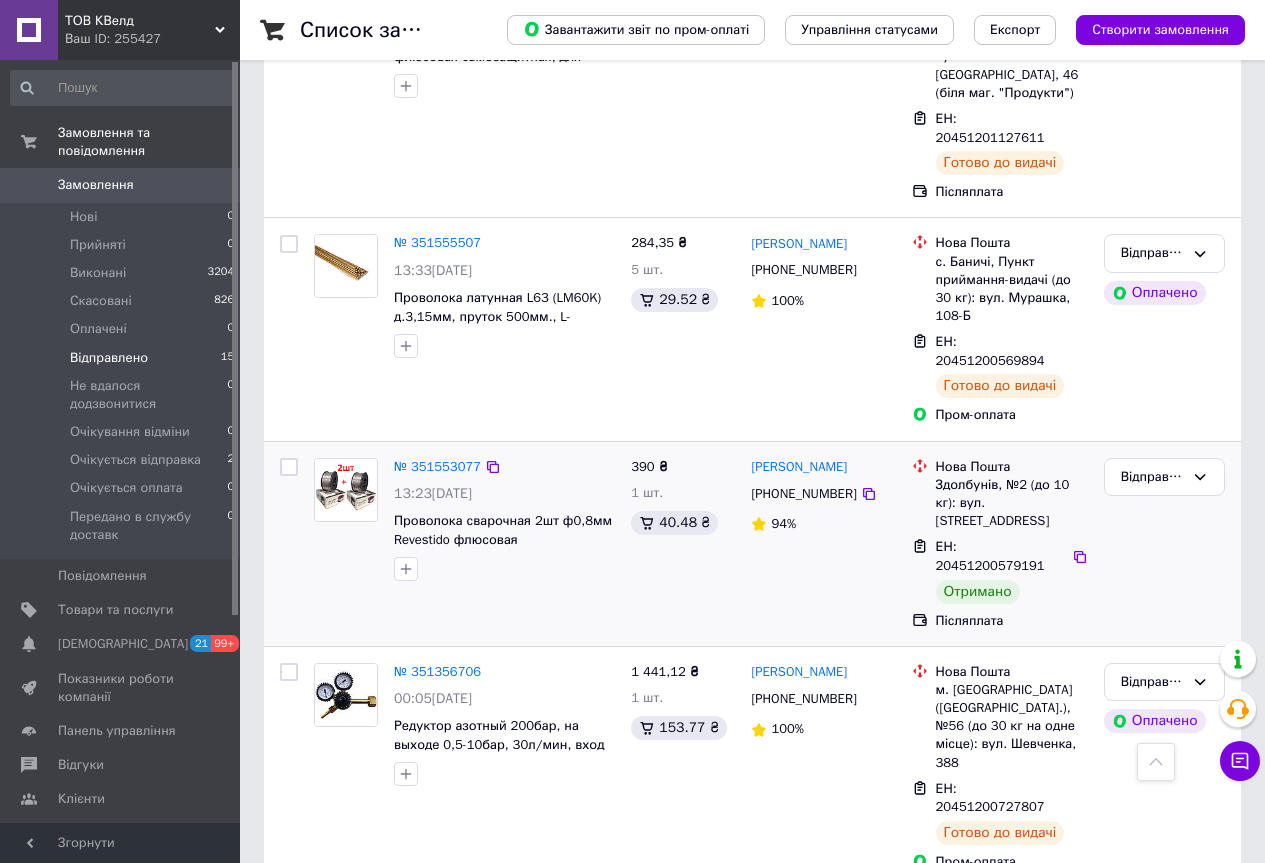 scroll, scrollTop: 2234, scrollLeft: 0, axis: vertical 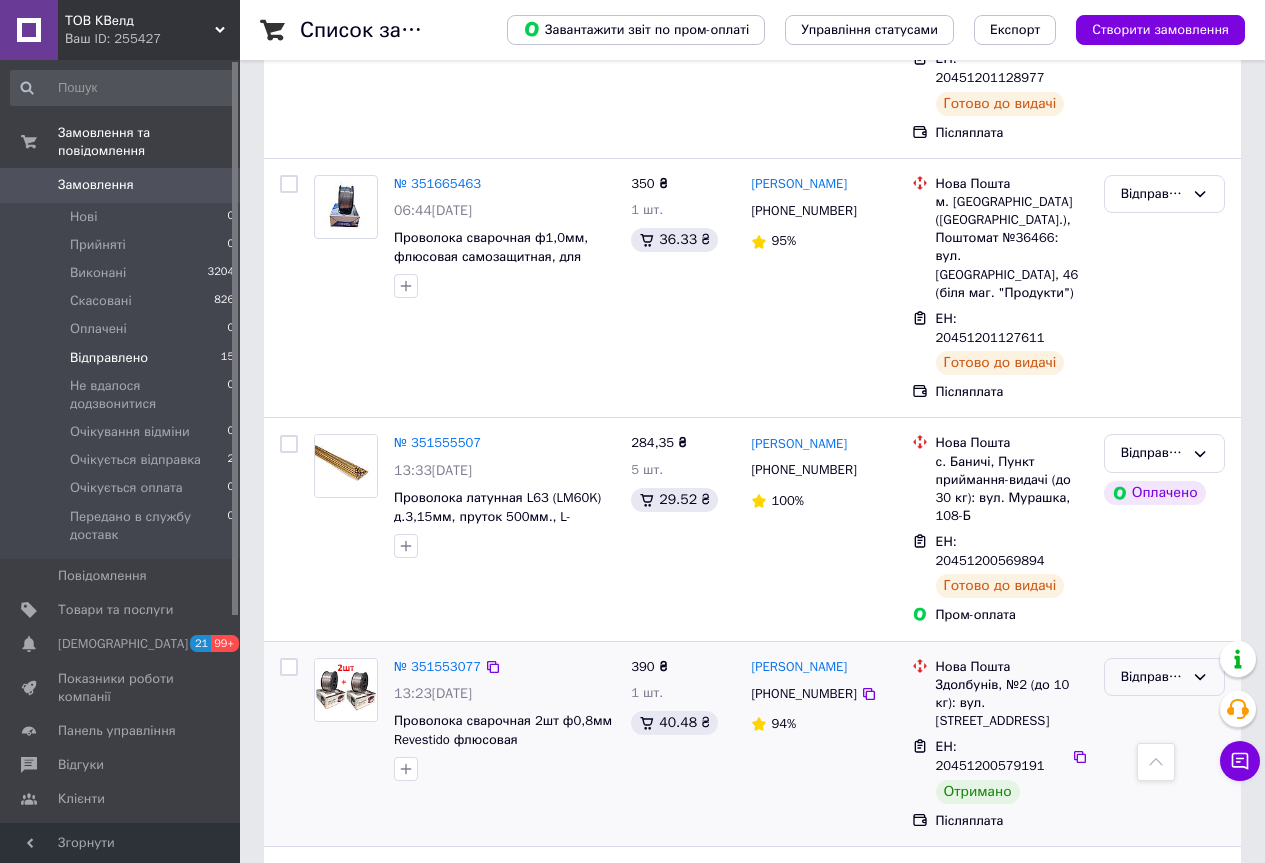 click on "Відправлено" at bounding box center [1152, 677] 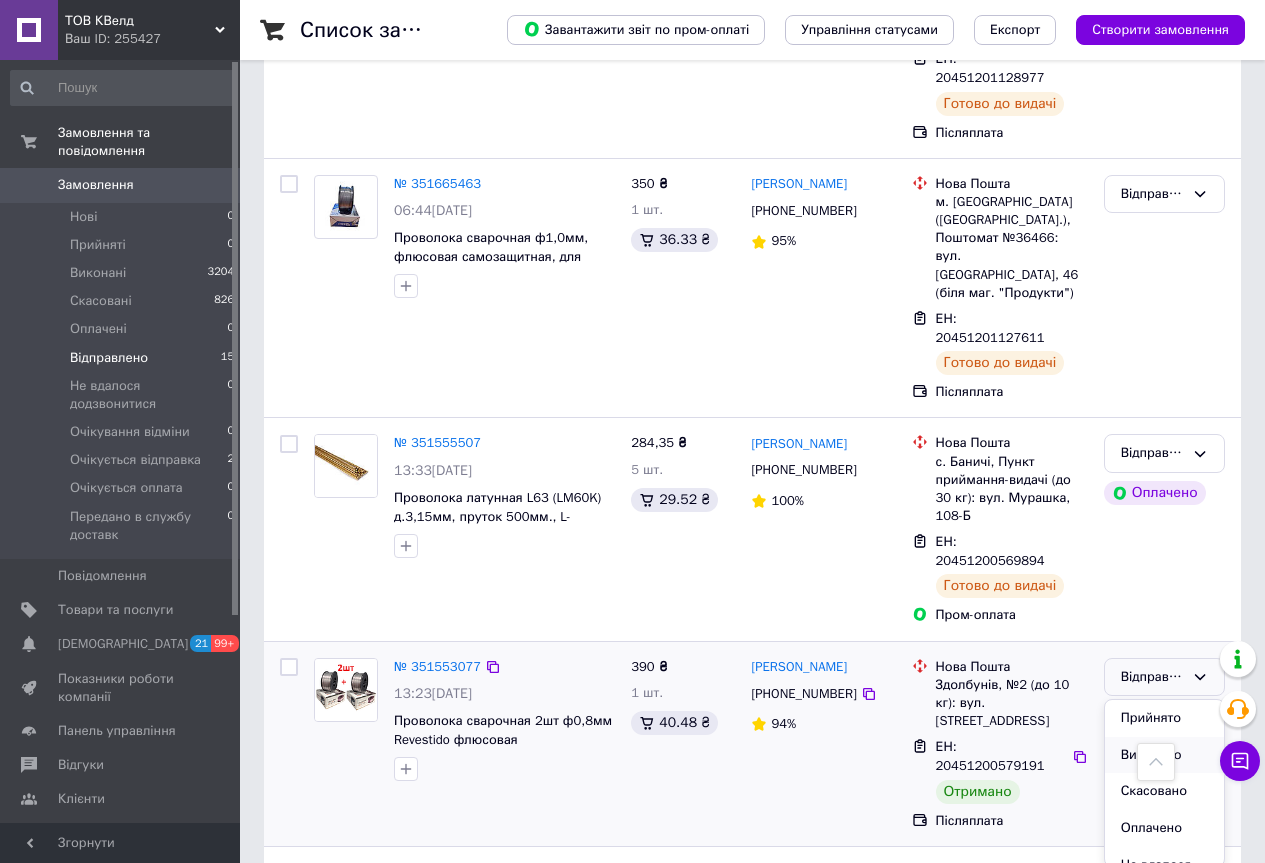 click on "Виконано" at bounding box center (1164, 755) 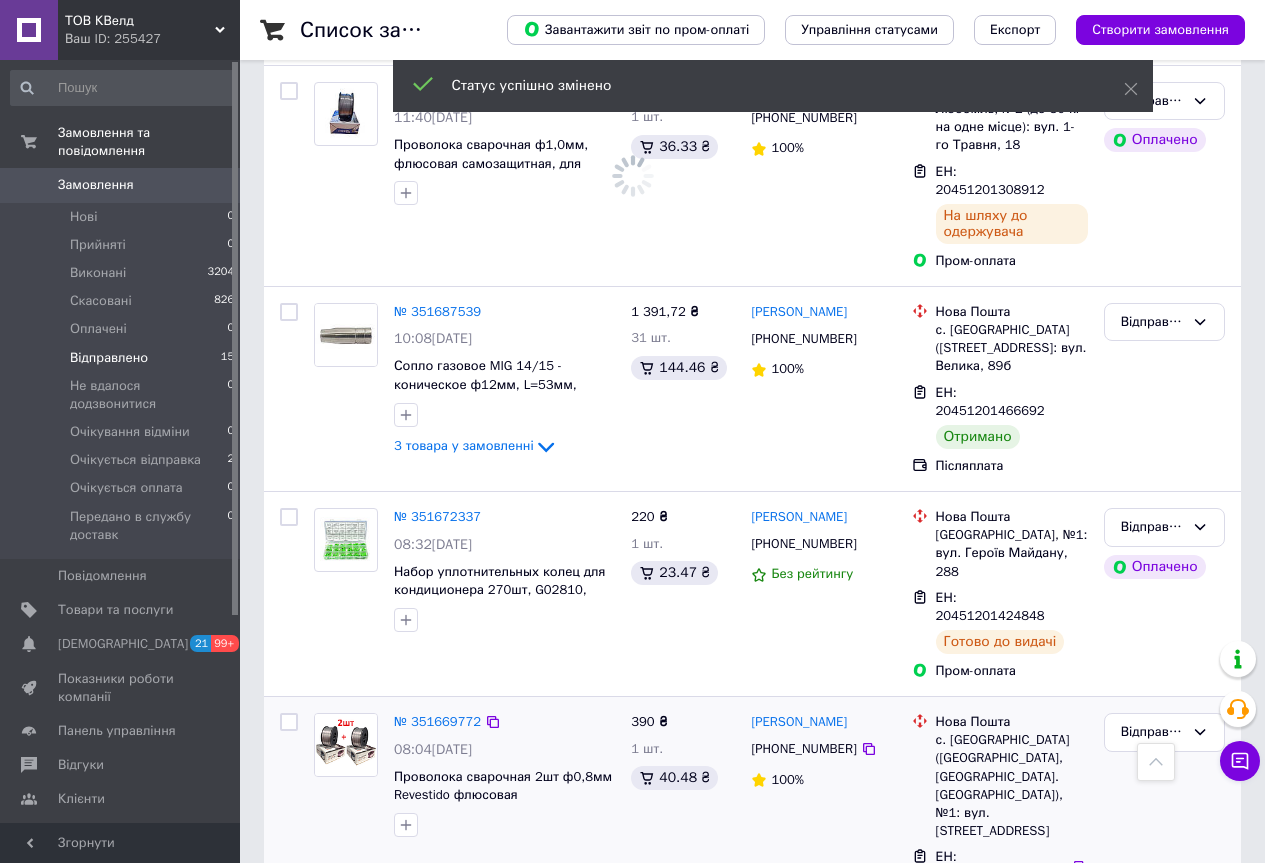 scroll, scrollTop: 1334, scrollLeft: 0, axis: vertical 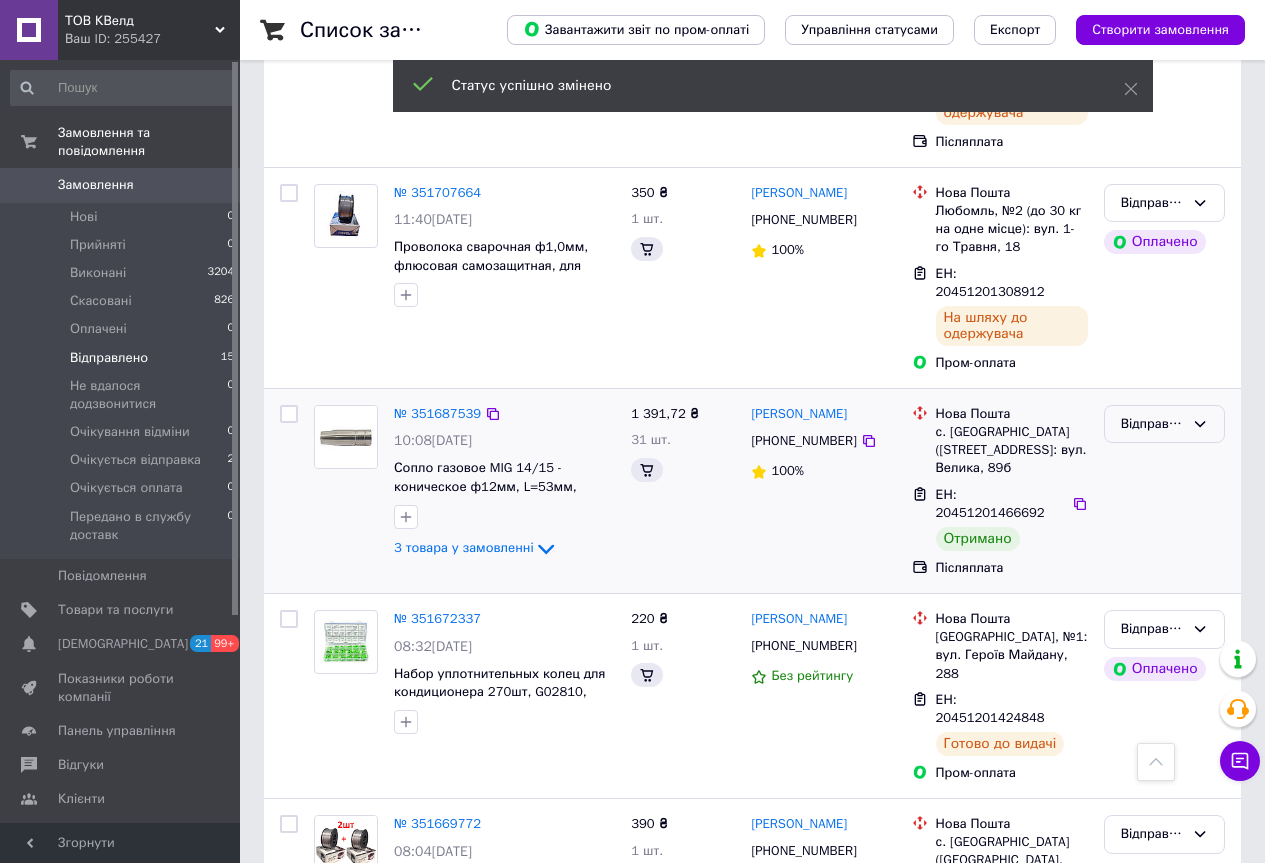 click 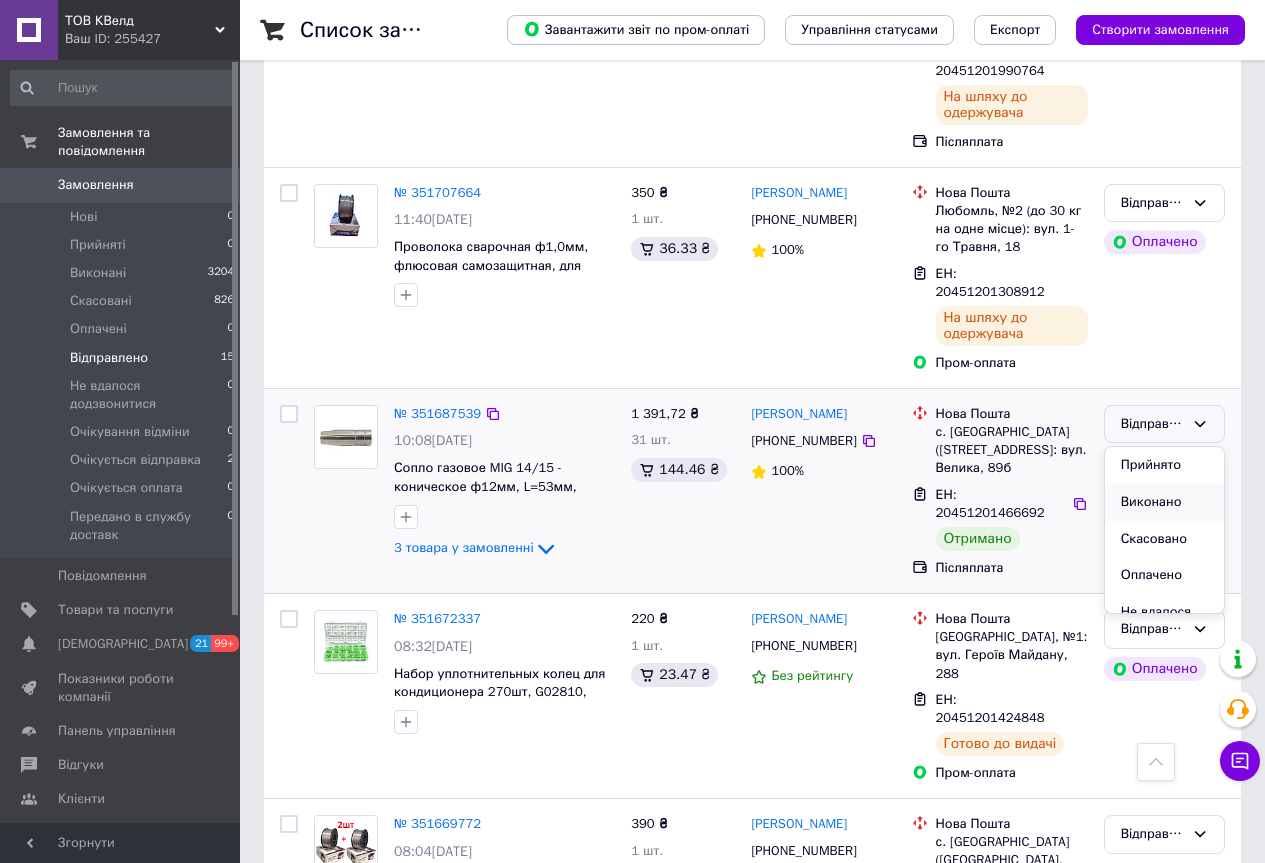click on "Виконано" at bounding box center [1164, 502] 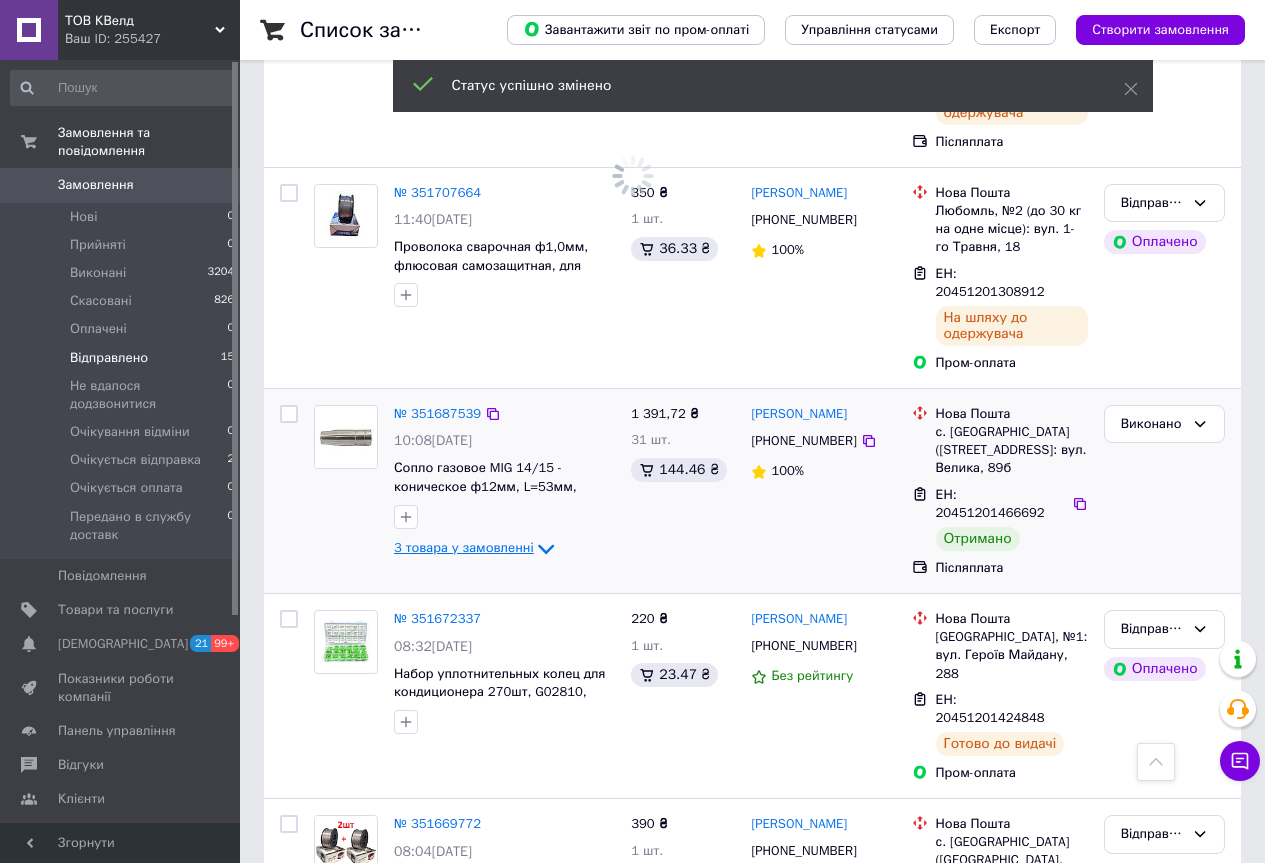 click on "3 товара у замовленні" at bounding box center [464, 547] 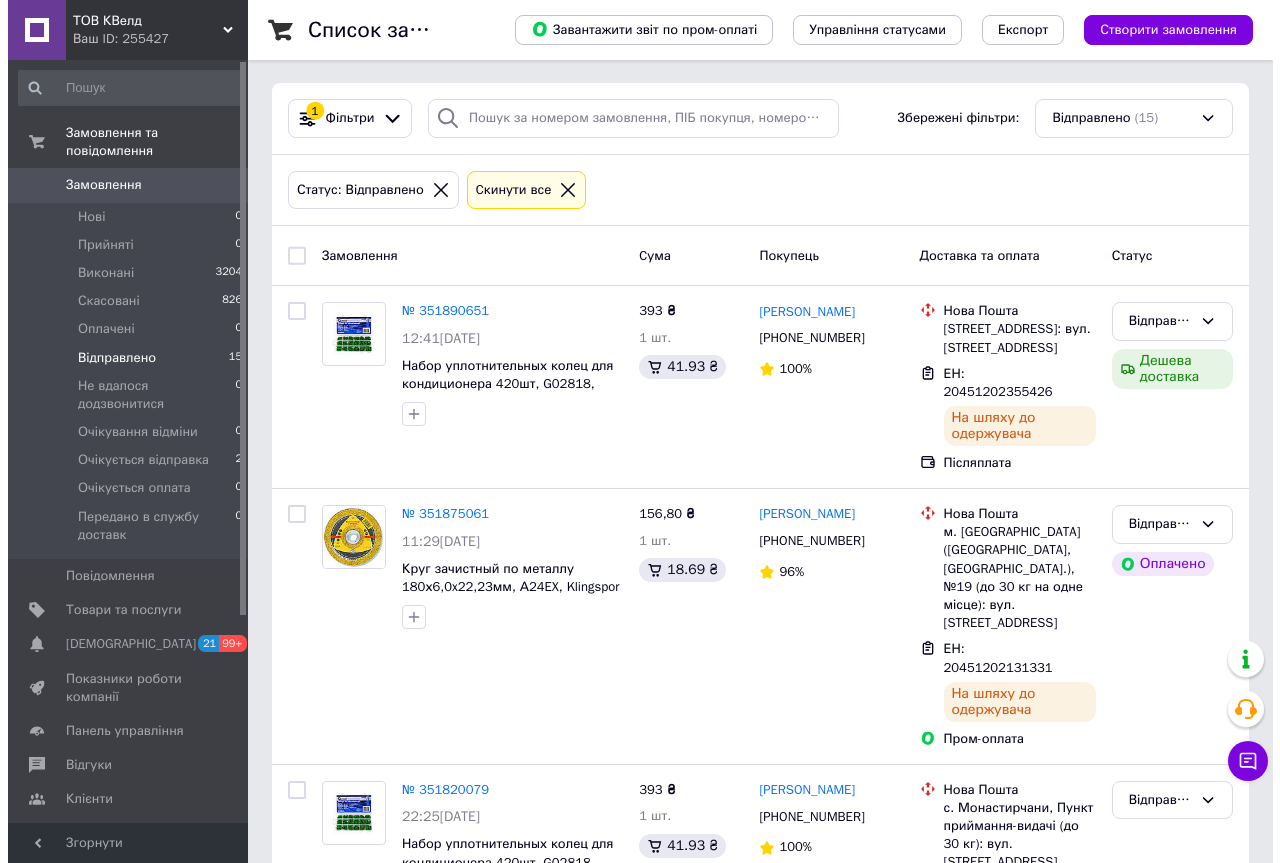 scroll, scrollTop: 0, scrollLeft: 0, axis: both 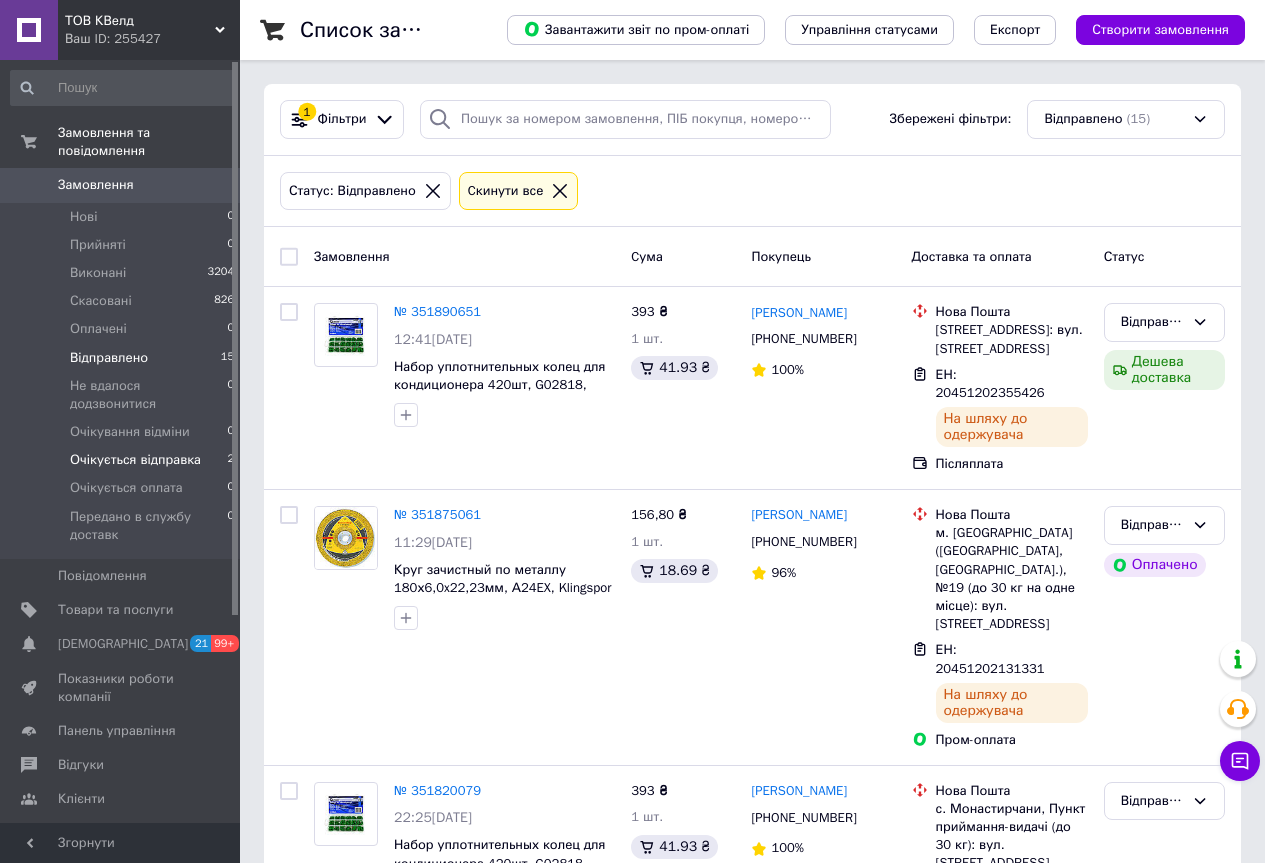 click on "Очікується відправка" at bounding box center [135, 460] 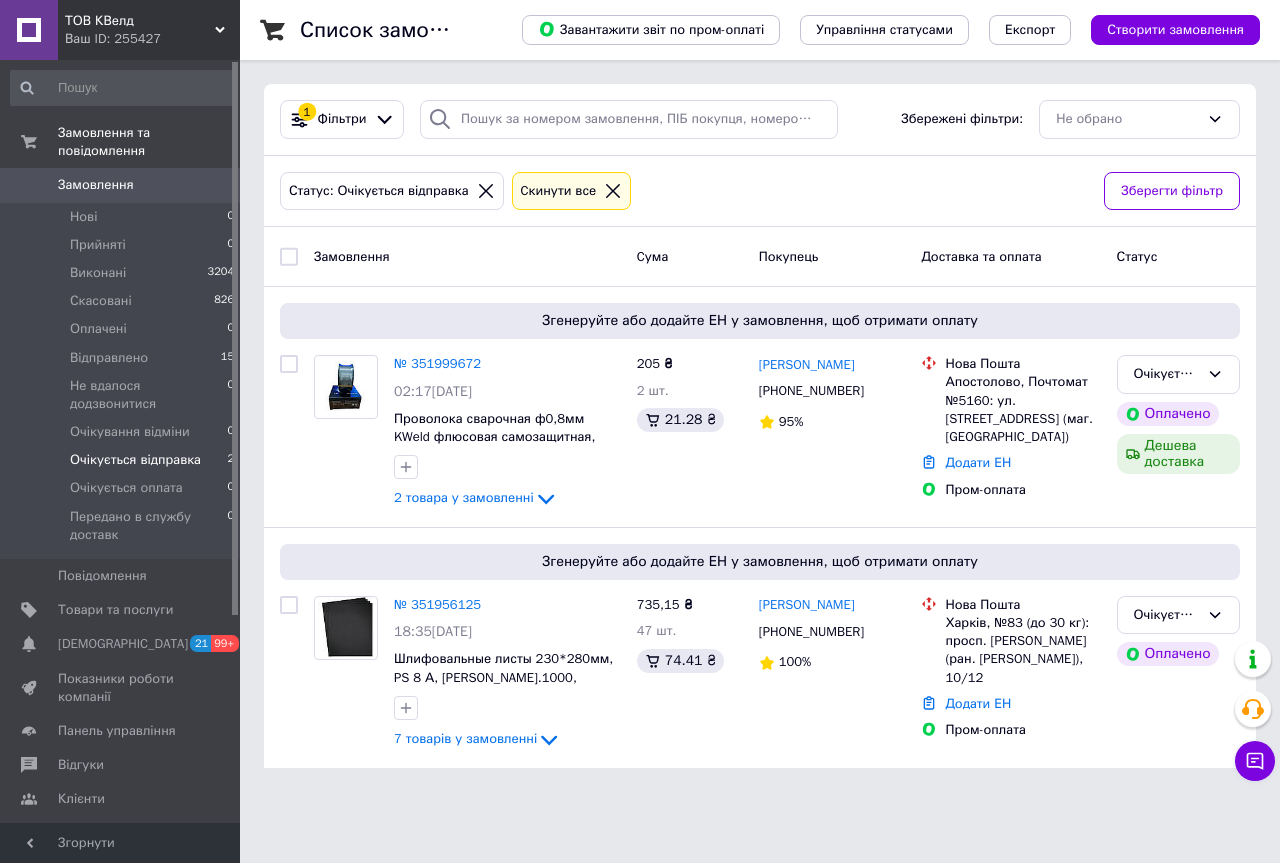 click on "Ваш ID: 255427" at bounding box center (152, 39) 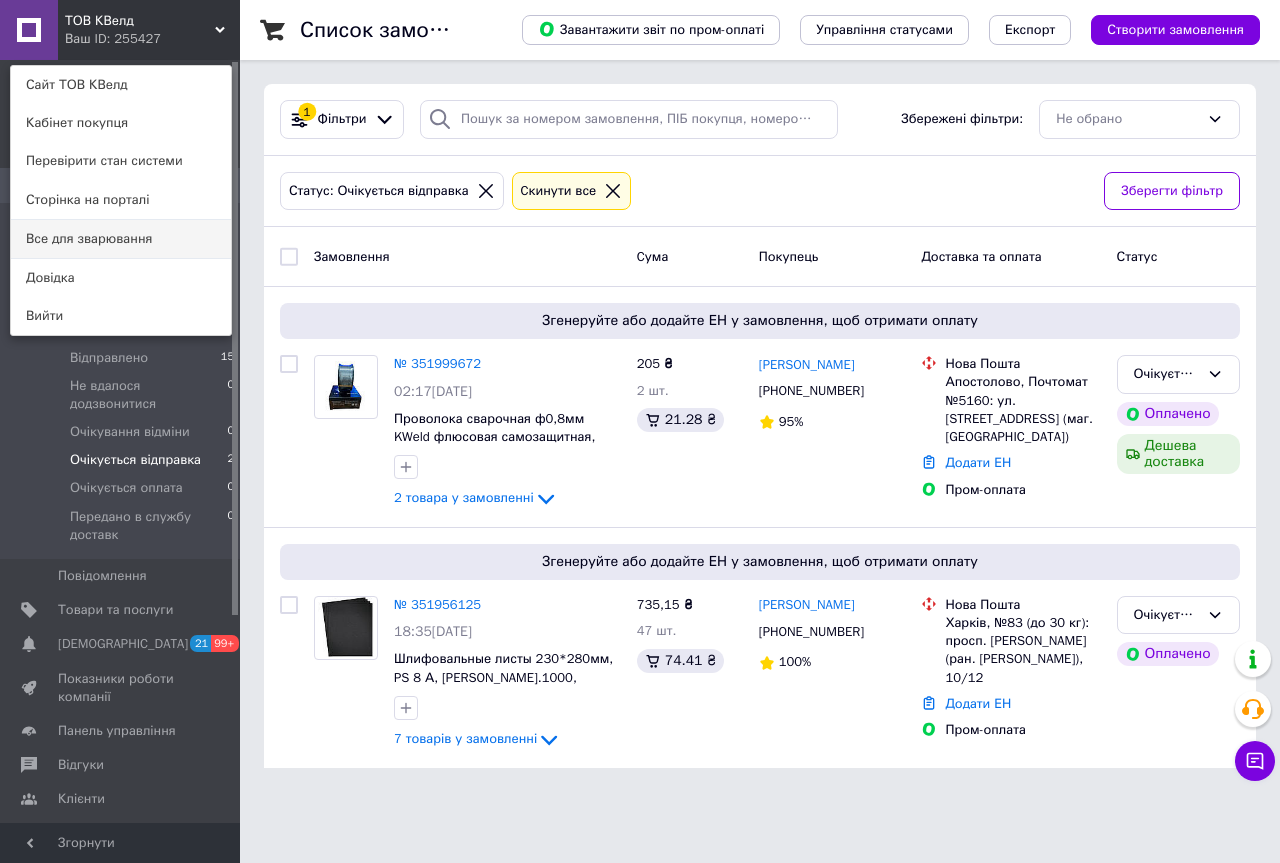 click on "Все для зварювання" at bounding box center (121, 239) 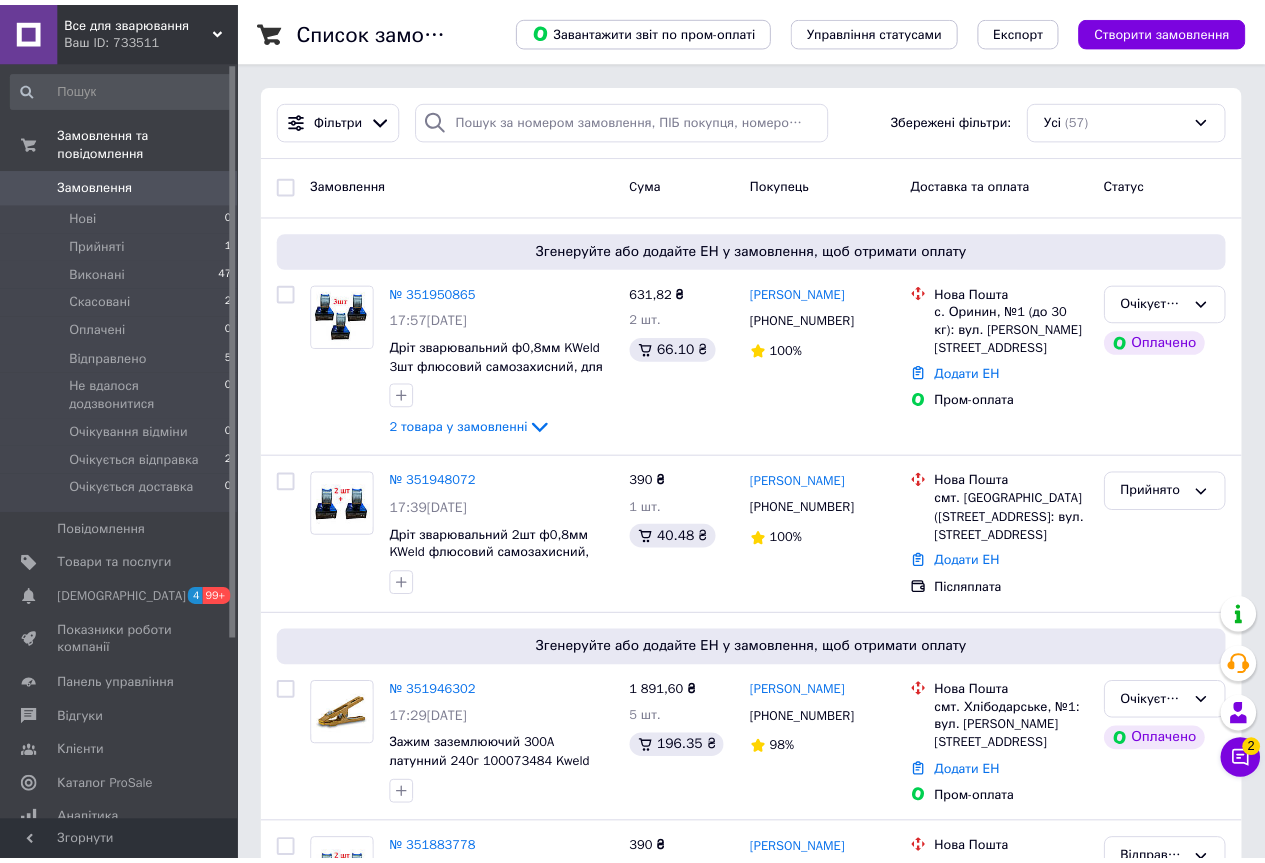 scroll, scrollTop: 0, scrollLeft: 0, axis: both 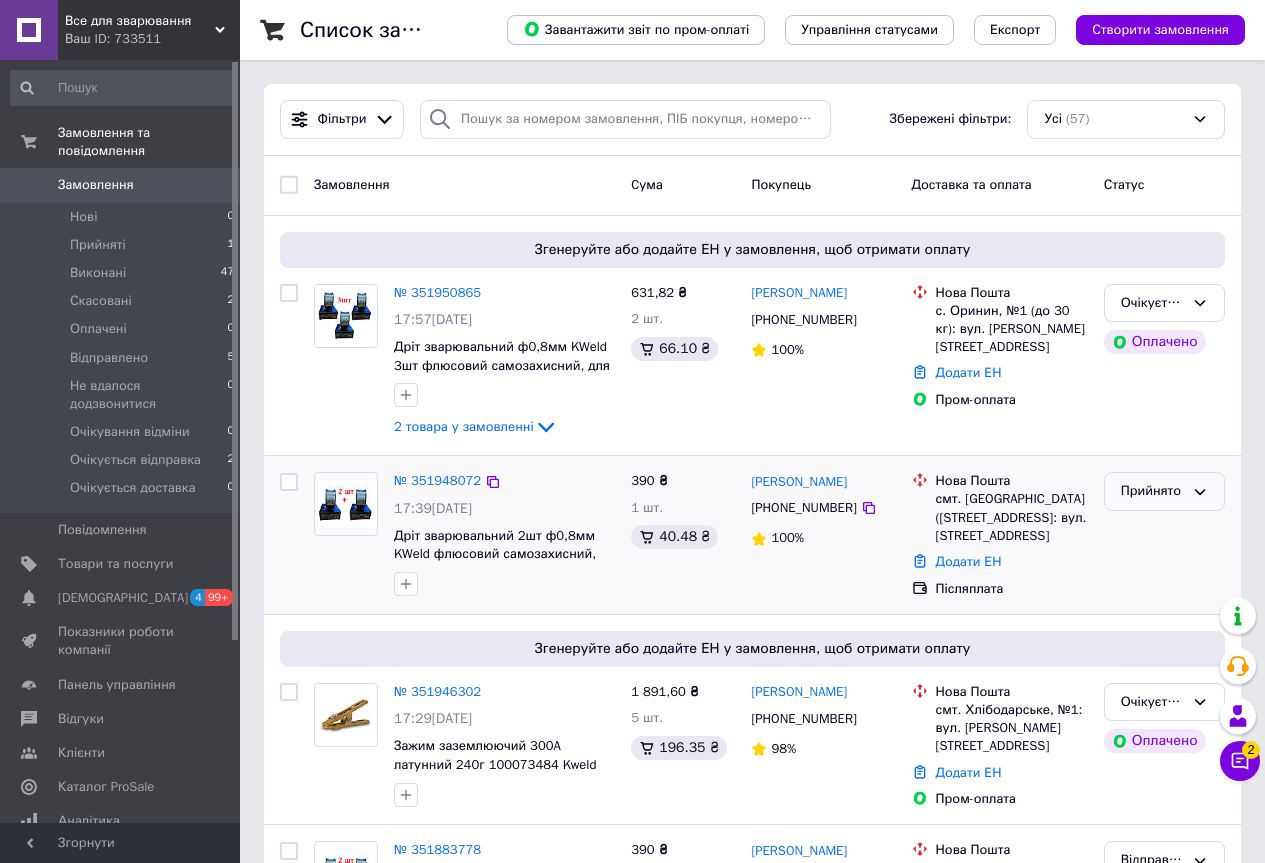 click on "Прийнято" at bounding box center (1152, 491) 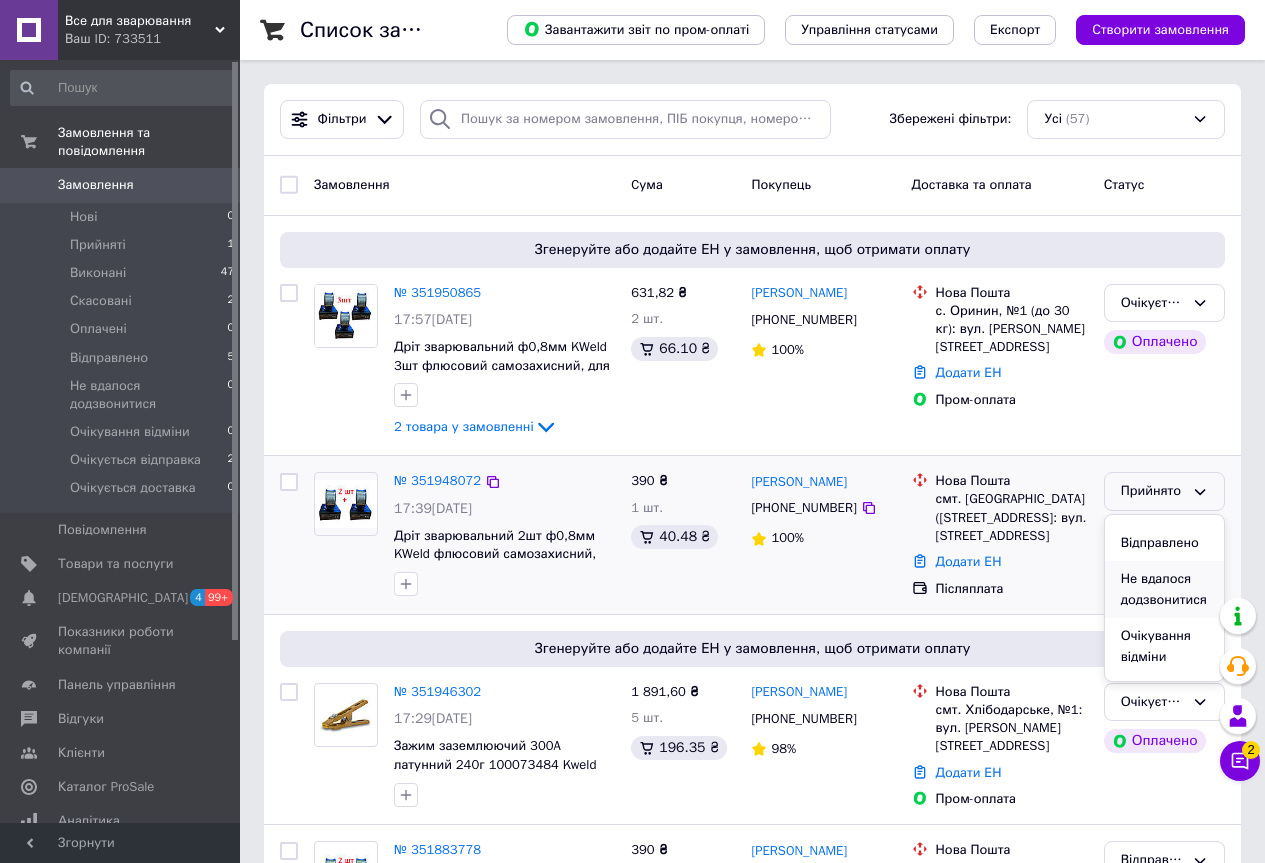 scroll, scrollTop: 200, scrollLeft: 0, axis: vertical 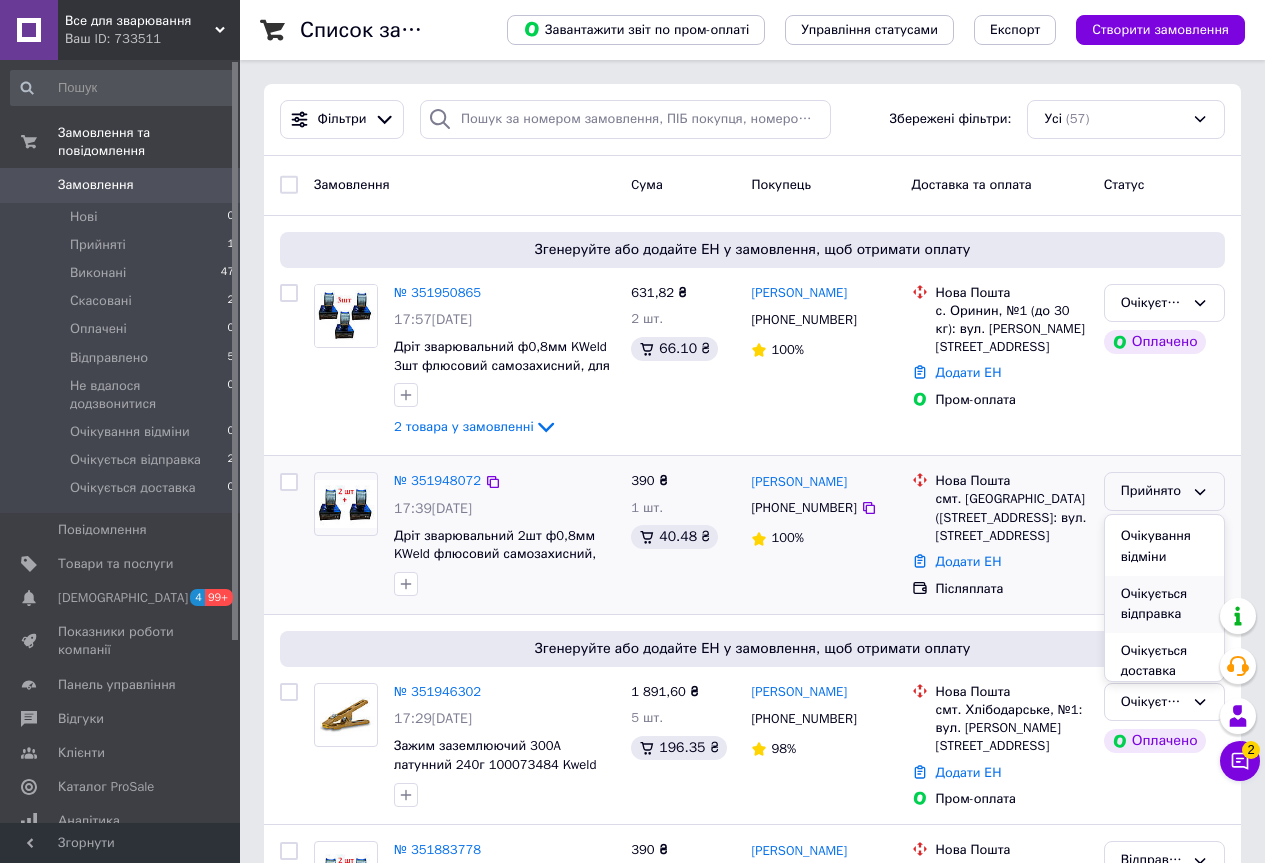 click on "Очікується відправка" at bounding box center [1164, 604] 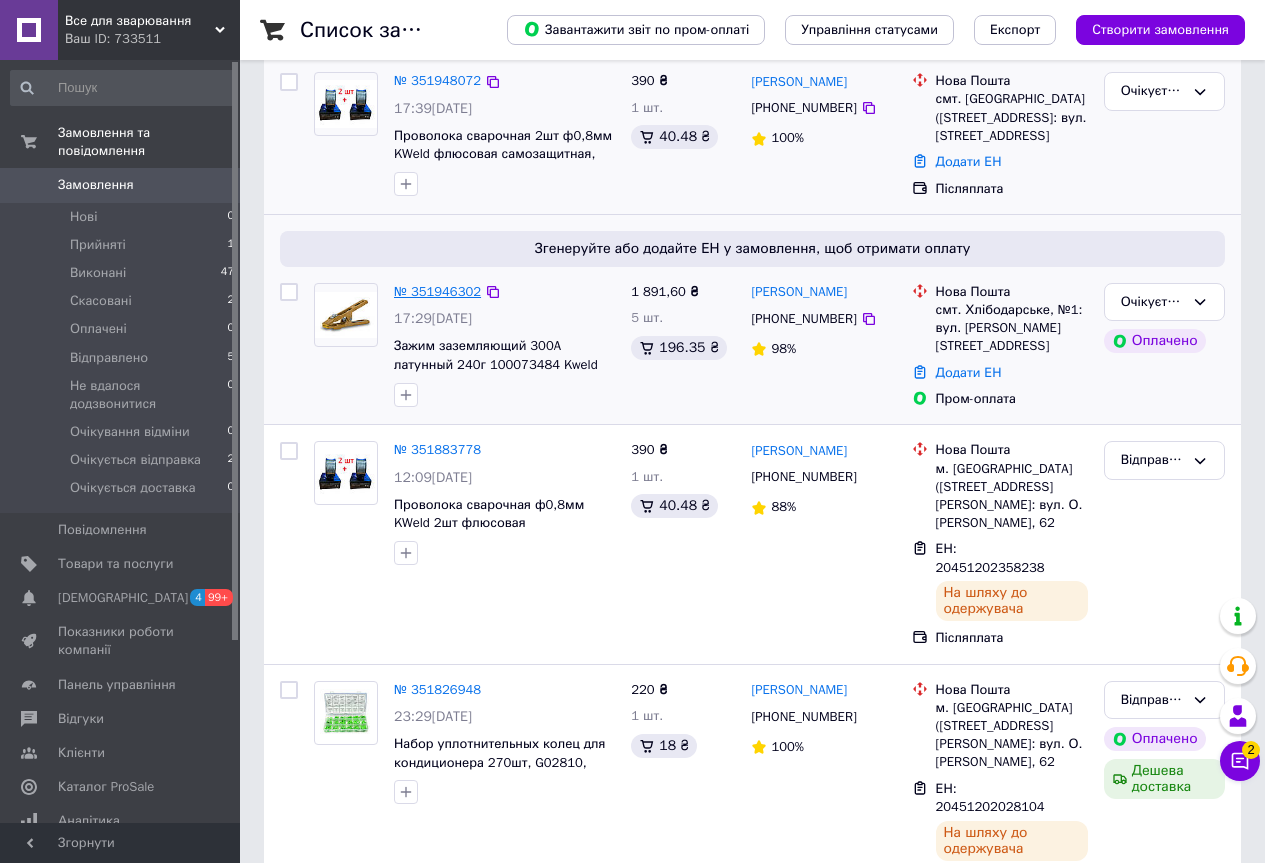 scroll, scrollTop: 100, scrollLeft: 0, axis: vertical 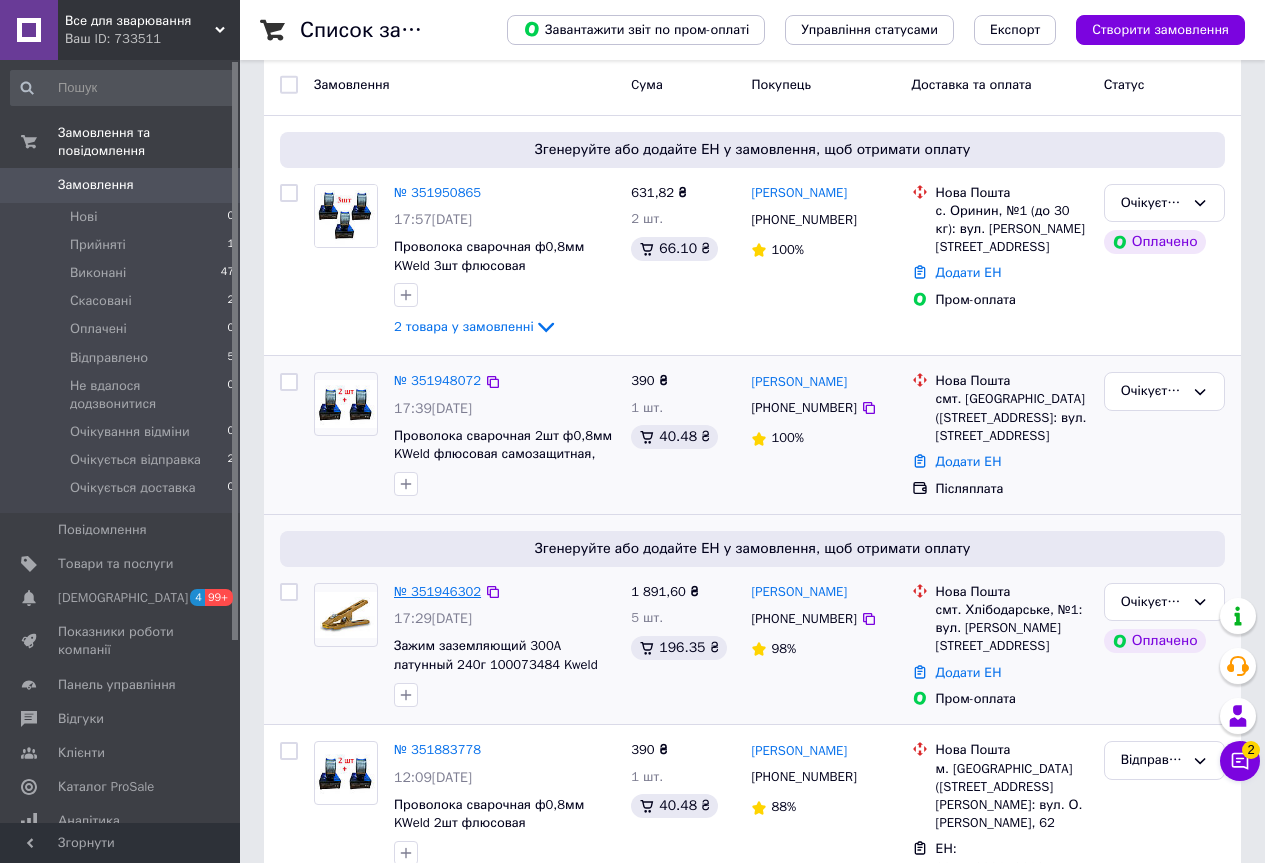 click on "№ 351946302" at bounding box center (437, 591) 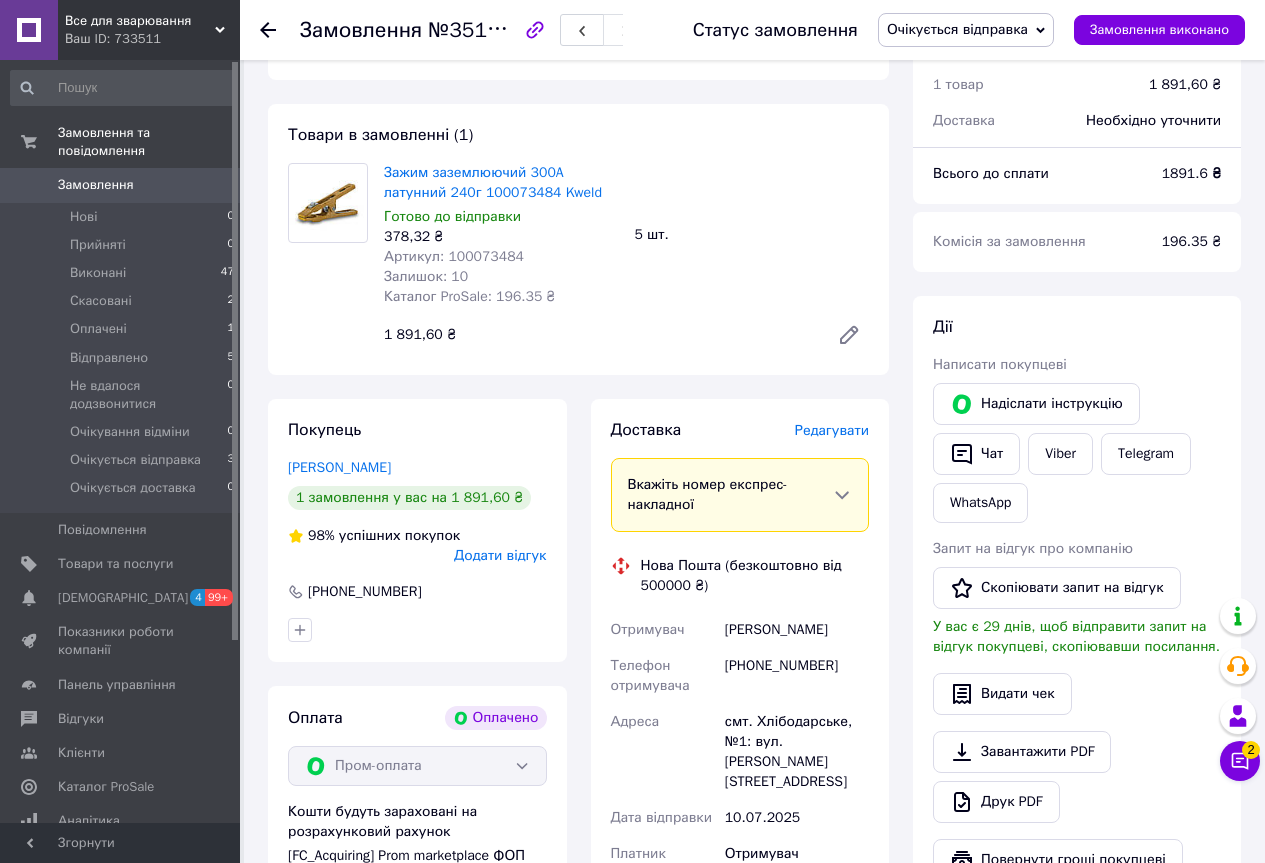 scroll, scrollTop: 300, scrollLeft: 0, axis: vertical 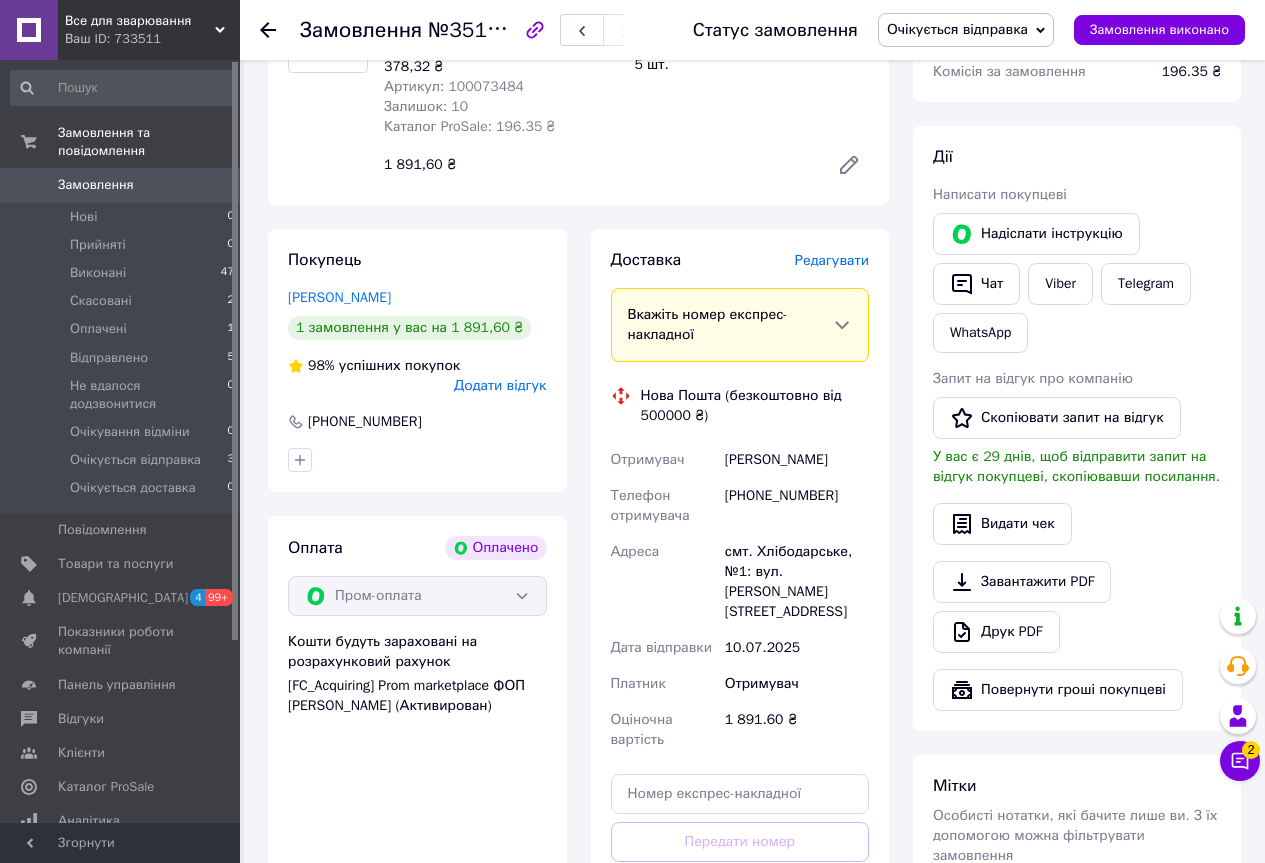 drag, startPoint x: 721, startPoint y: 459, endPoint x: 847, endPoint y: 457, distance: 126.01587 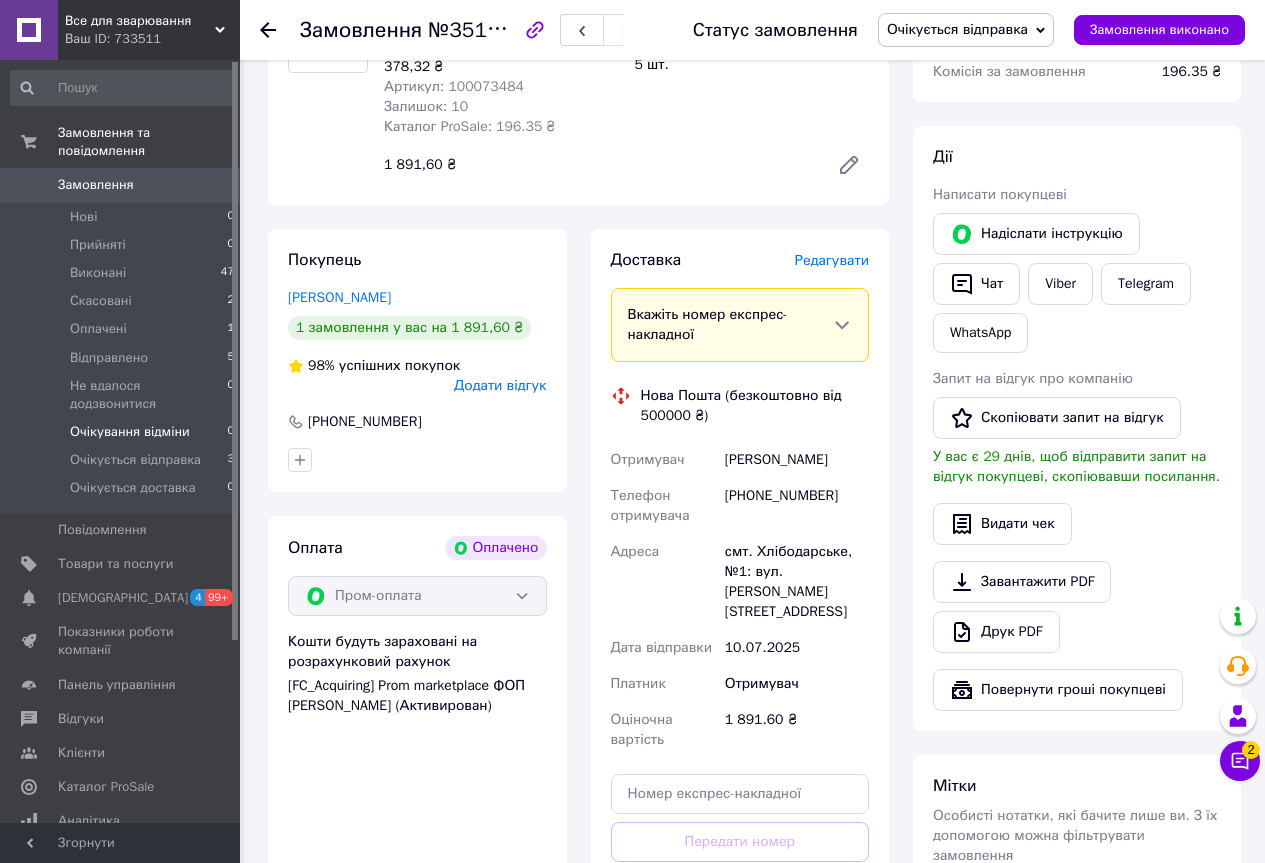 copy on "Турмилов Федор" 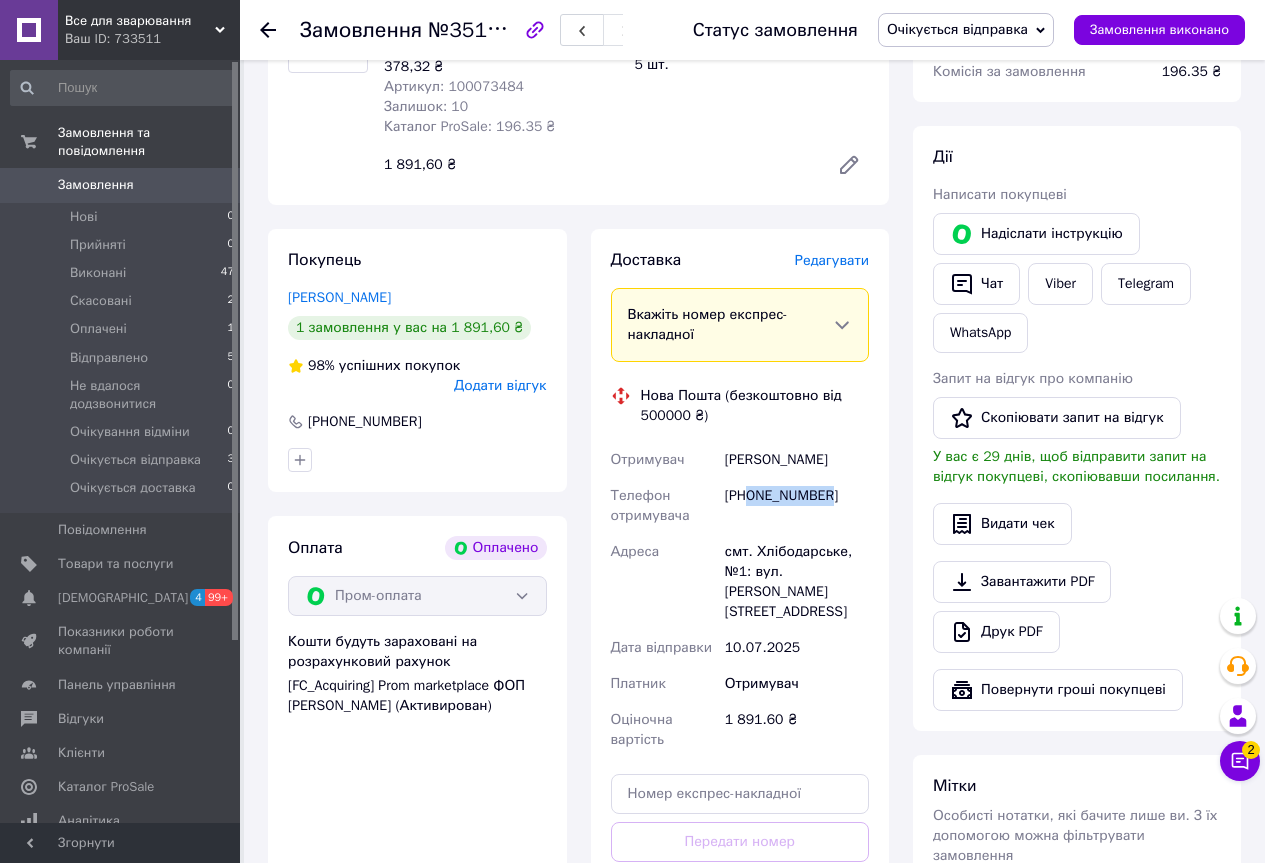drag, startPoint x: 750, startPoint y: 498, endPoint x: 842, endPoint y: 489, distance: 92.43917 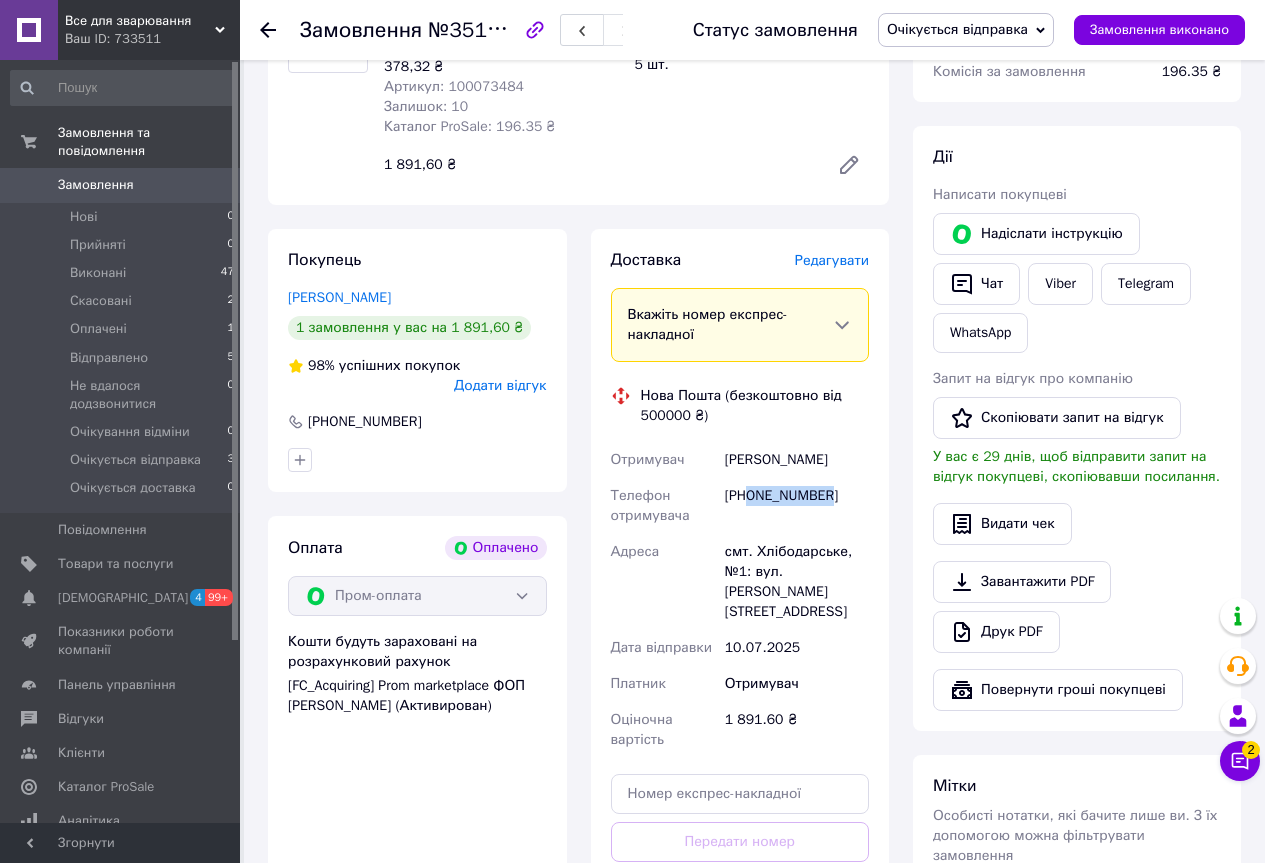 click on "[PHONE_NUMBER]" at bounding box center (797, 506) 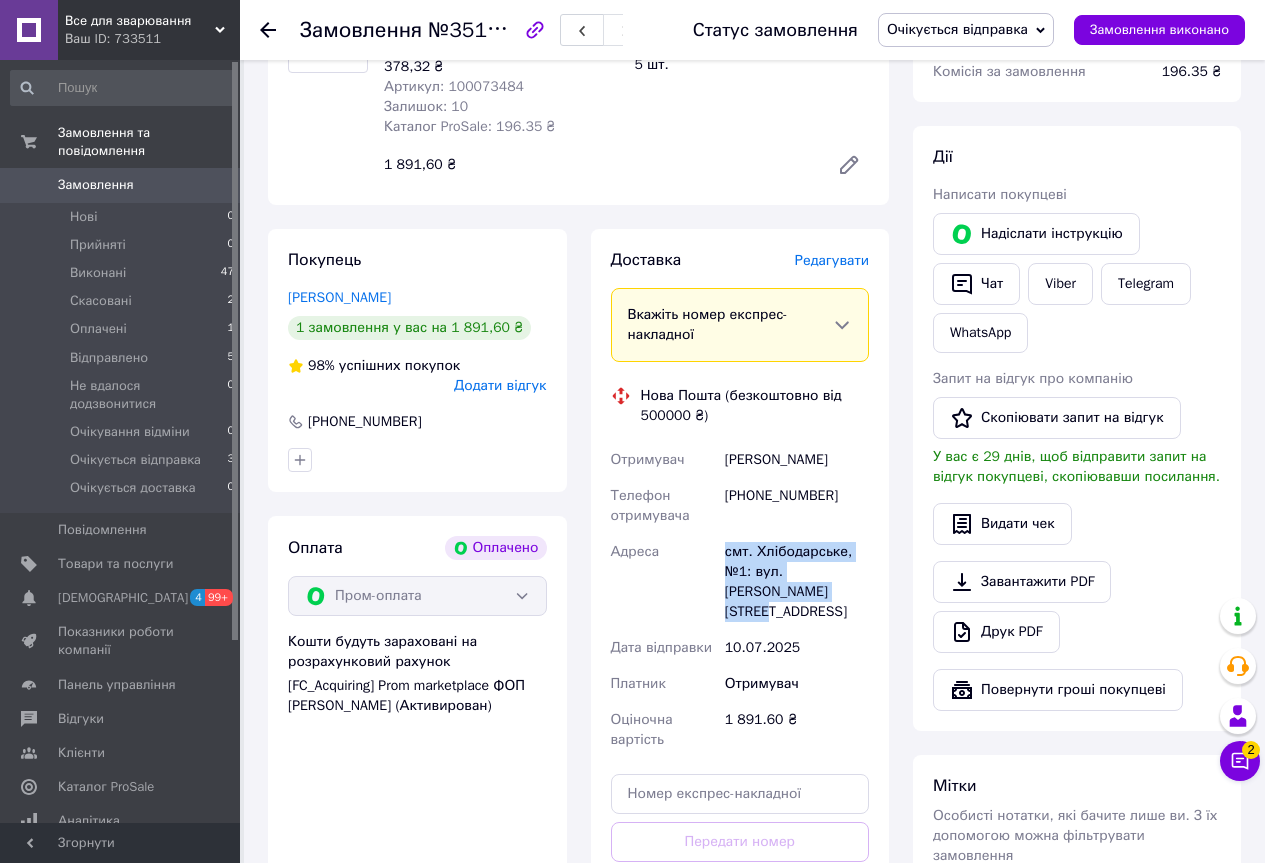 drag, startPoint x: 726, startPoint y: 552, endPoint x: 807, endPoint y: 590, distance: 89.470665 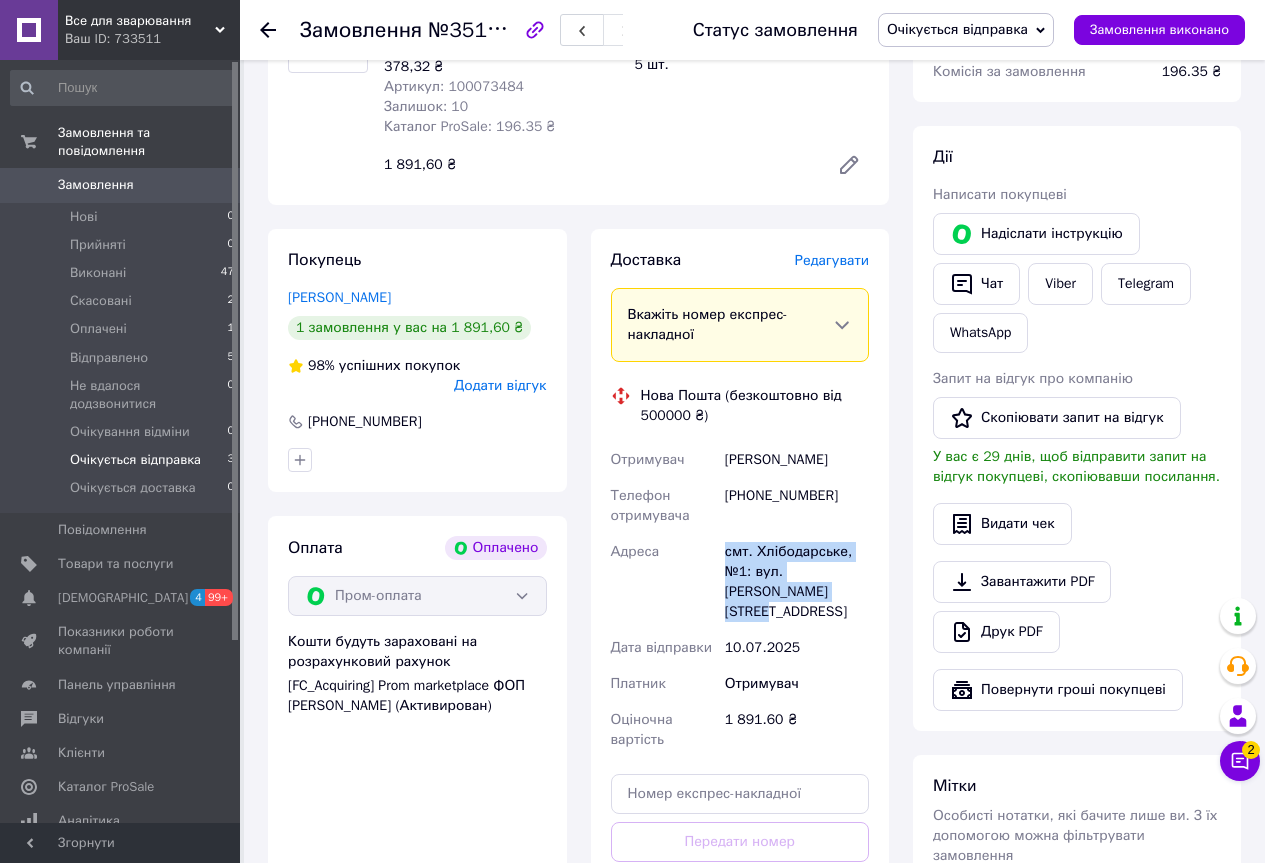 copy on "смт. Хлібодарське, №1: вул. [PERSON_NAME][STREET_ADDRESS]" 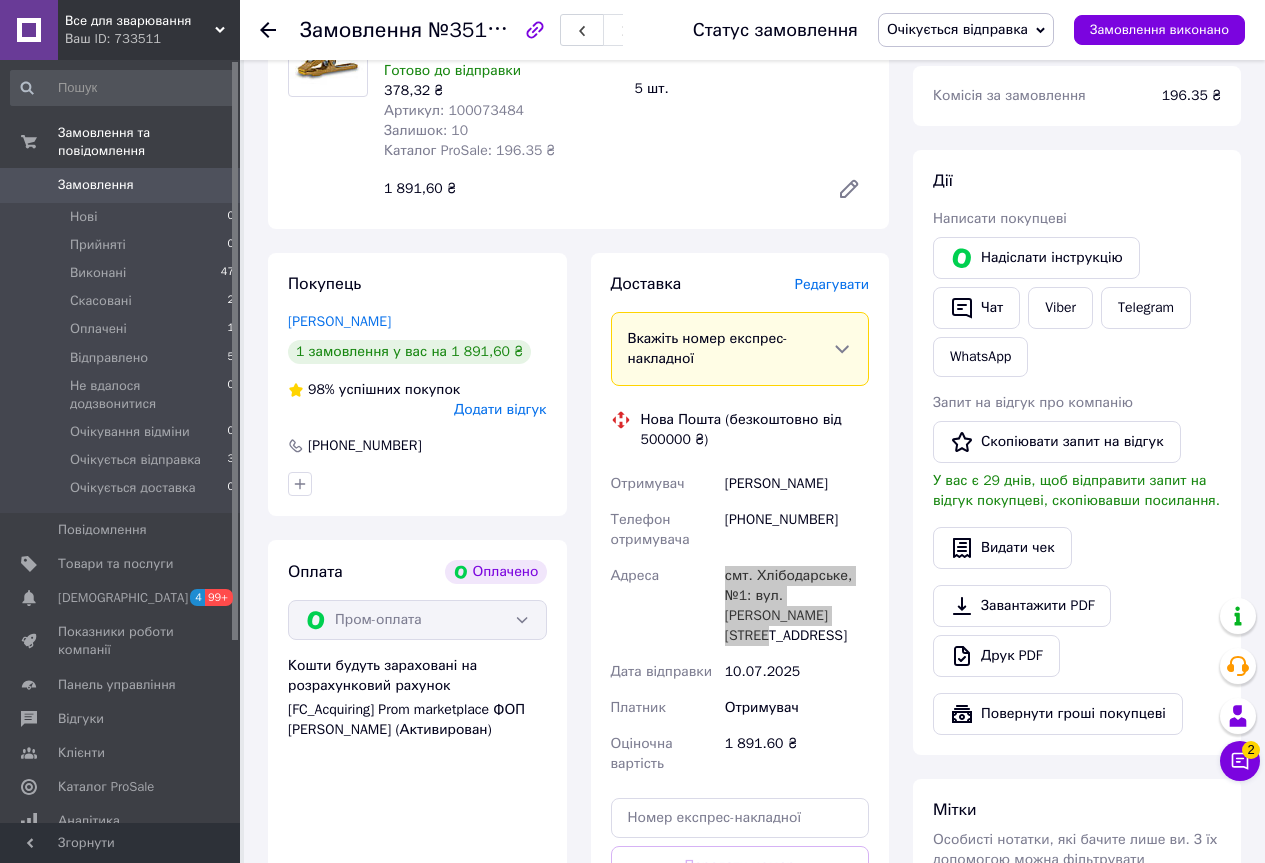 scroll, scrollTop: 200, scrollLeft: 0, axis: vertical 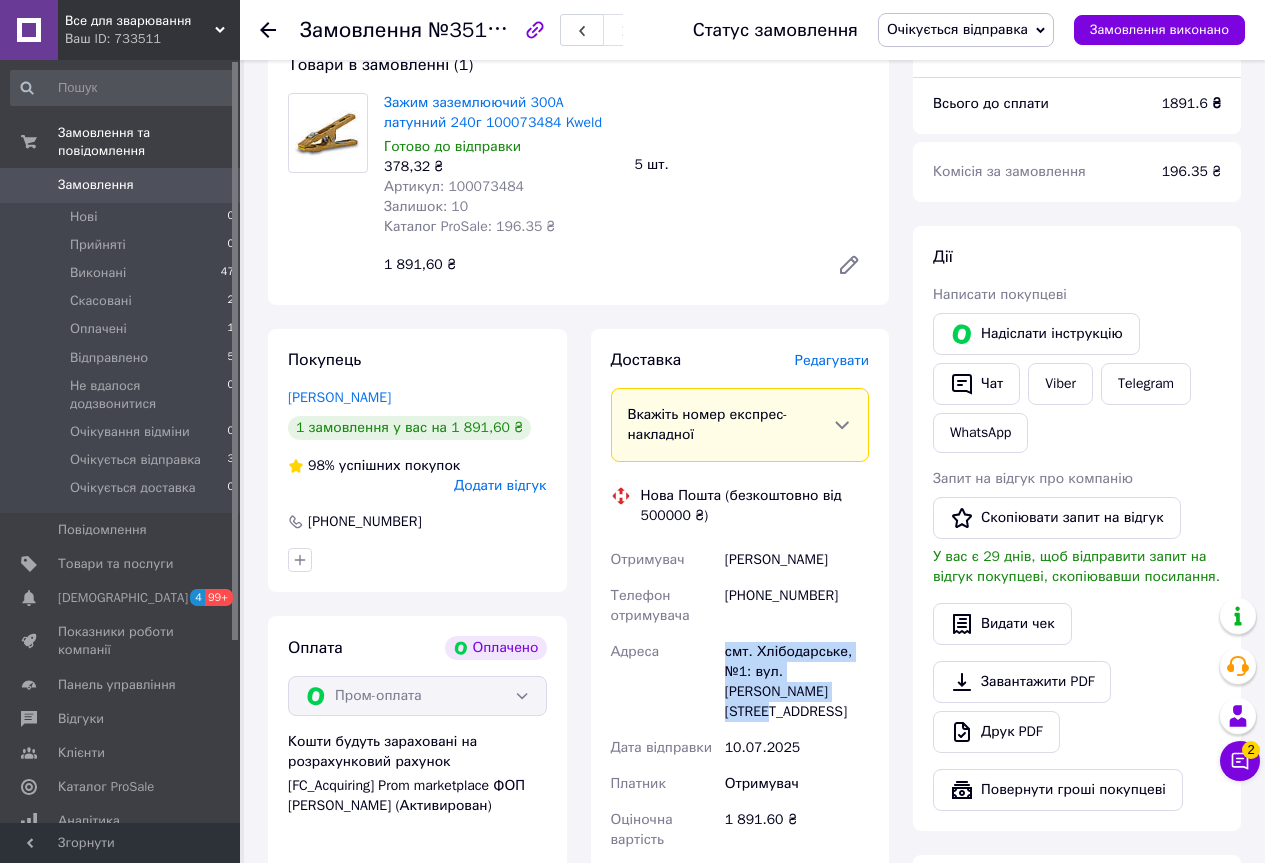 click on "Артикул: 100073484" at bounding box center (454, 186) 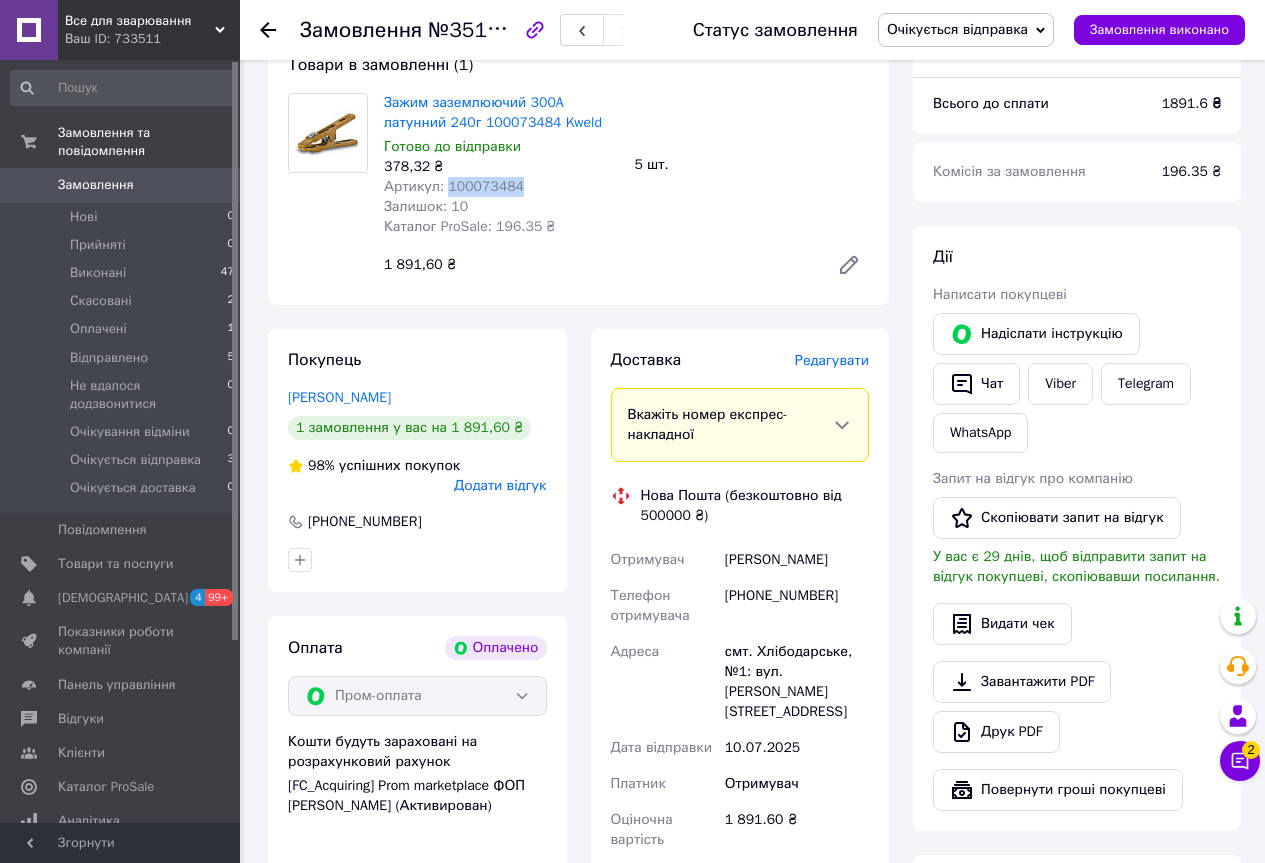 click on "Артикул: 100073484" at bounding box center [454, 186] 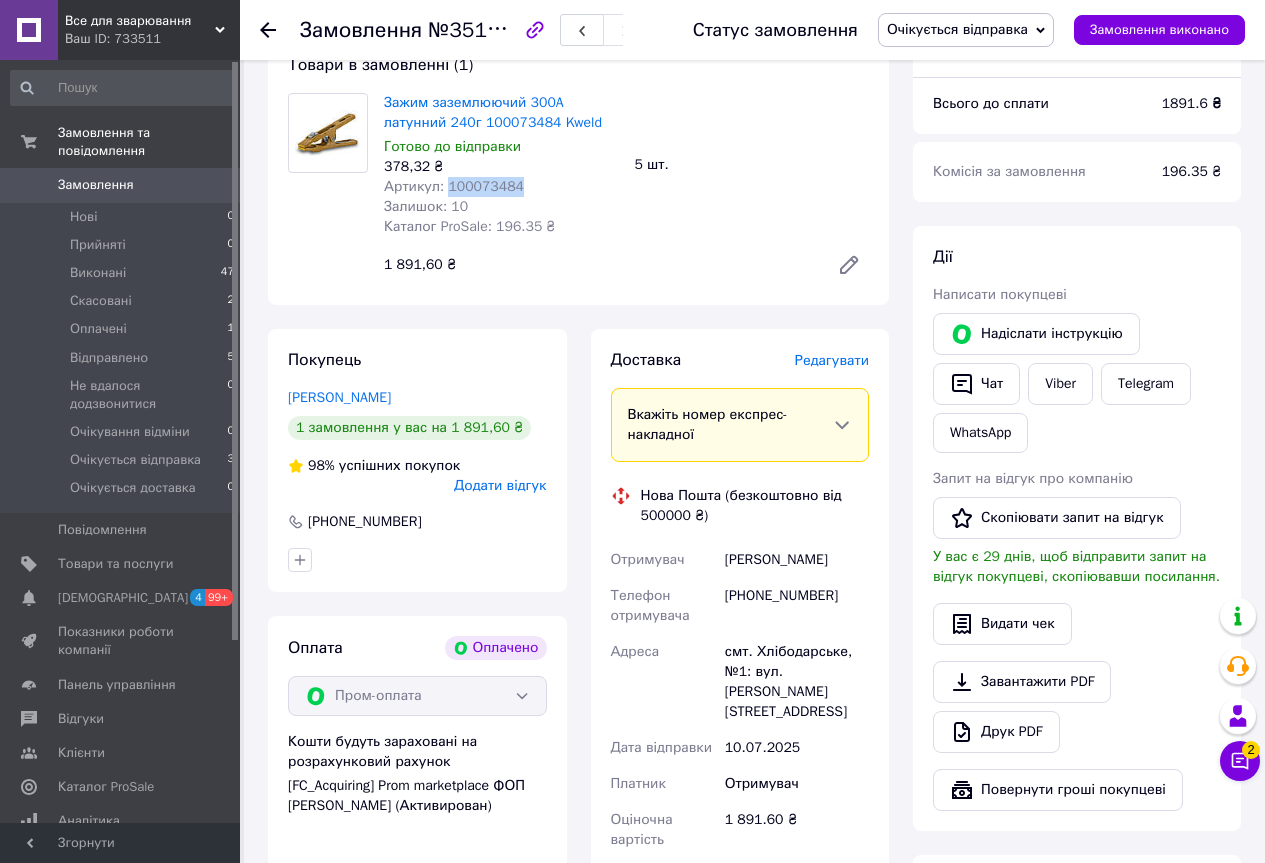 copy on "100073484" 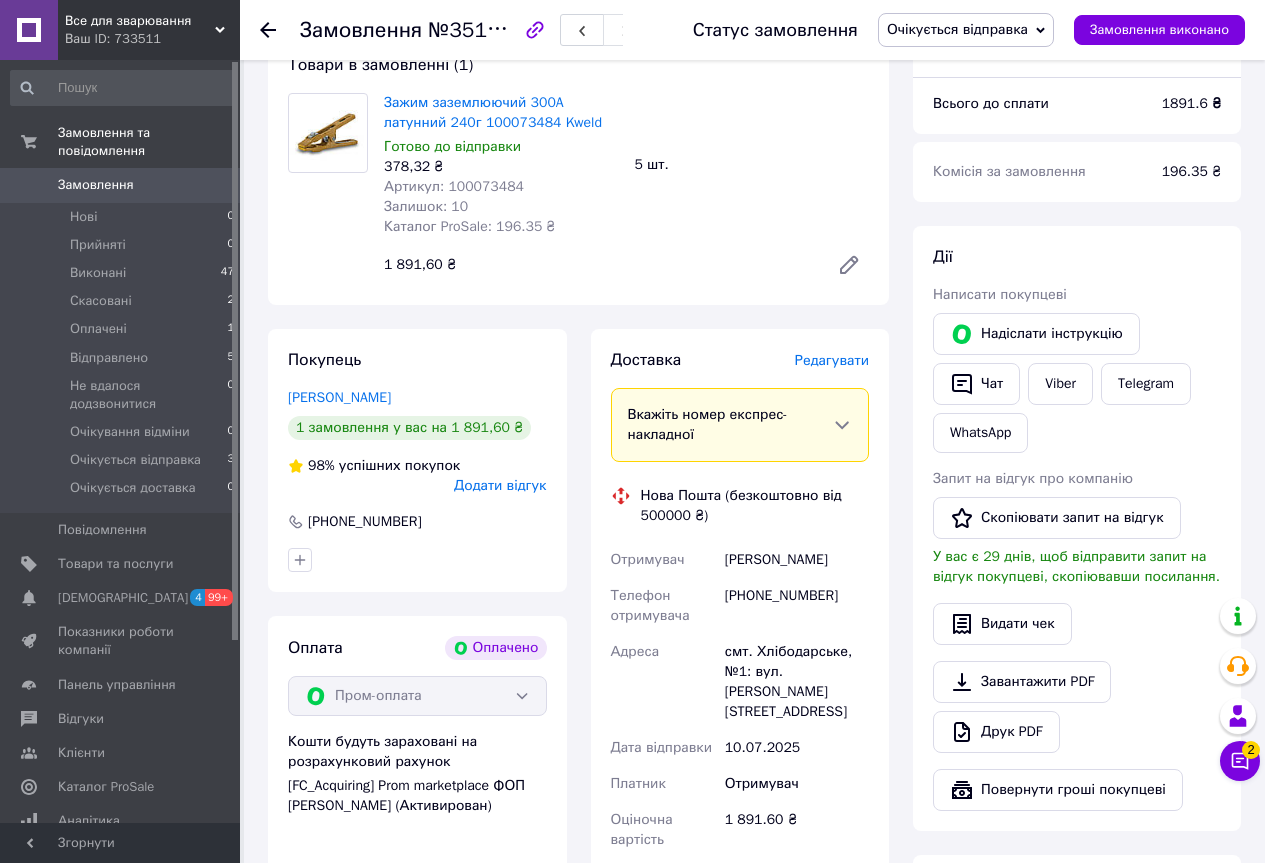 click on "Замовлення №351946302 Статус замовлення Очікується відправка Прийнято Виконано Скасовано Оплачено Відправлено Не вдалося додзвонитися Очікування відміни Очікується доставка Замовлення виконано" at bounding box center (752, 30) 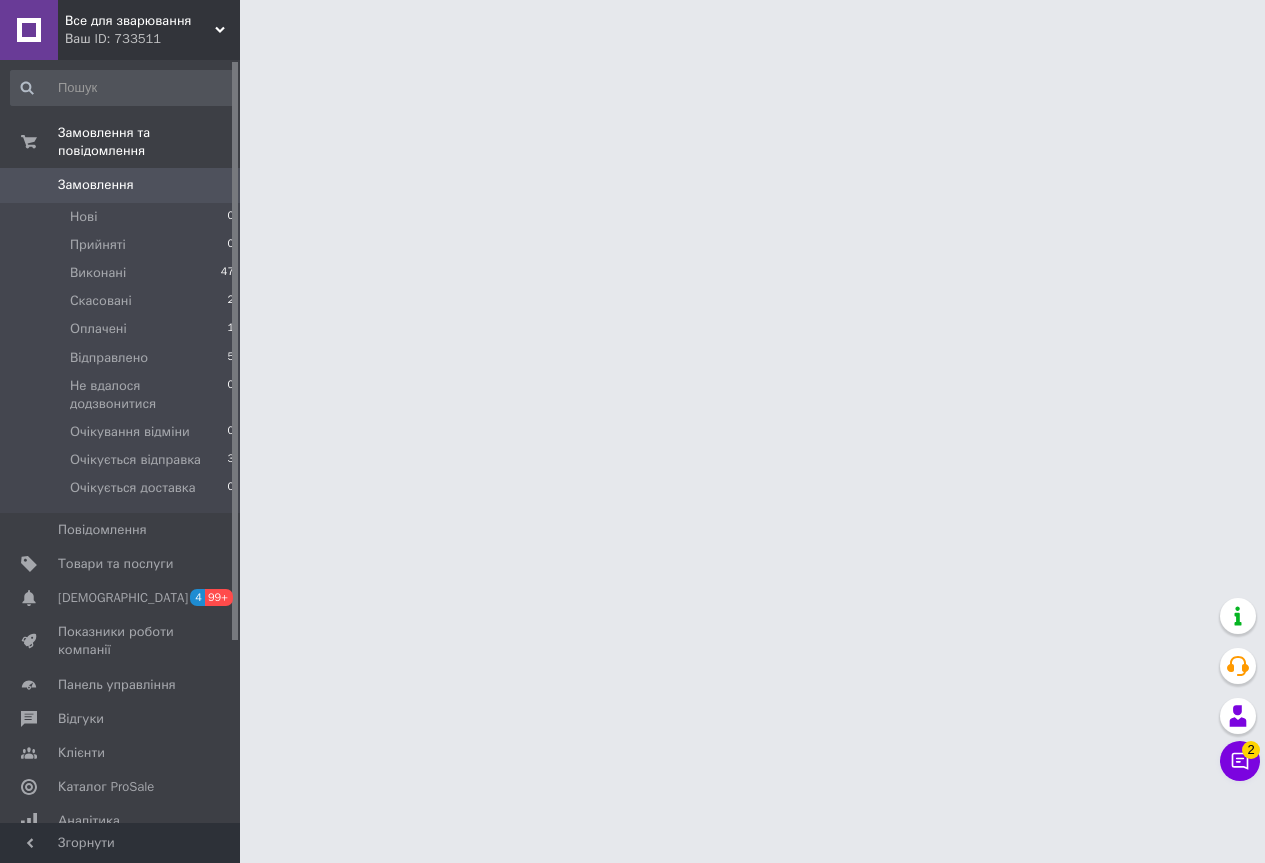scroll, scrollTop: 0, scrollLeft: 0, axis: both 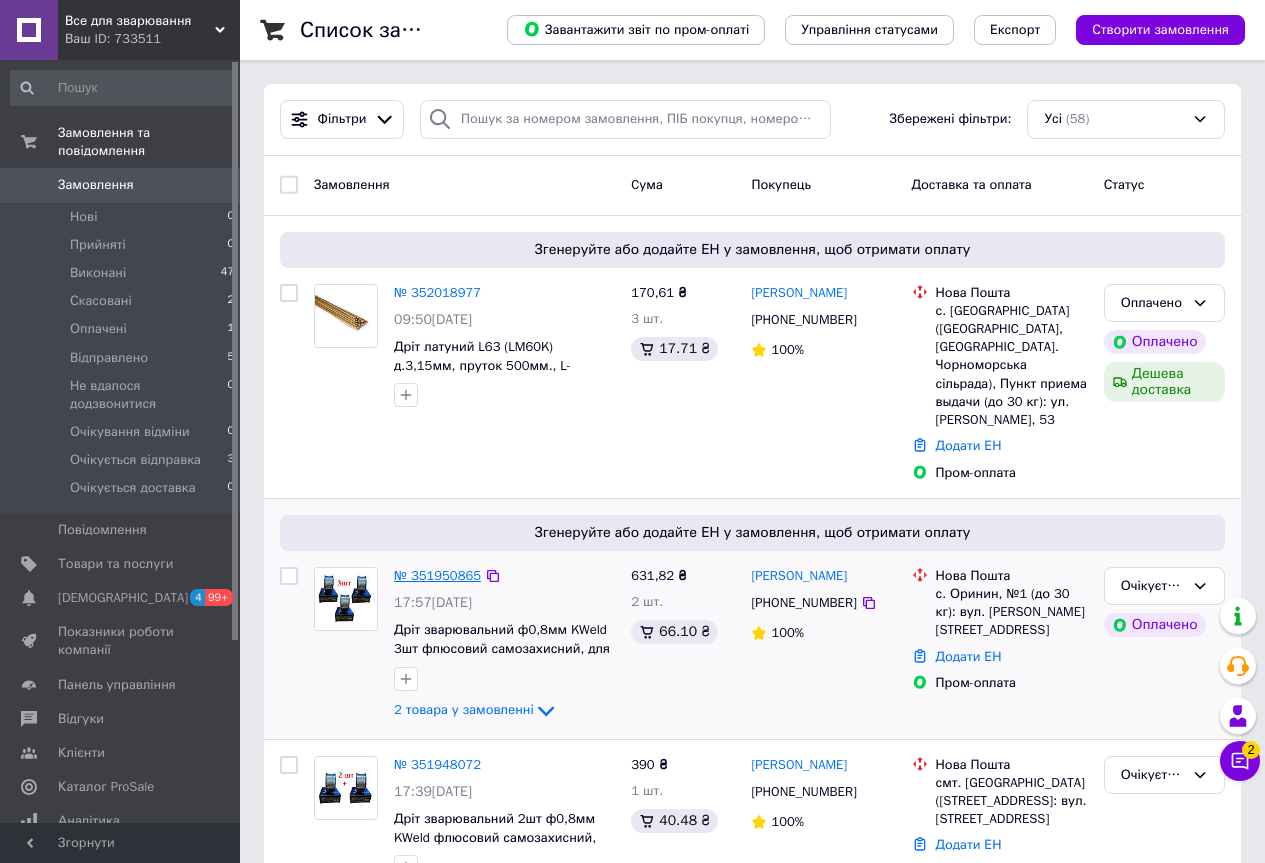 click on "№ 351950865" at bounding box center (437, 575) 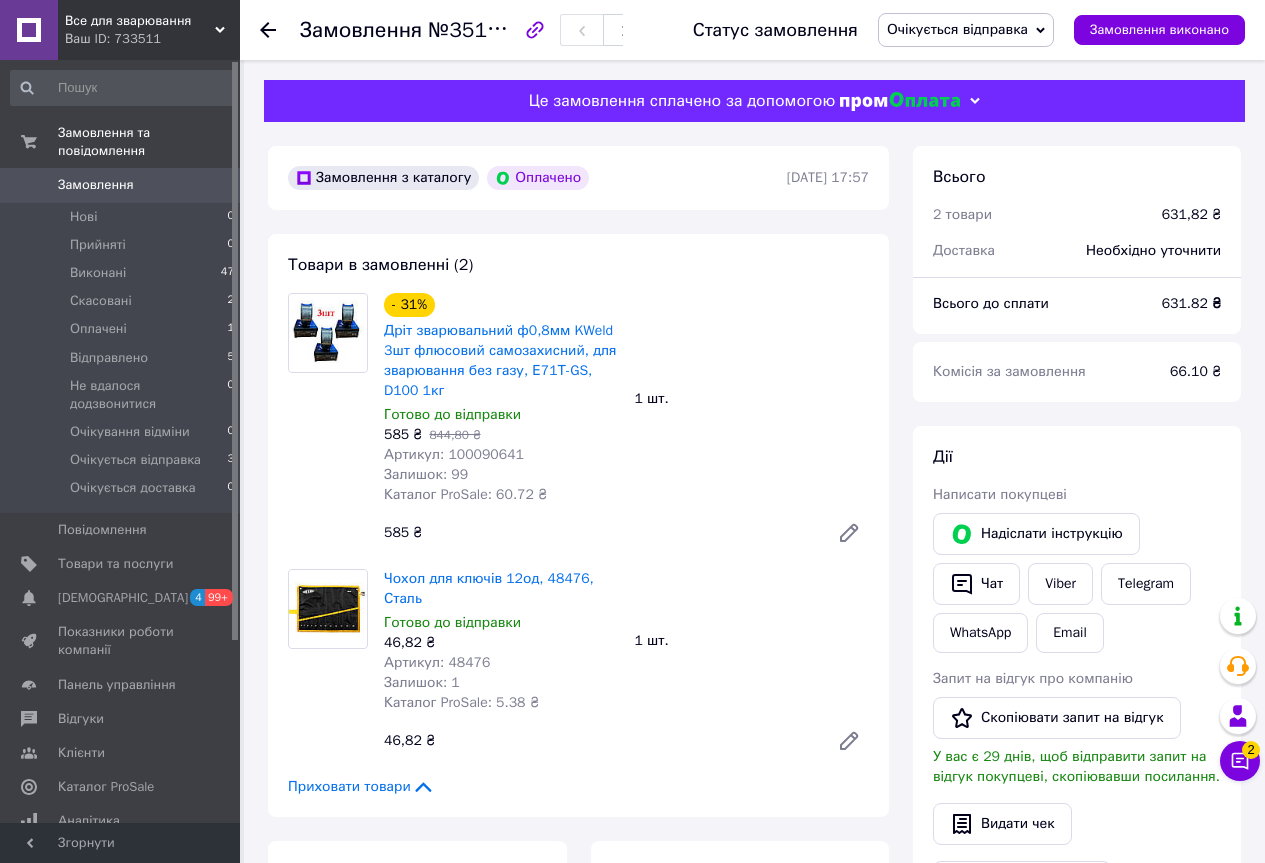 scroll, scrollTop: 100, scrollLeft: 0, axis: vertical 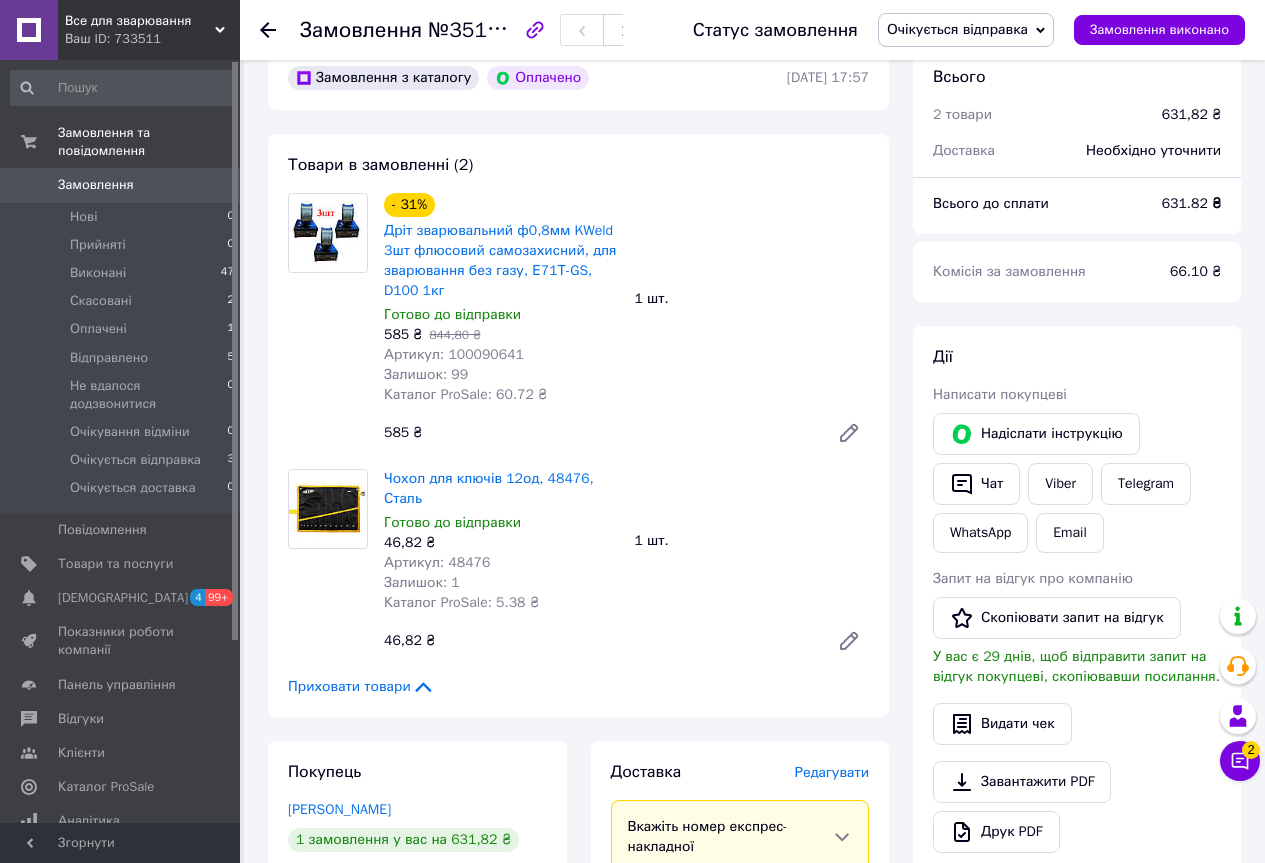 click on "Артикул: 100090641" at bounding box center [454, 354] 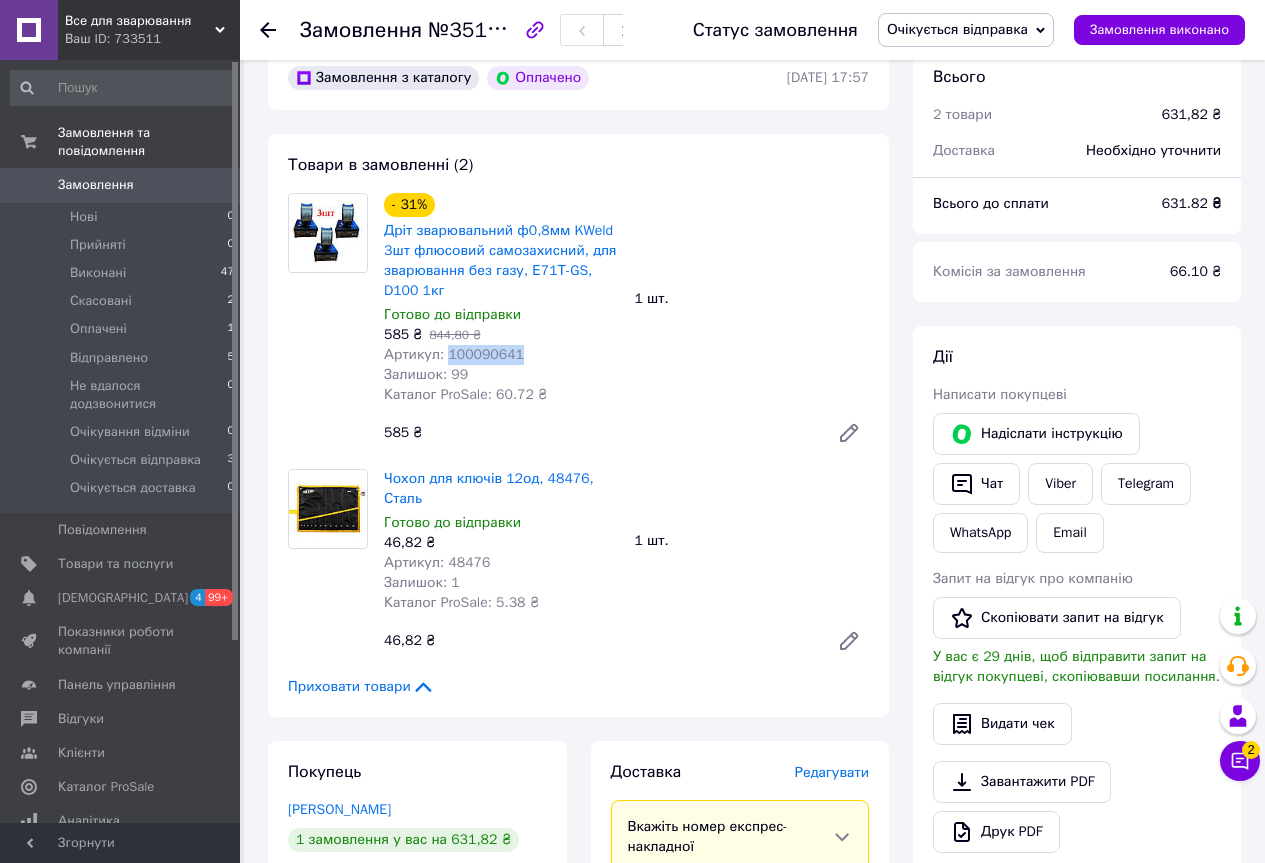 click on "Артикул: 100090641" at bounding box center [454, 354] 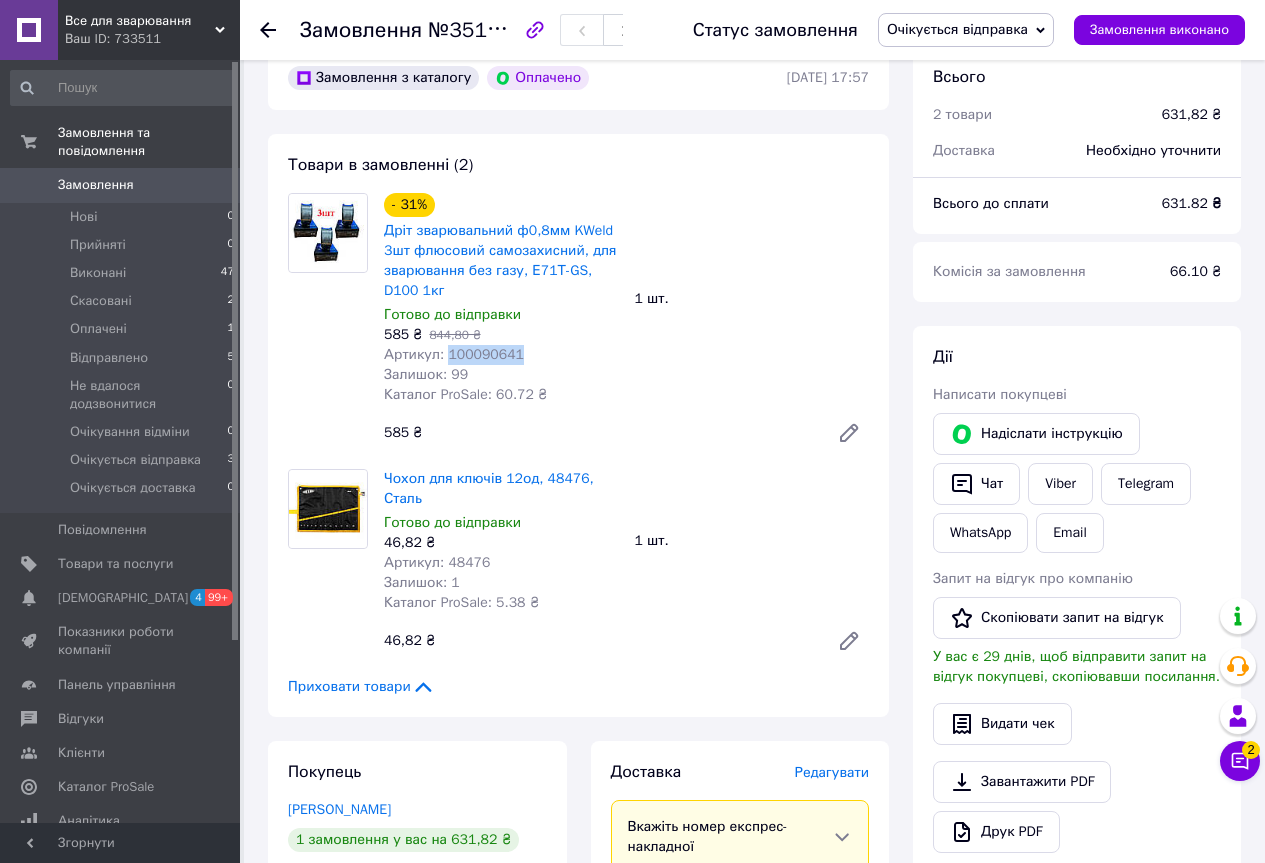 copy on "100090641" 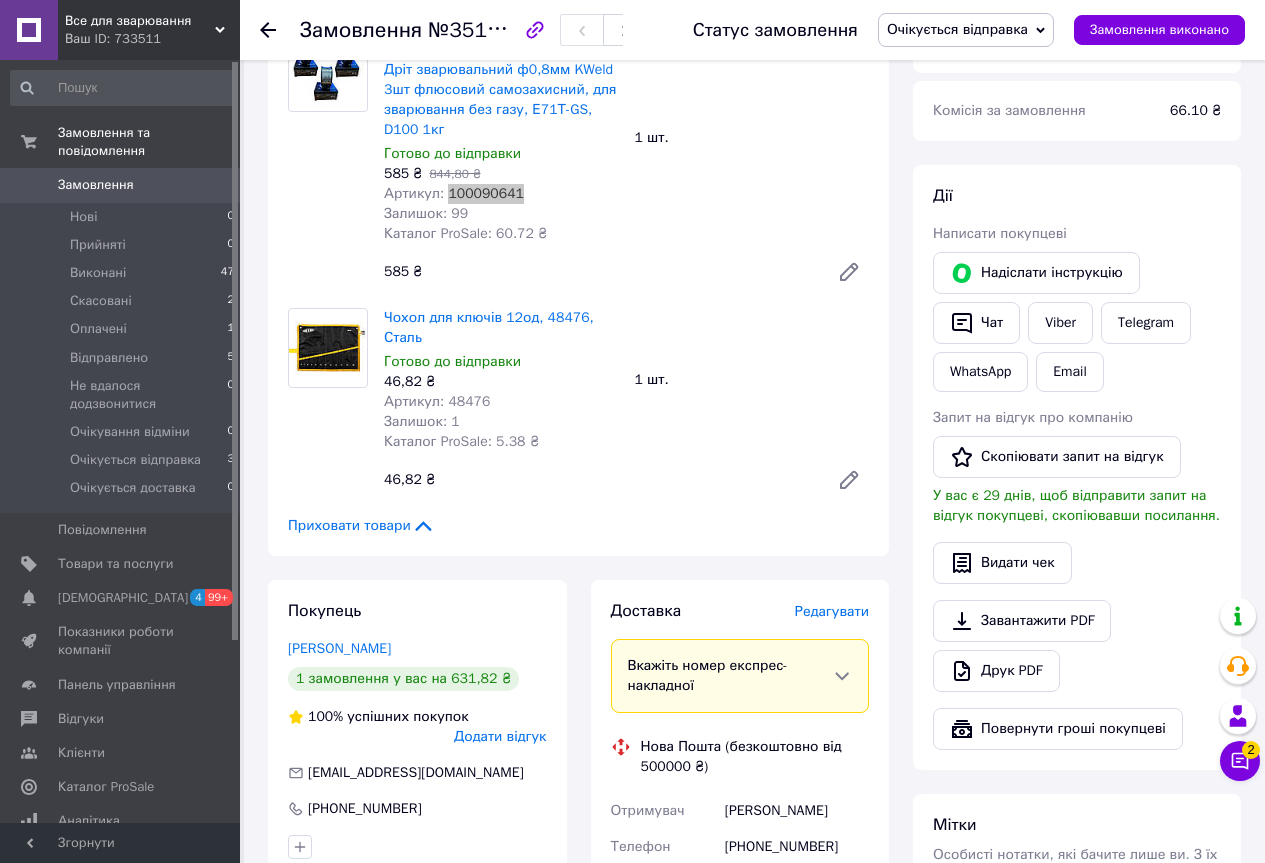scroll, scrollTop: 600, scrollLeft: 0, axis: vertical 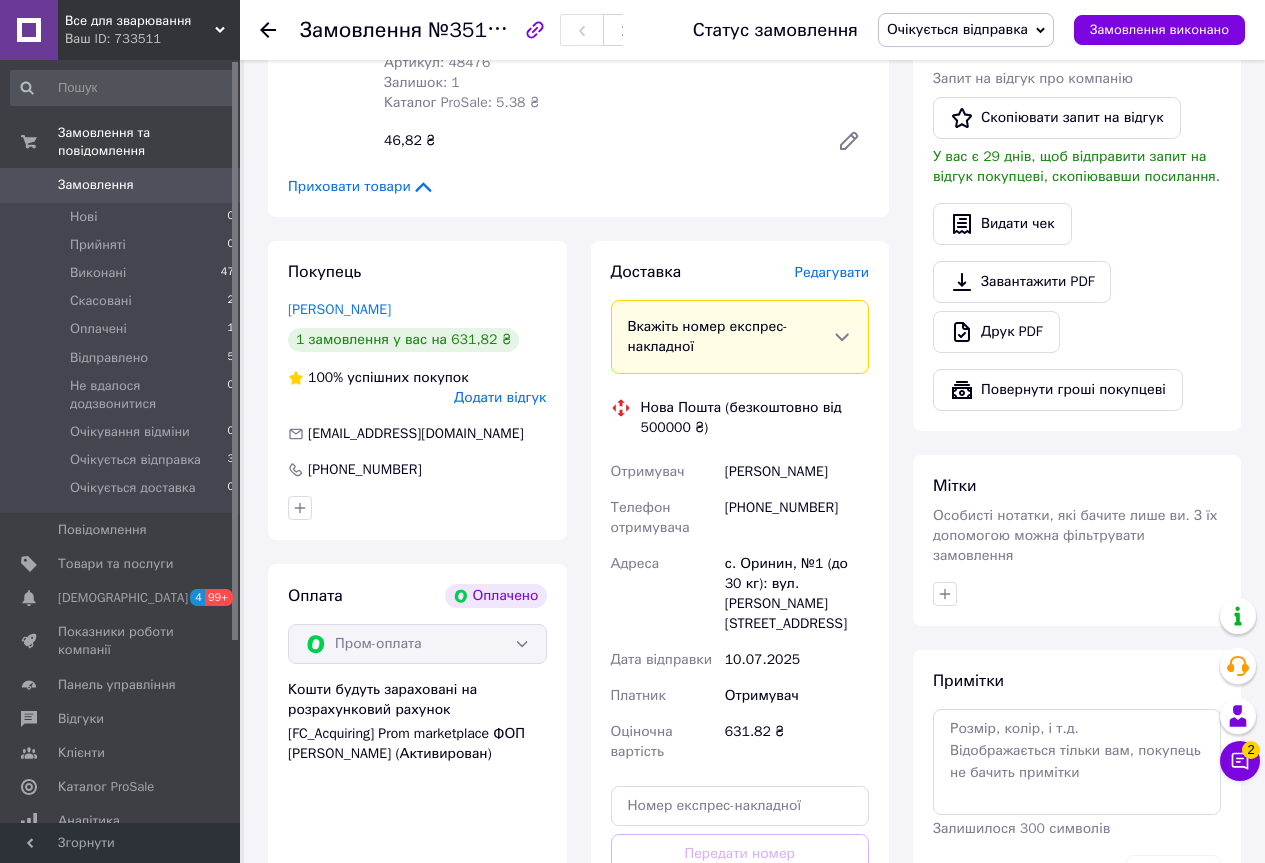 drag, startPoint x: 728, startPoint y: 471, endPoint x: 857, endPoint y: 467, distance: 129.062 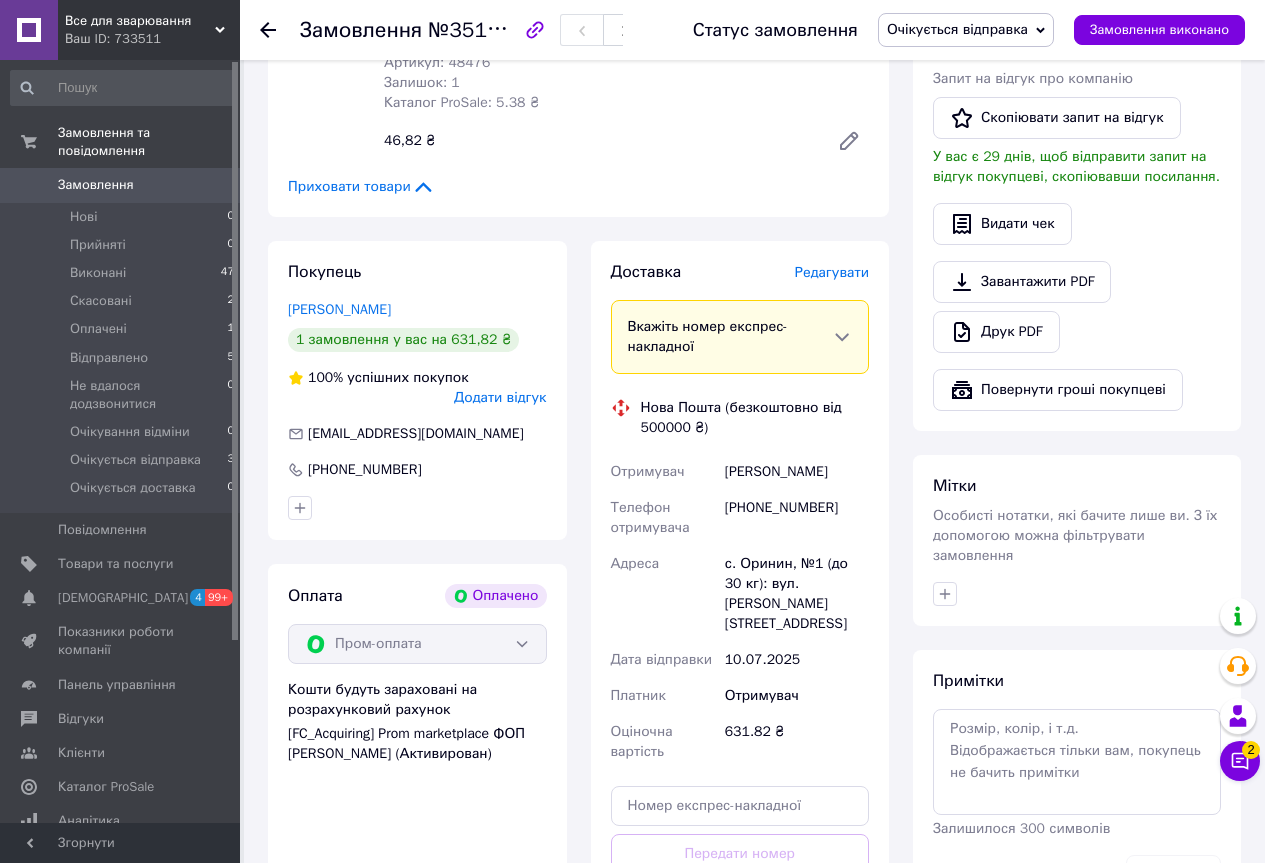 click on "Захаренко Андрей" at bounding box center (797, 472) 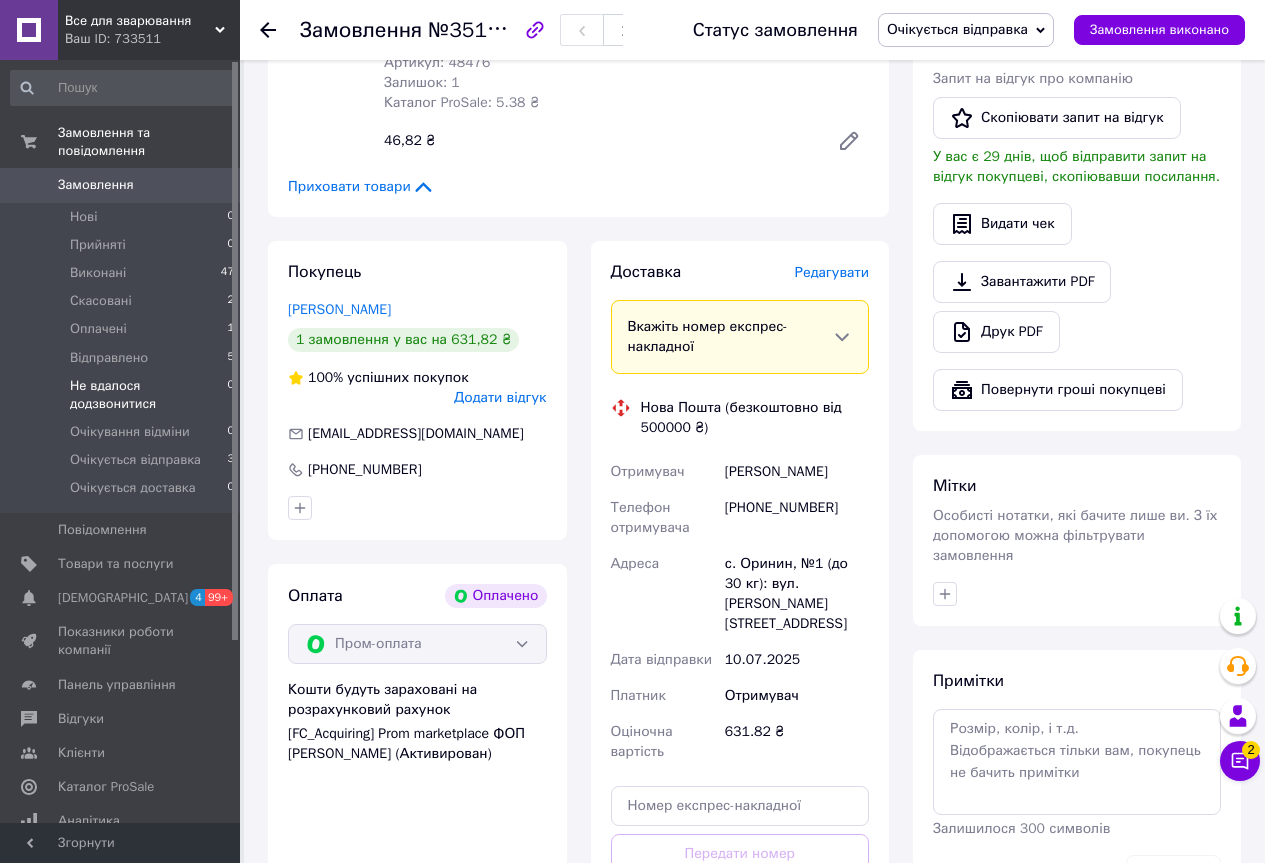 copy on "Захаренко Андрей" 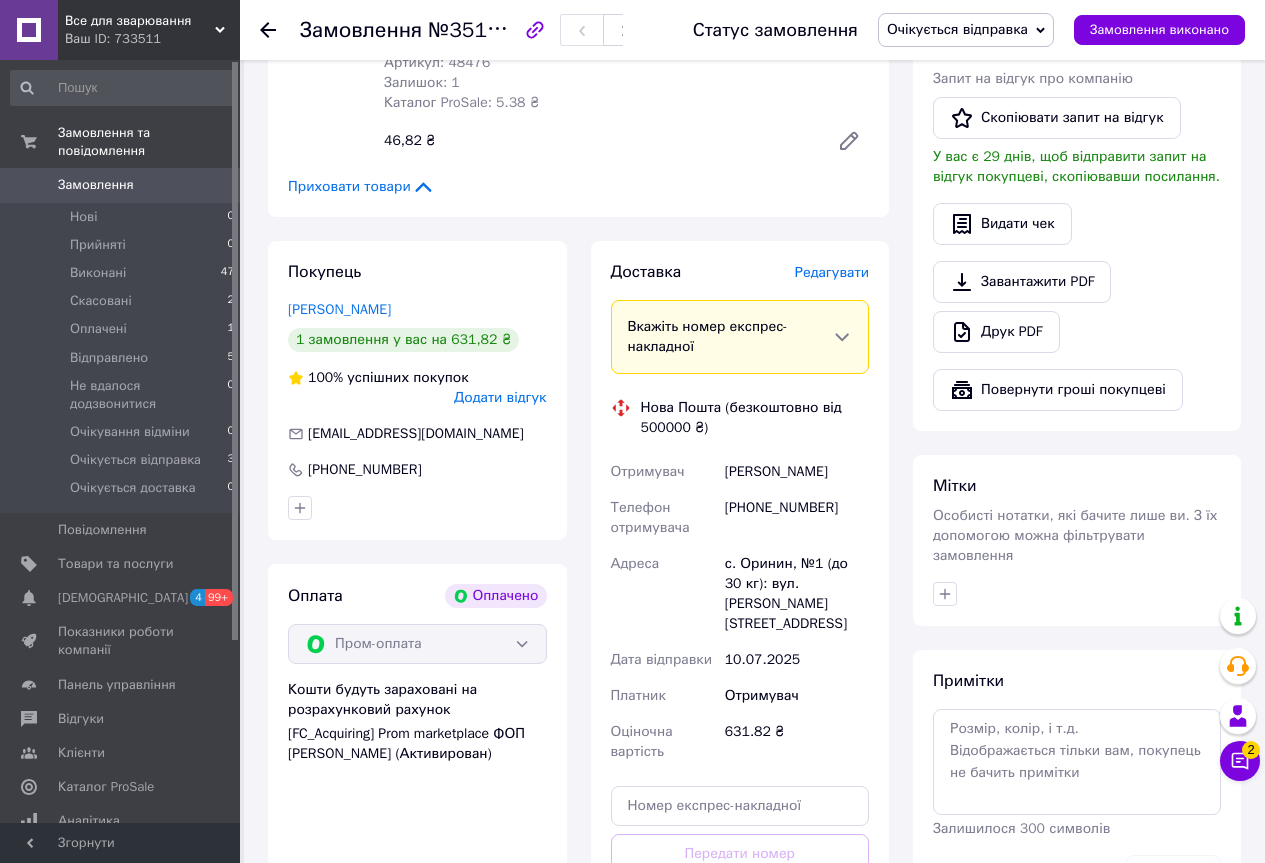 click on "[PHONE_NUMBER]" at bounding box center (797, 518) 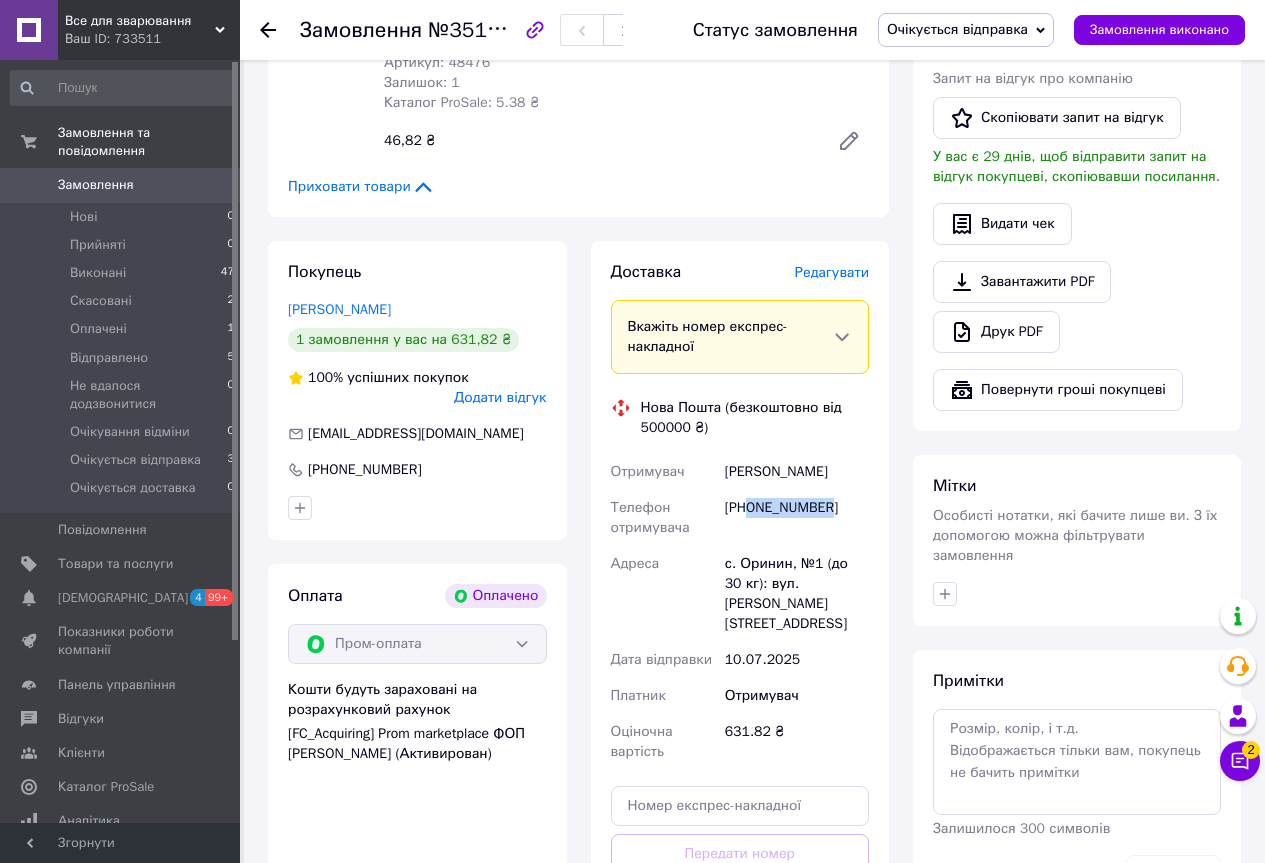 drag, startPoint x: 750, startPoint y: 506, endPoint x: 840, endPoint y: 505, distance: 90.005554 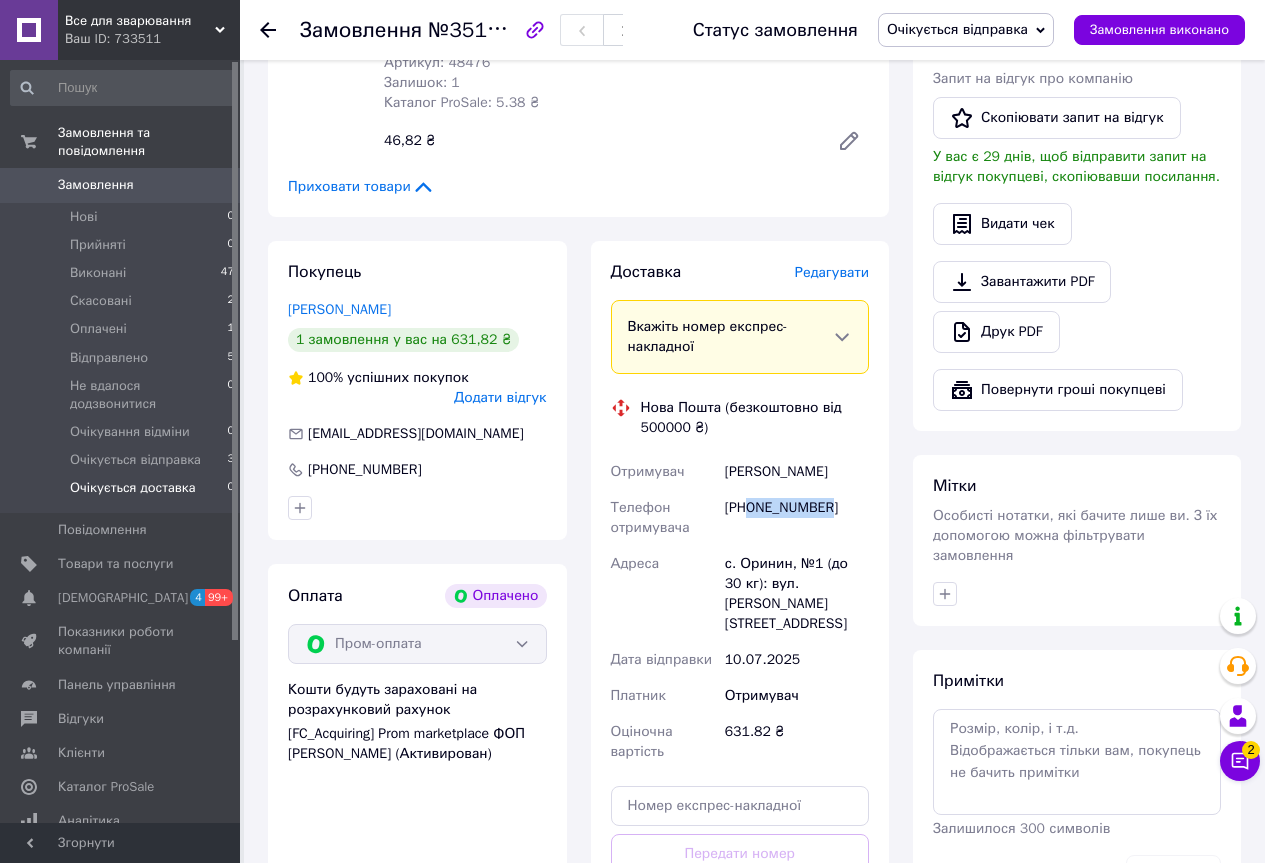 copy on "0676147830" 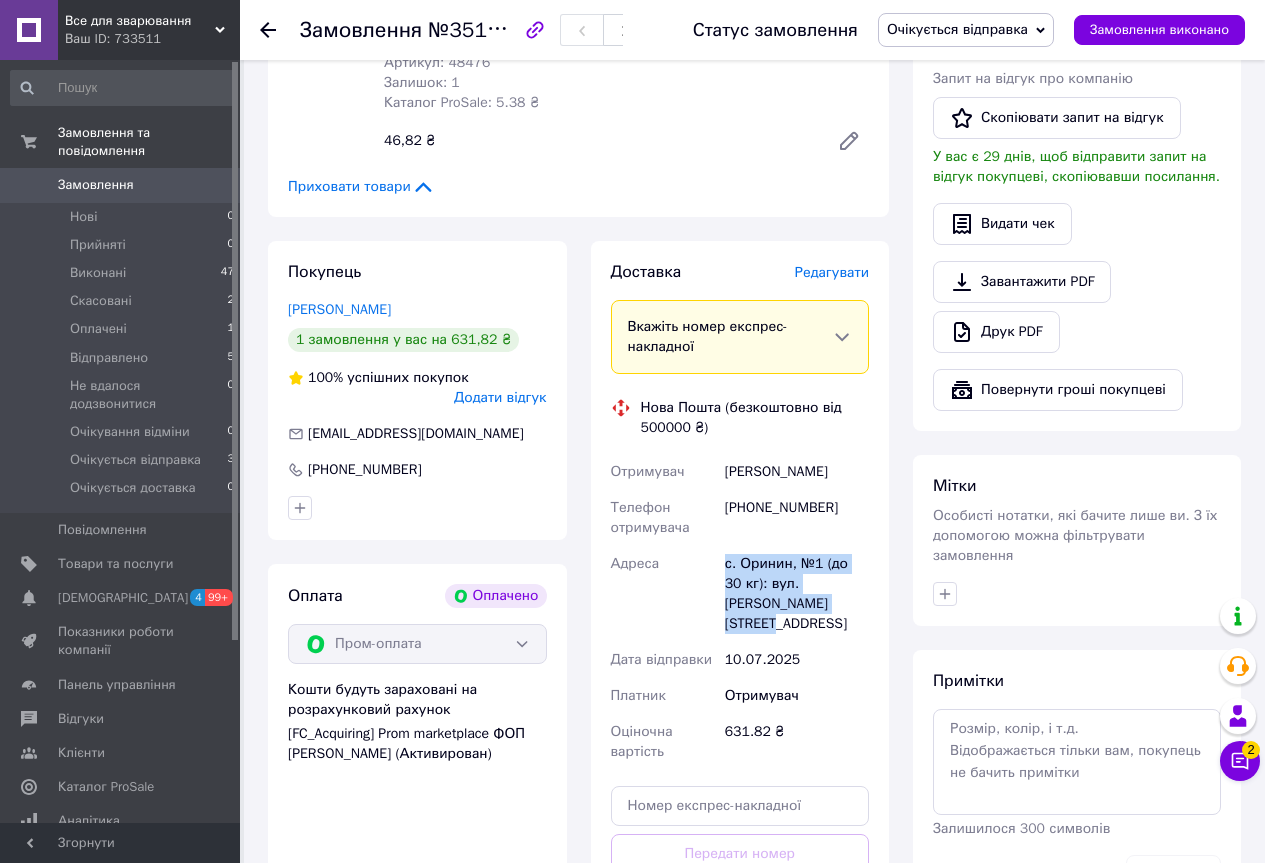 drag, startPoint x: 724, startPoint y: 563, endPoint x: 826, endPoint y: 598, distance: 107.837845 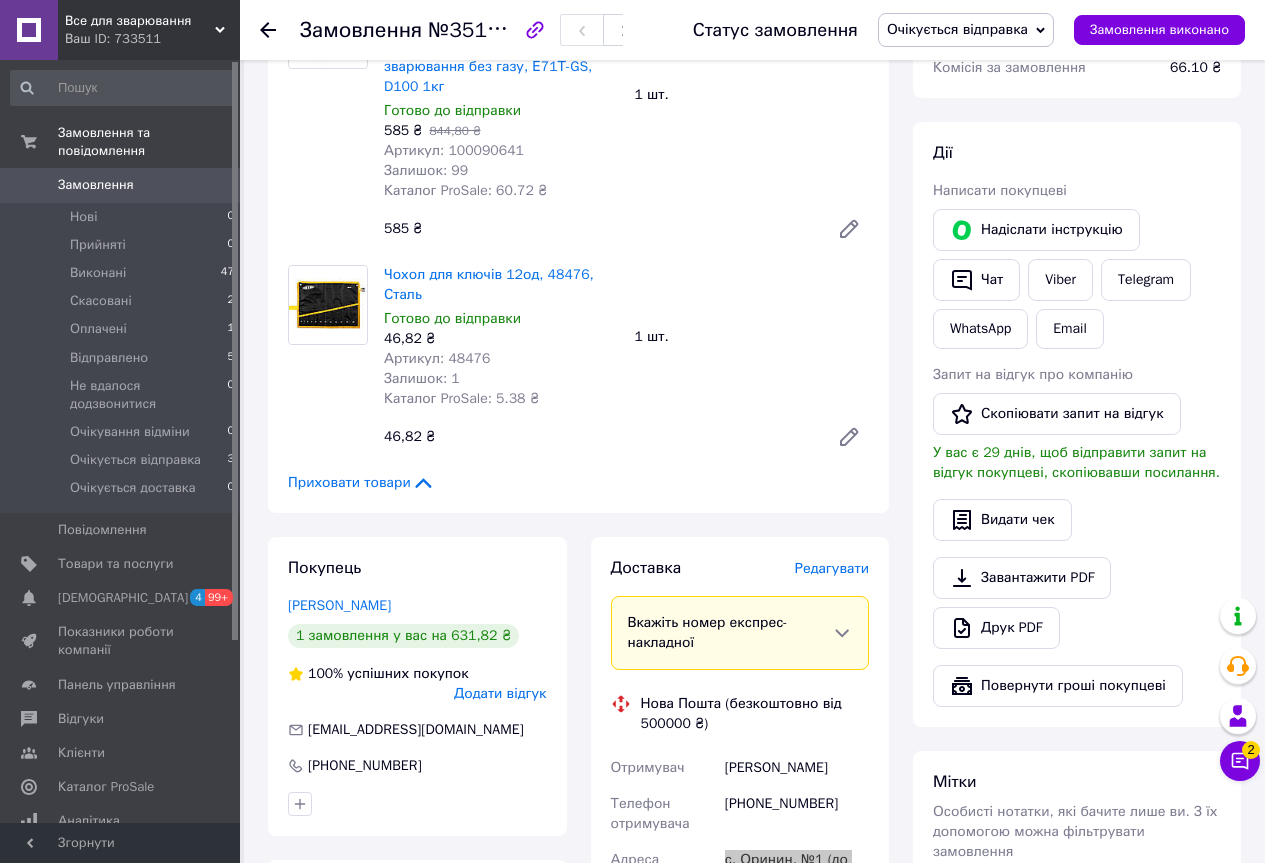 scroll, scrollTop: 200, scrollLeft: 0, axis: vertical 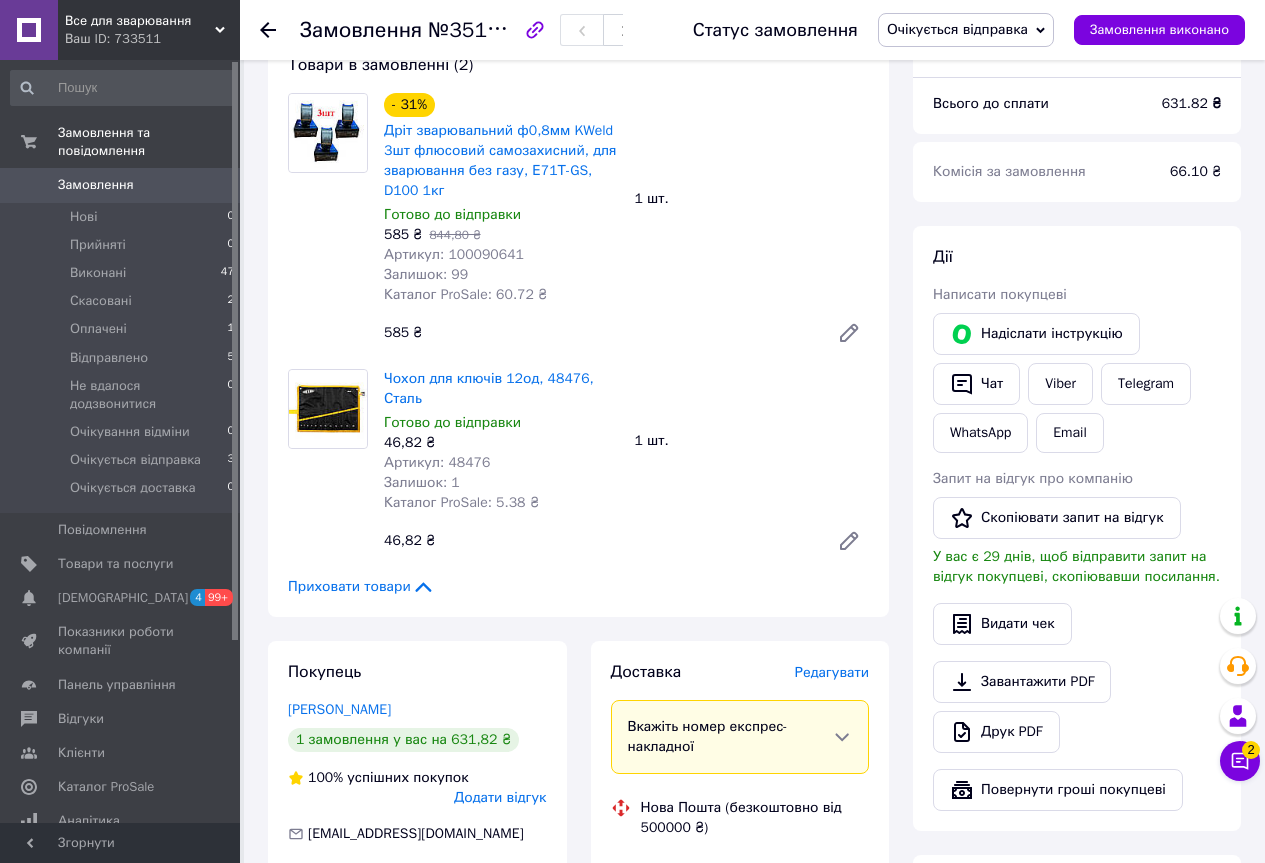 click on "Артикул: 100090641" at bounding box center (454, 254) 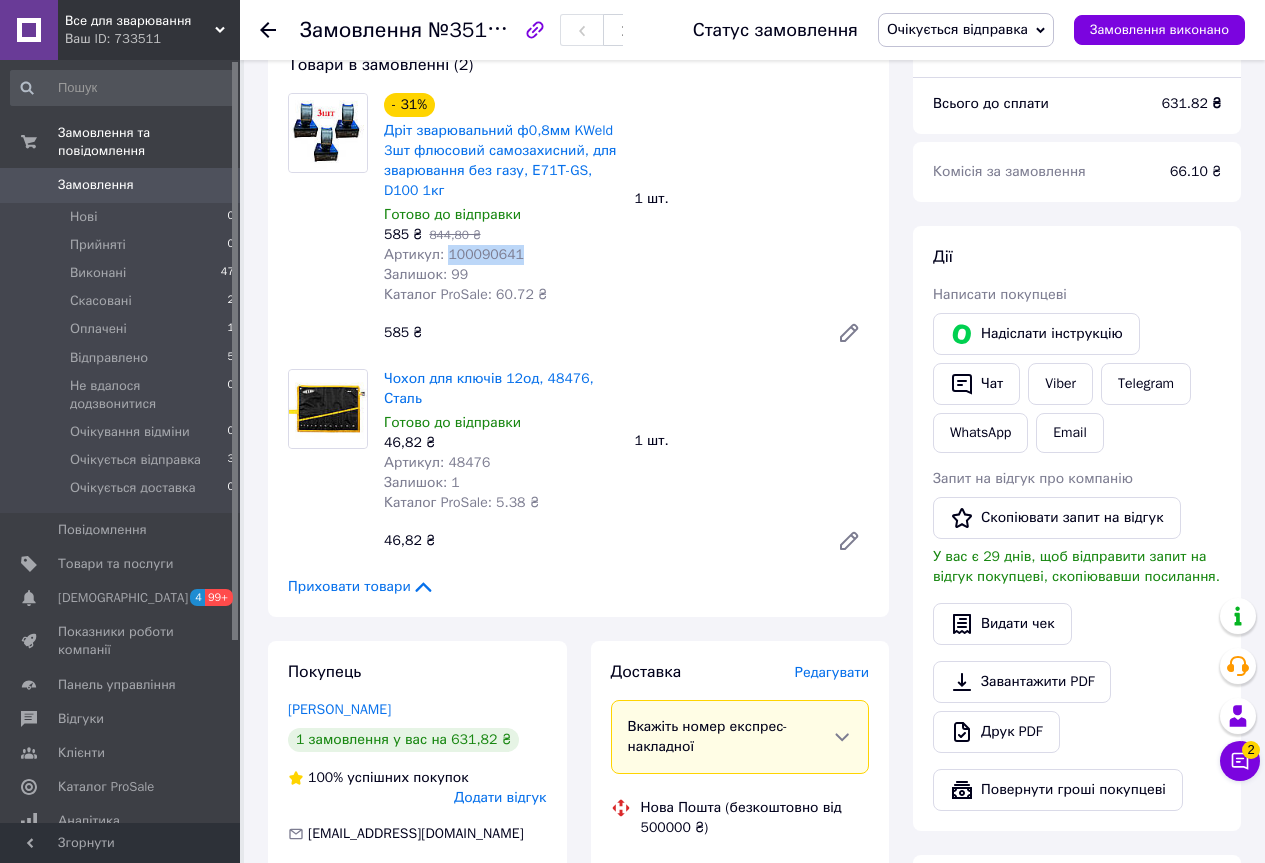 click on "Артикул: 100090641" at bounding box center (454, 254) 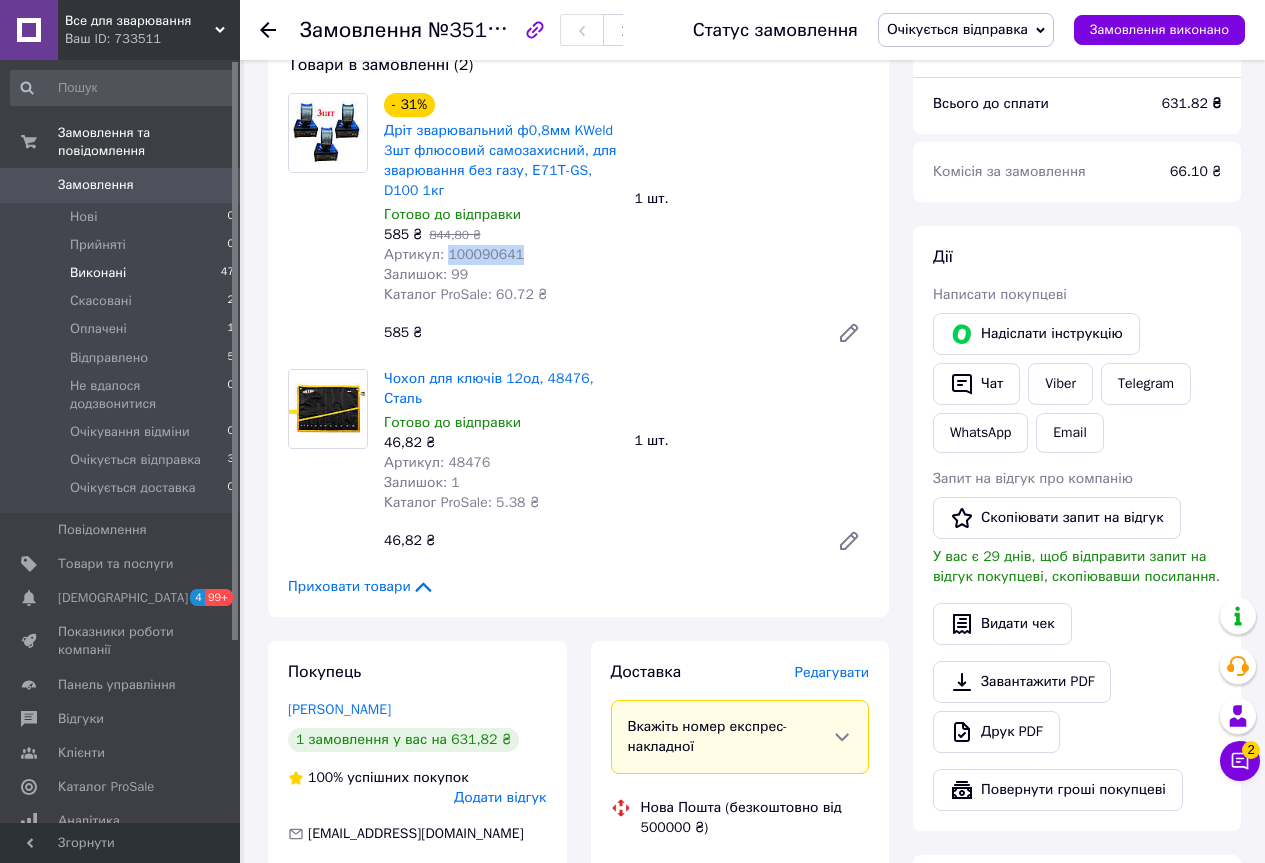 copy on "100090641" 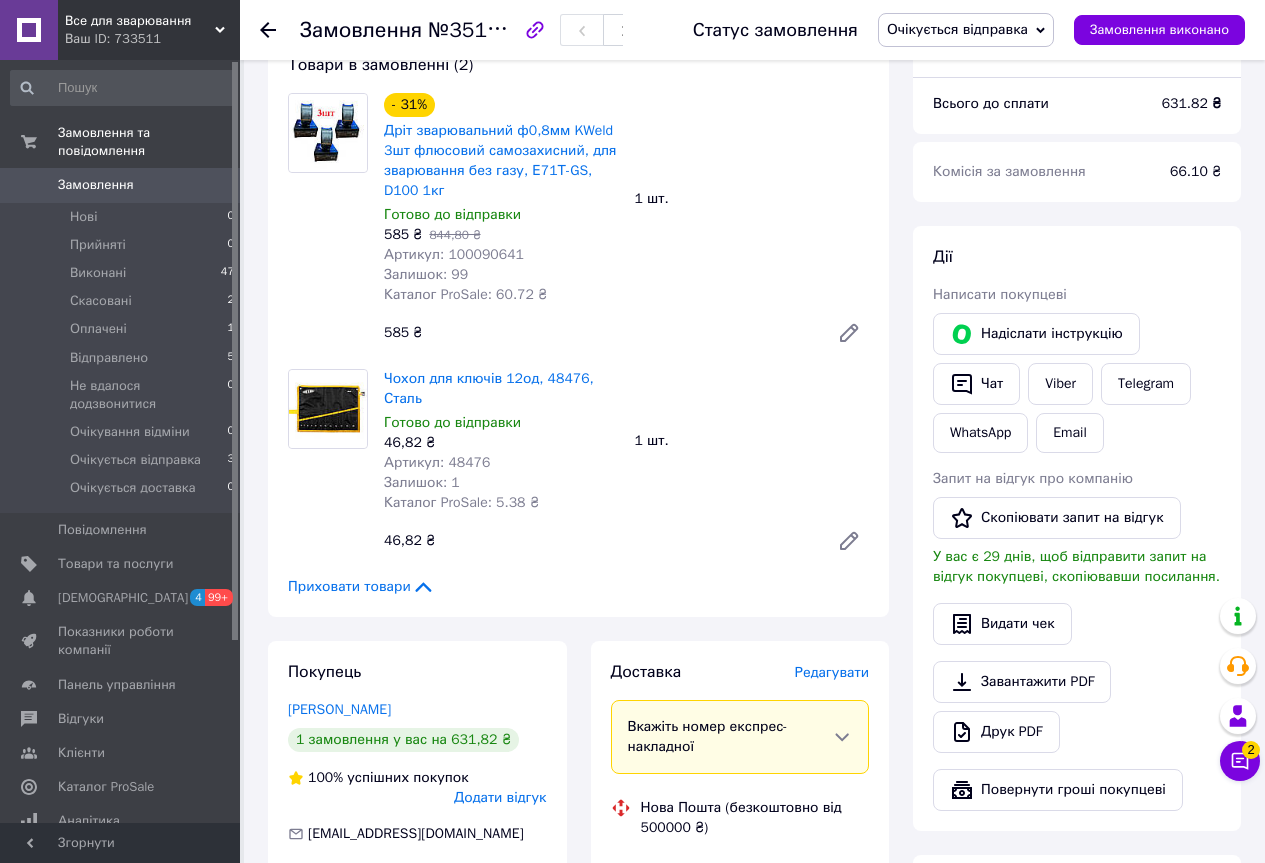 click on "Артикул: 48476" at bounding box center [437, 462] 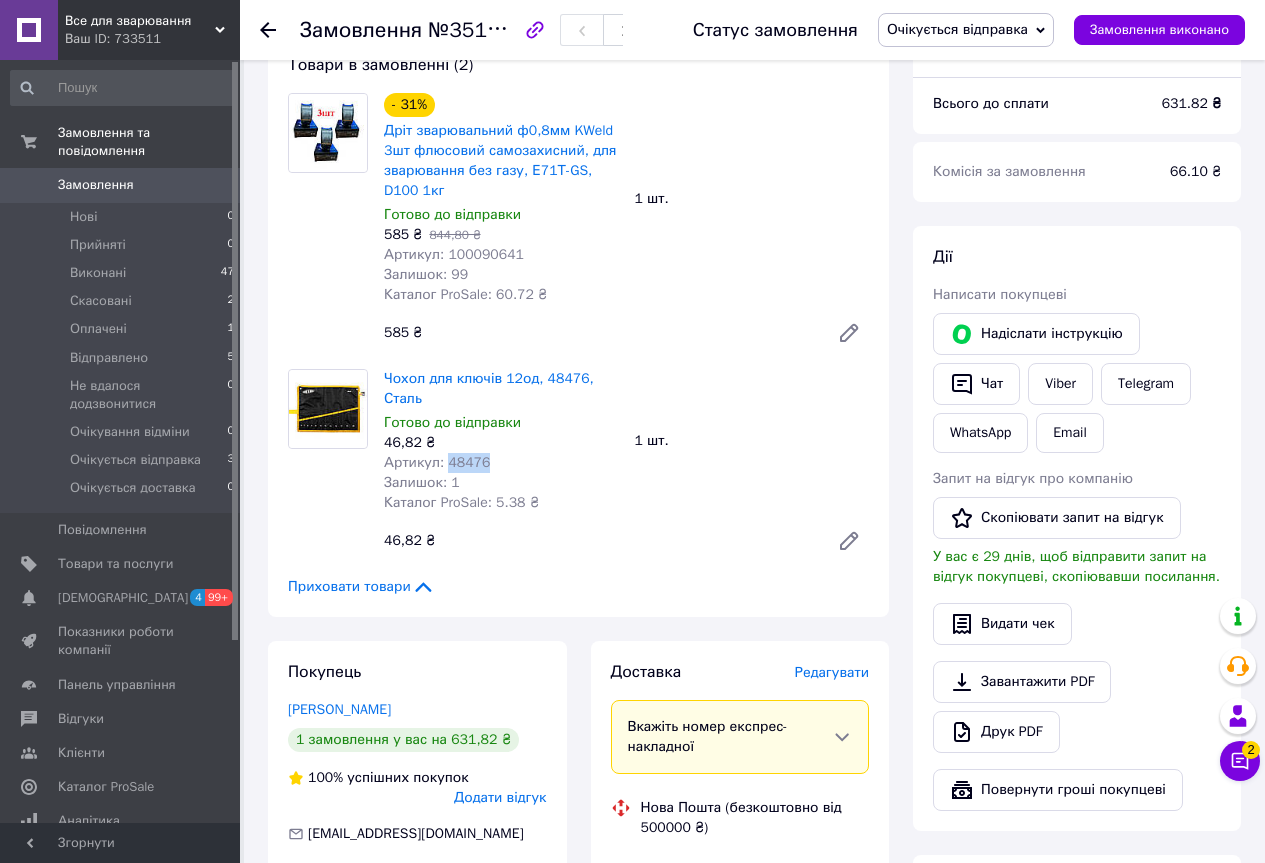click on "Артикул: 48476" at bounding box center (437, 462) 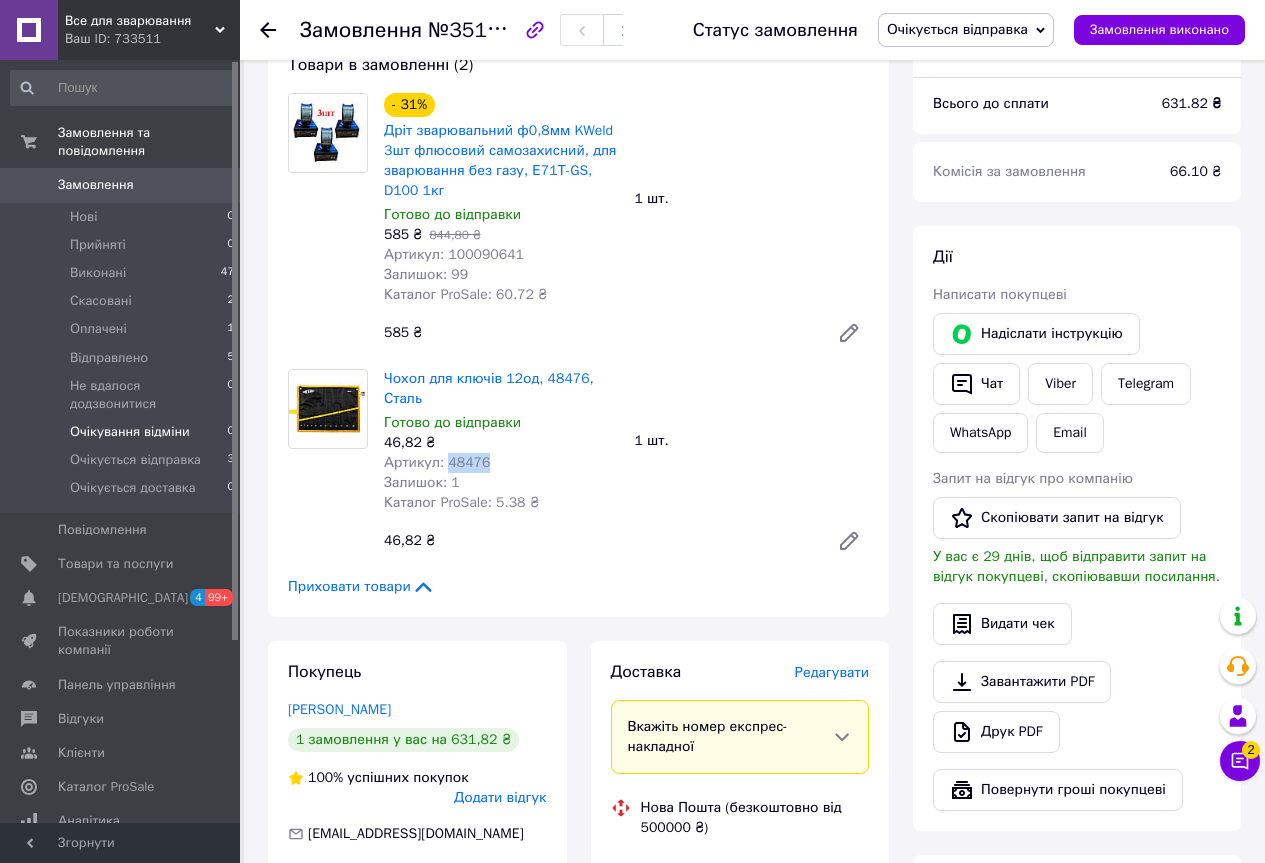 copy on "48476" 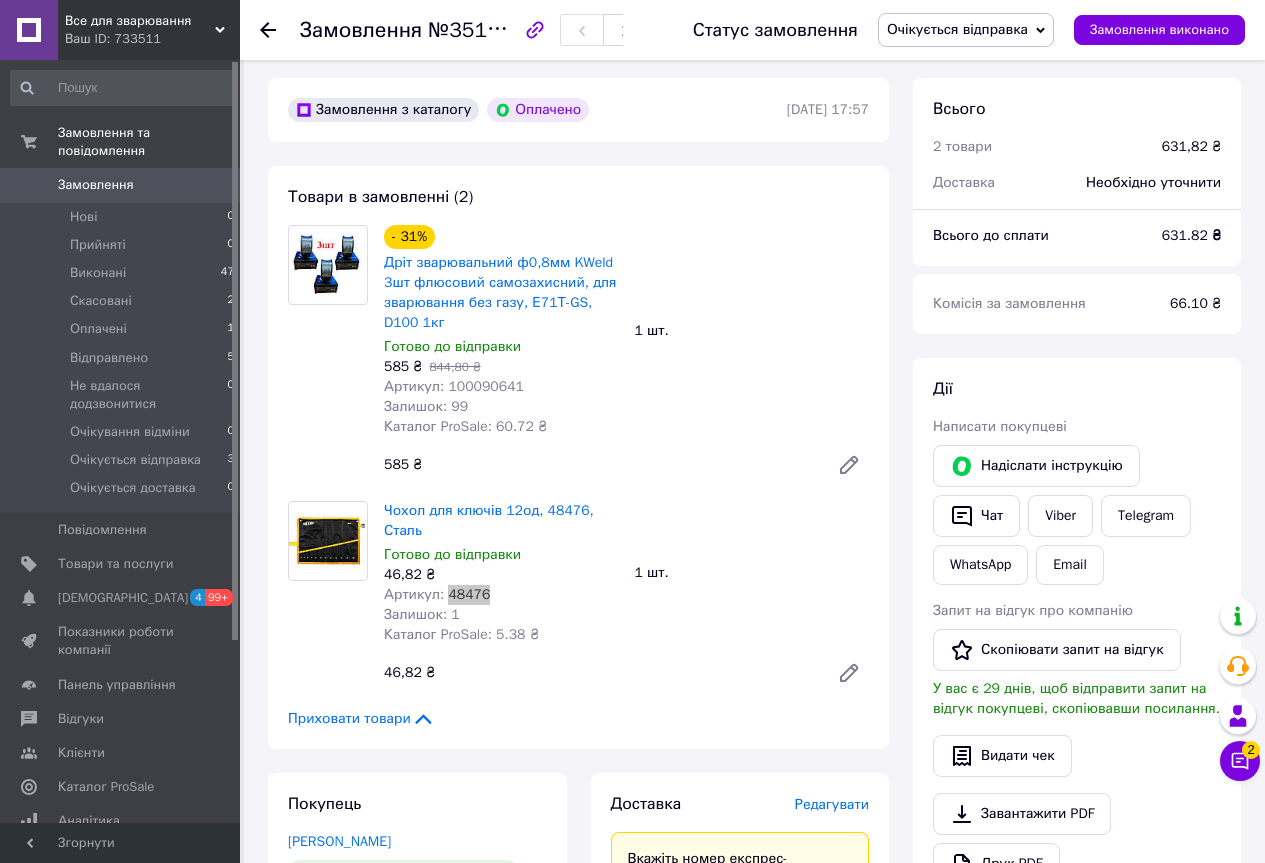 scroll, scrollTop: 0, scrollLeft: 0, axis: both 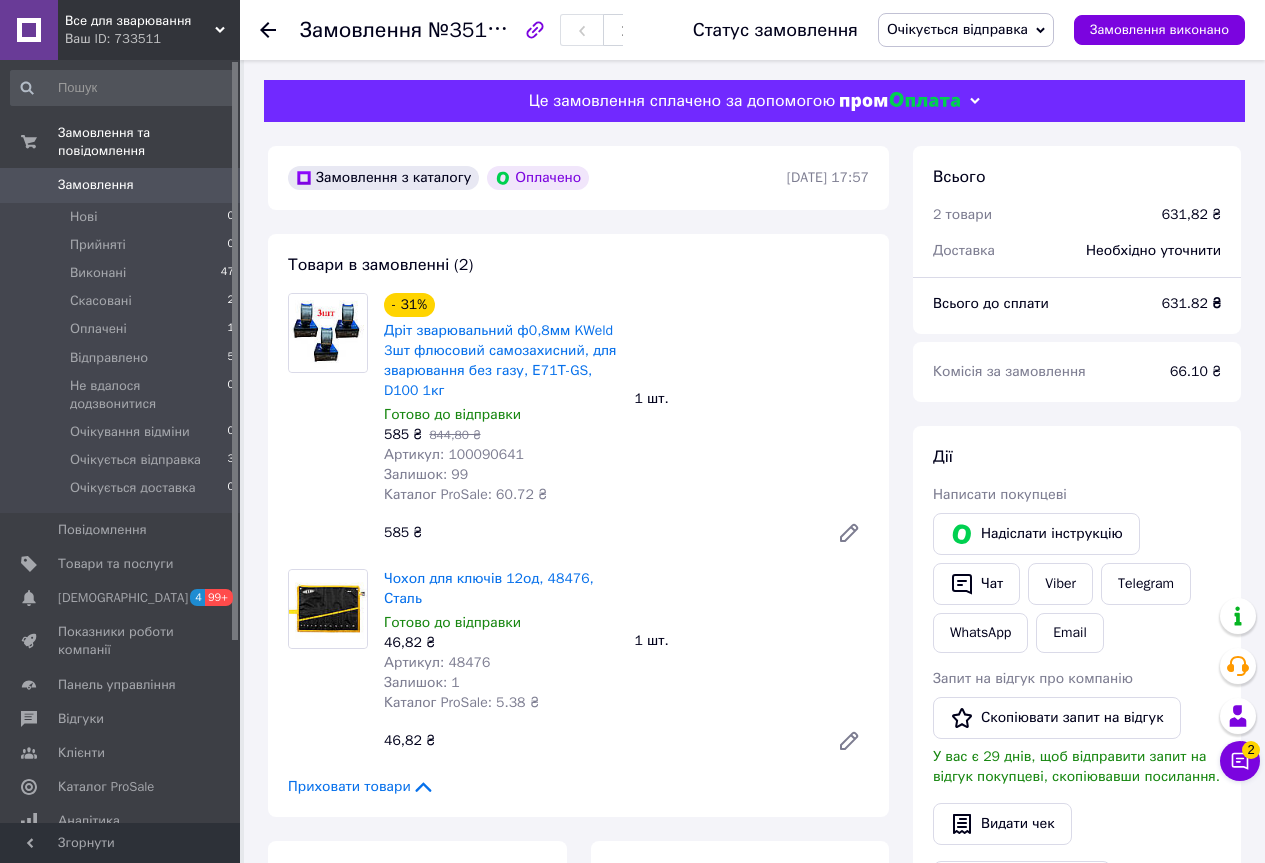click 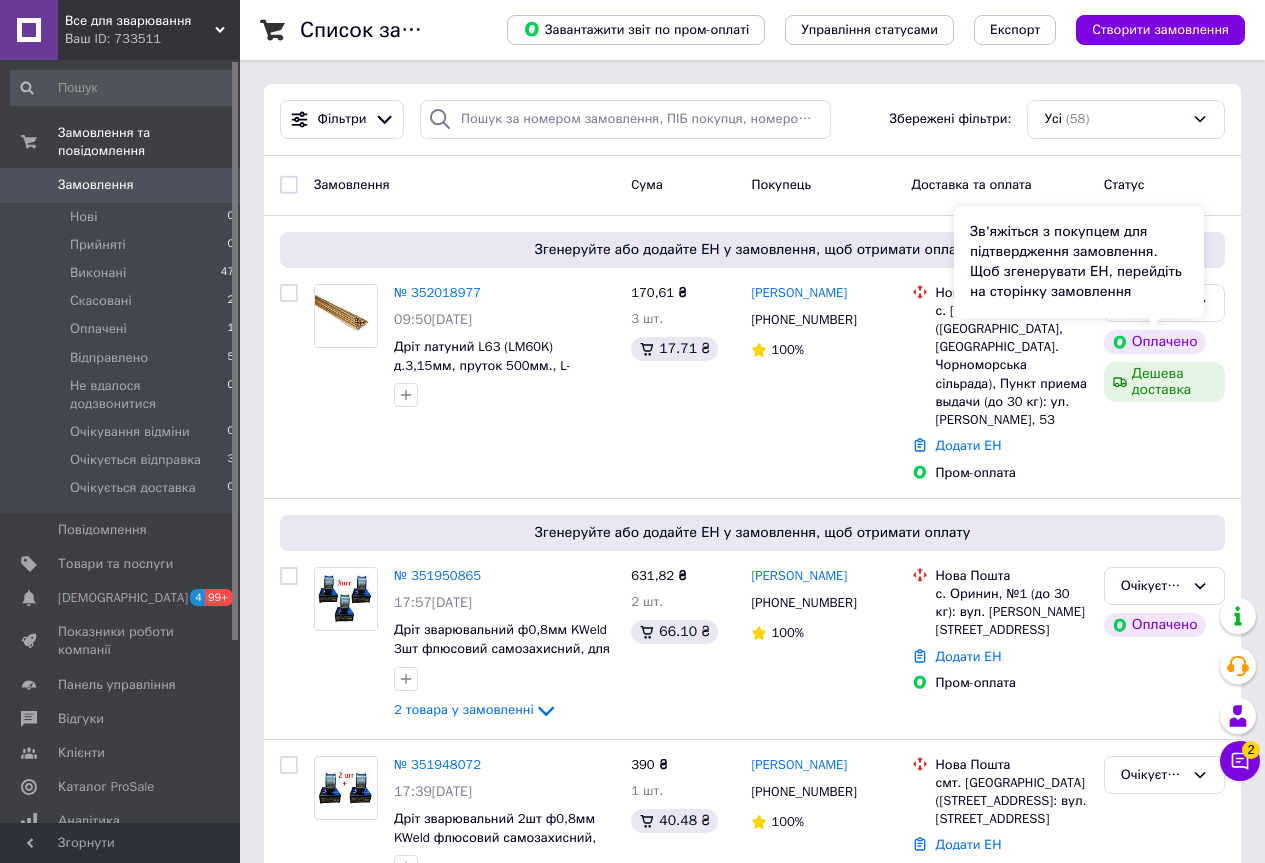 drag, startPoint x: 1180, startPoint y: 323, endPoint x: 1191, endPoint y: 295, distance: 30.083218 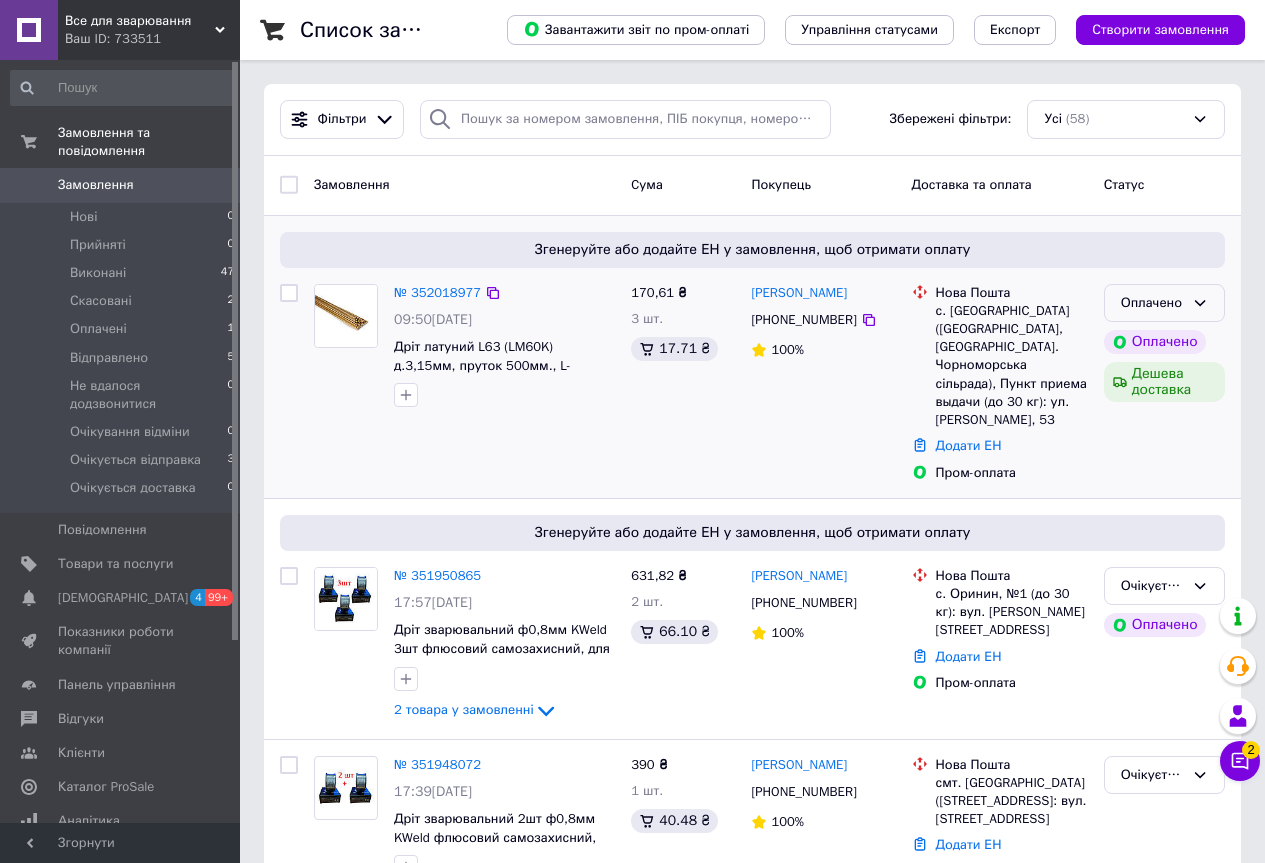 click on "Оплачено" at bounding box center (1152, 303) 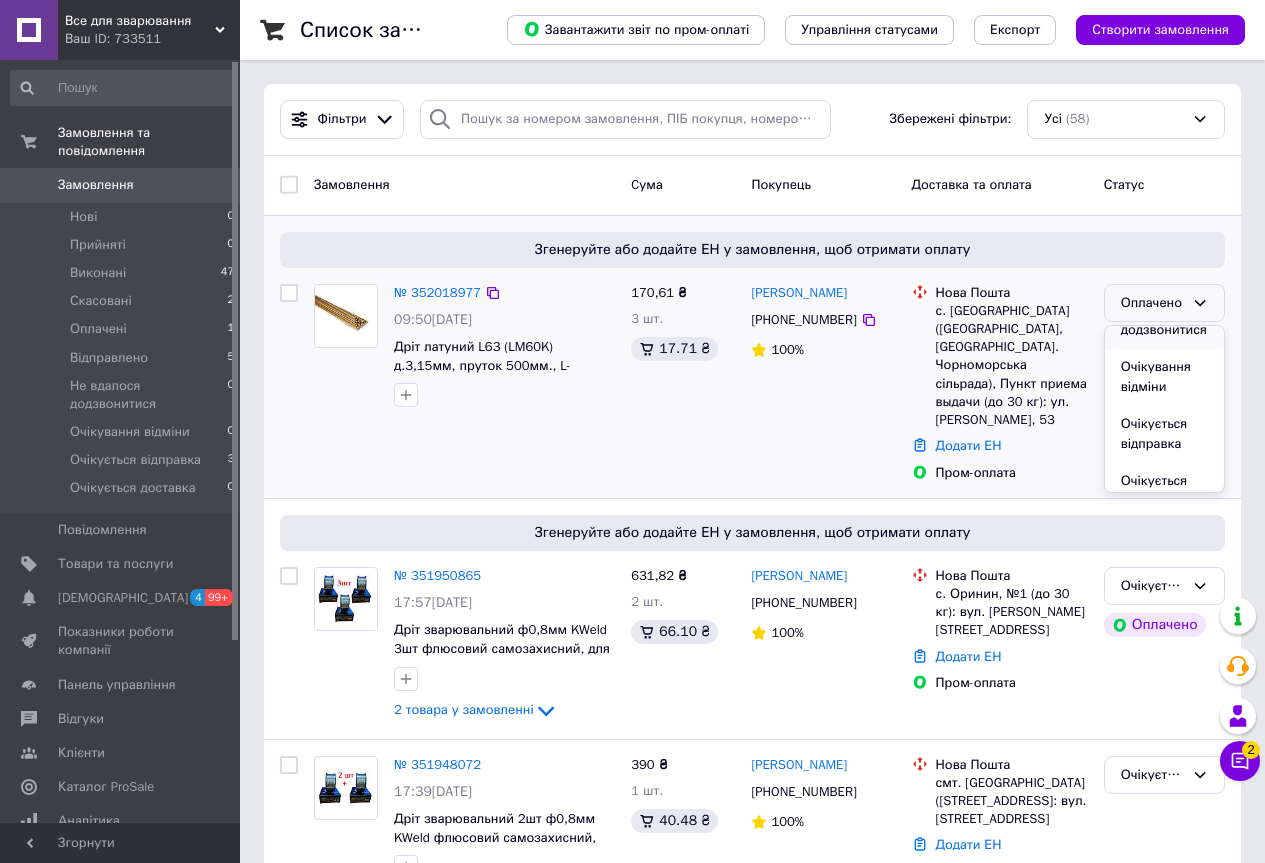 scroll, scrollTop: 200, scrollLeft: 0, axis: vertical 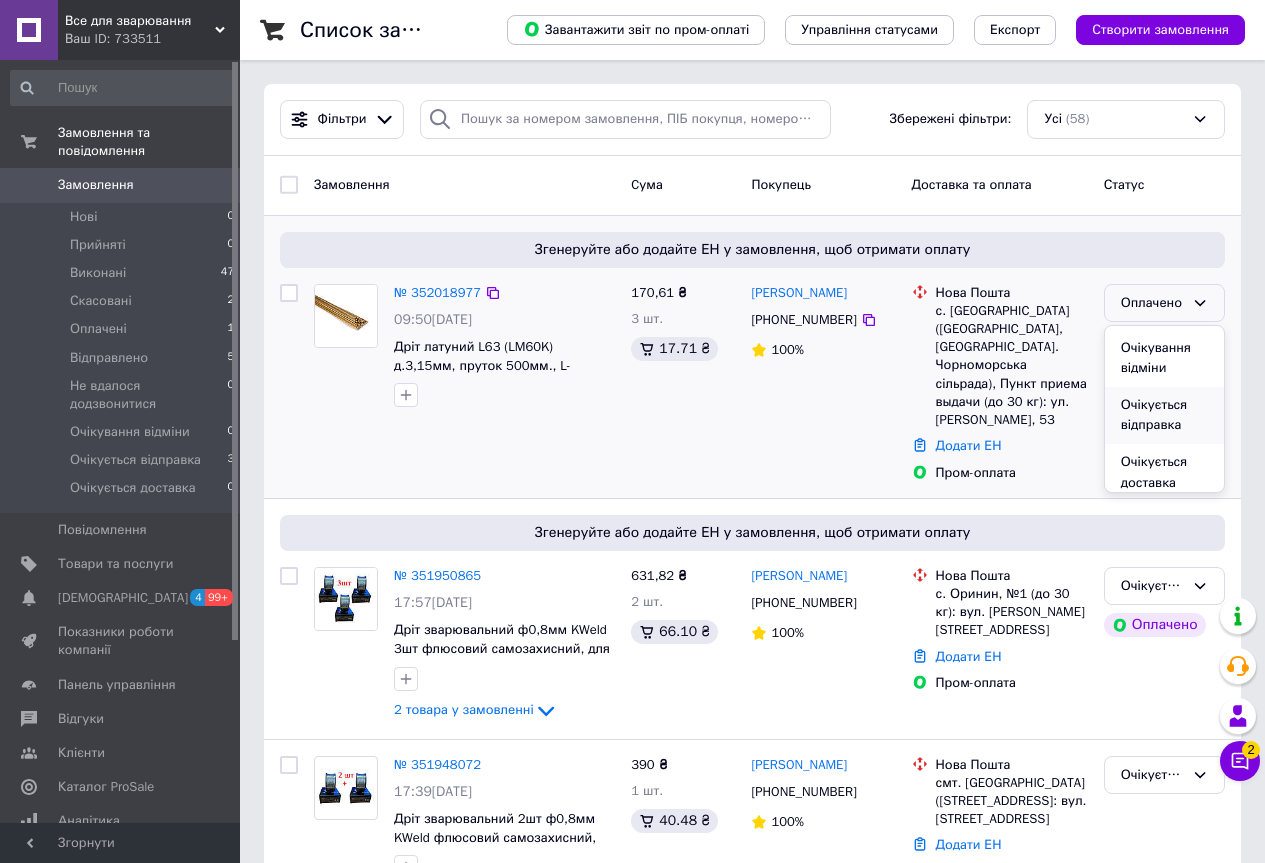 click on "Очікується відправка" at bounding box center [1164, 415] 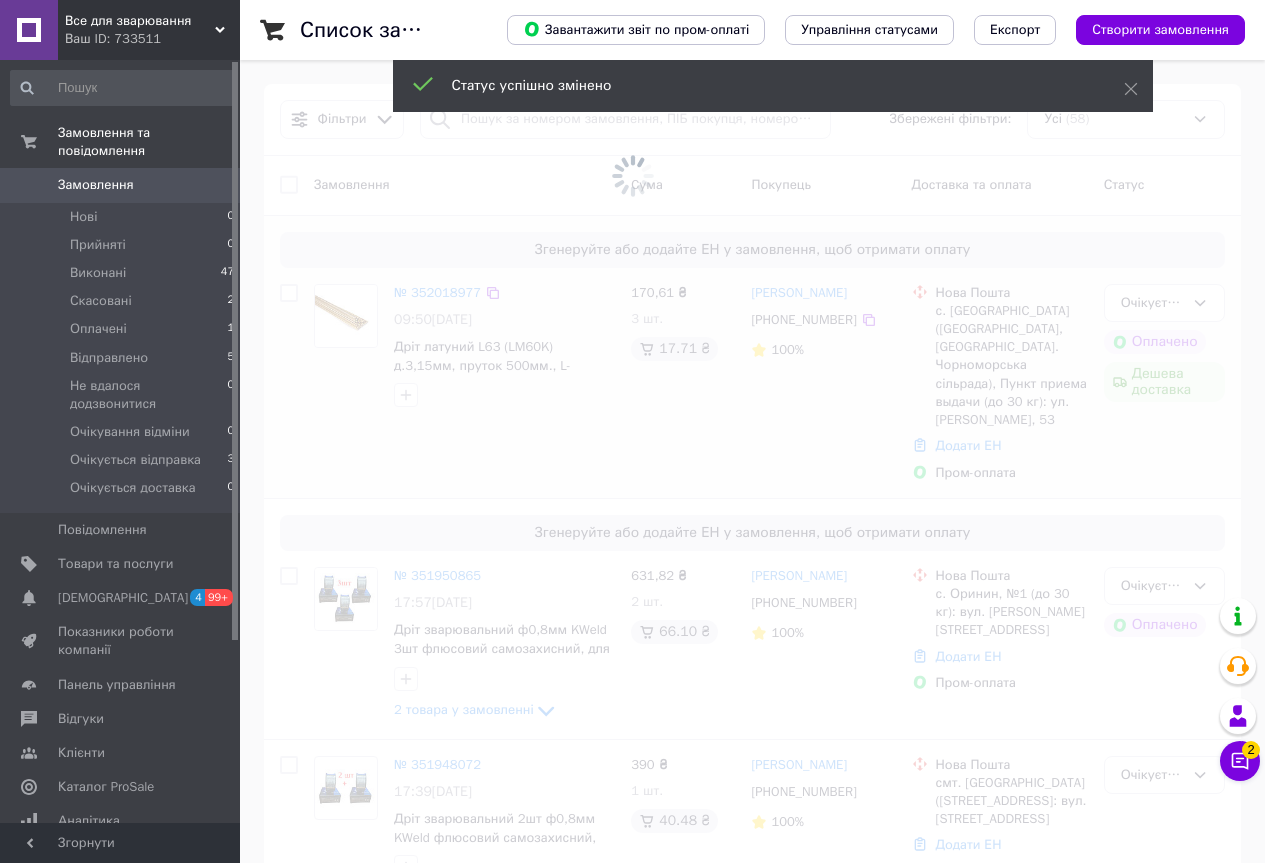 scroll, scrollTop: 300, scrollLeft: 0, axis: vertical 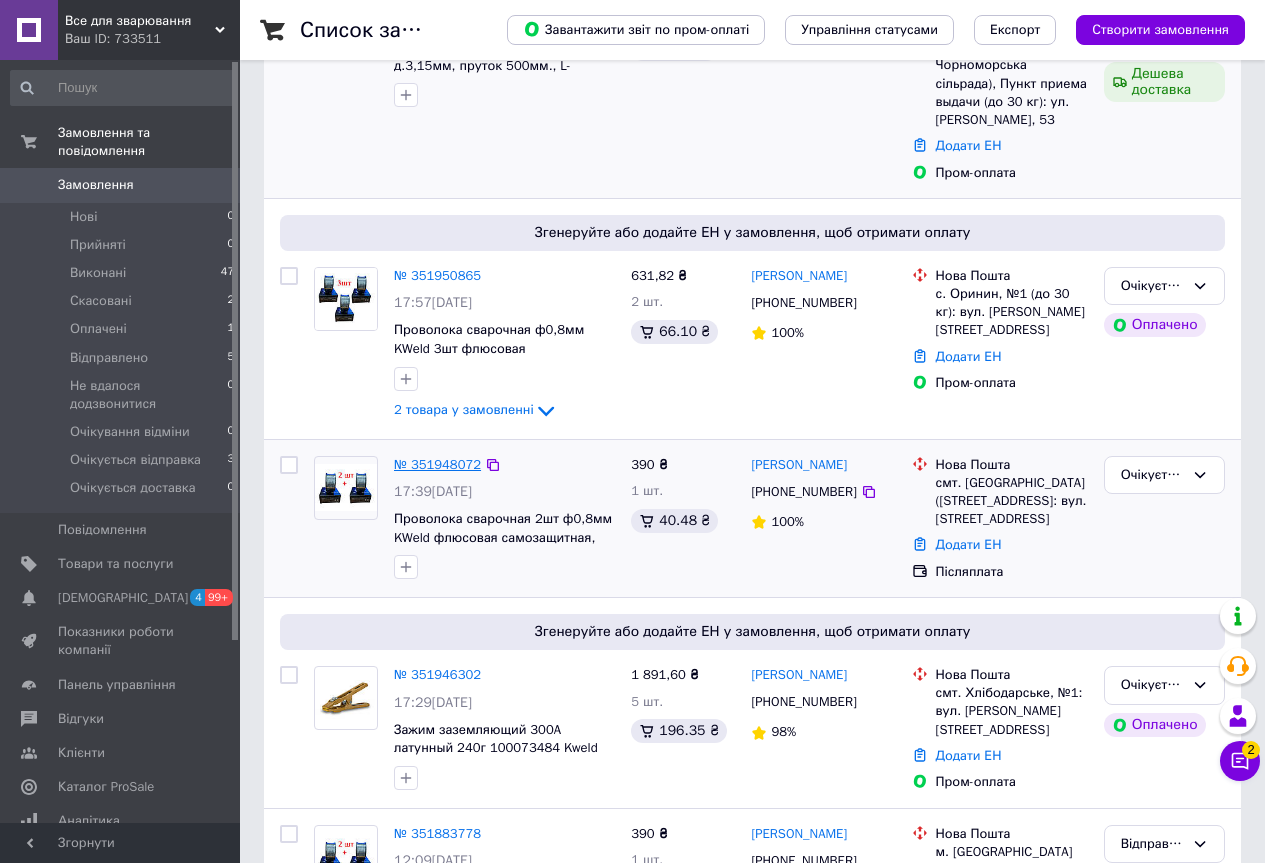 click on "№ 351948072" at bounding box center [437, 464] 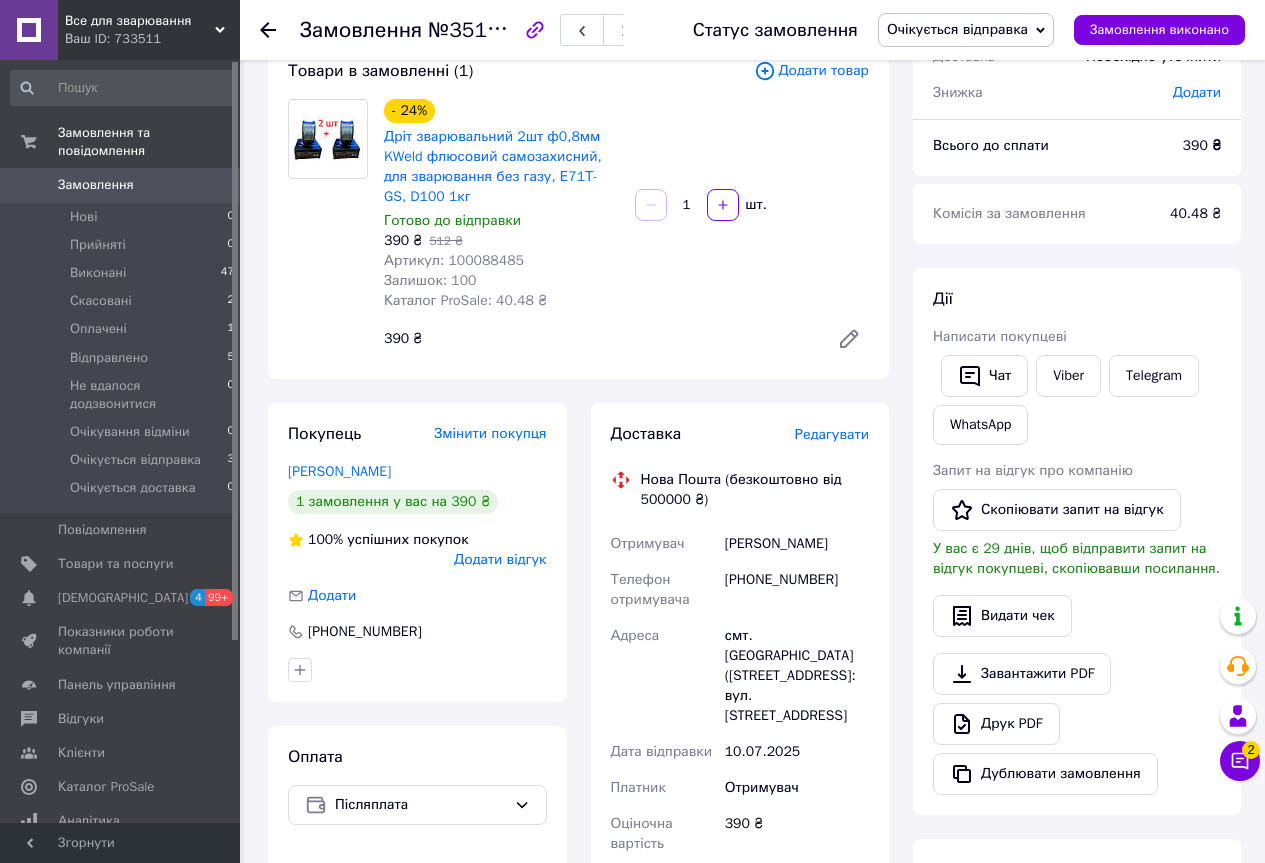 scroll, scrollTop: 100, scrollLeft: 0, axis: vertical 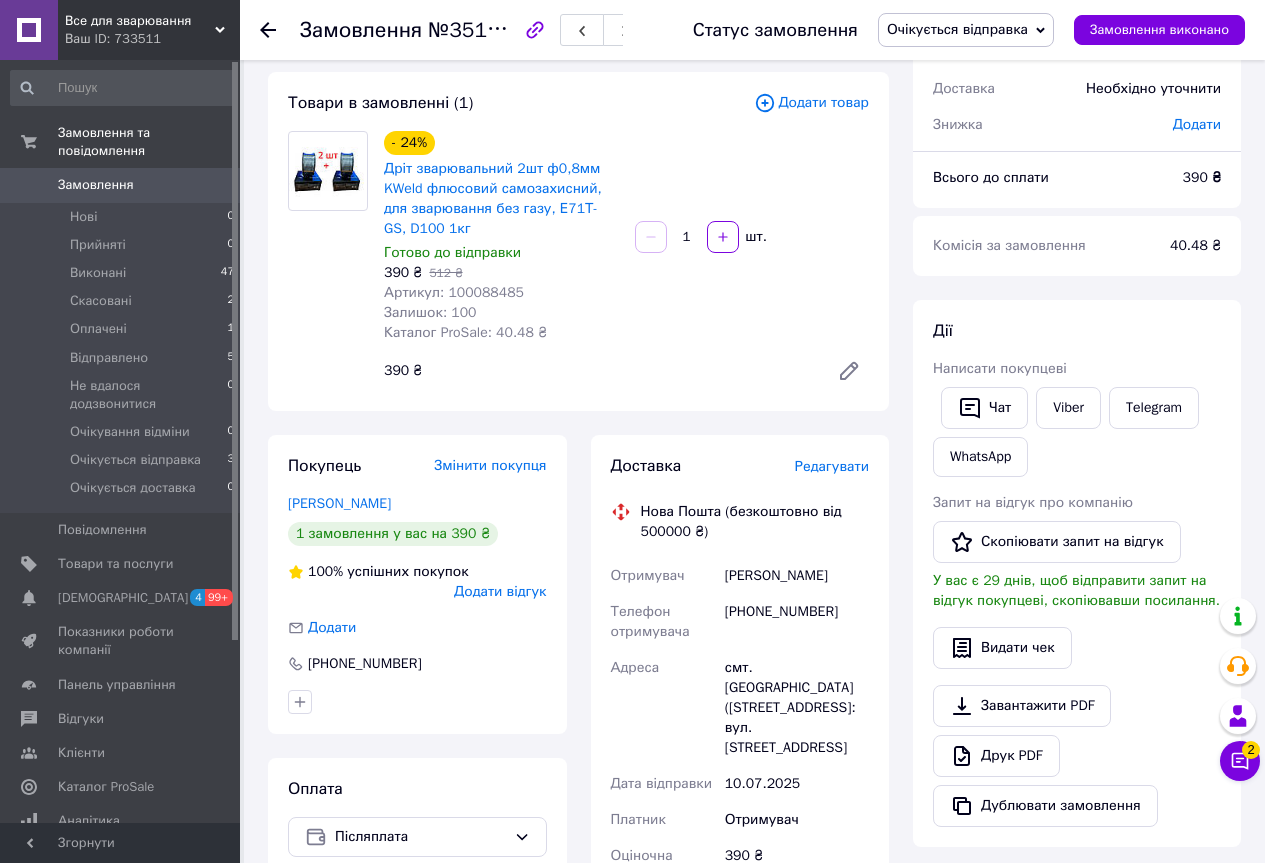 click on "Друзюк Іван" at bounding box center (797, 576) 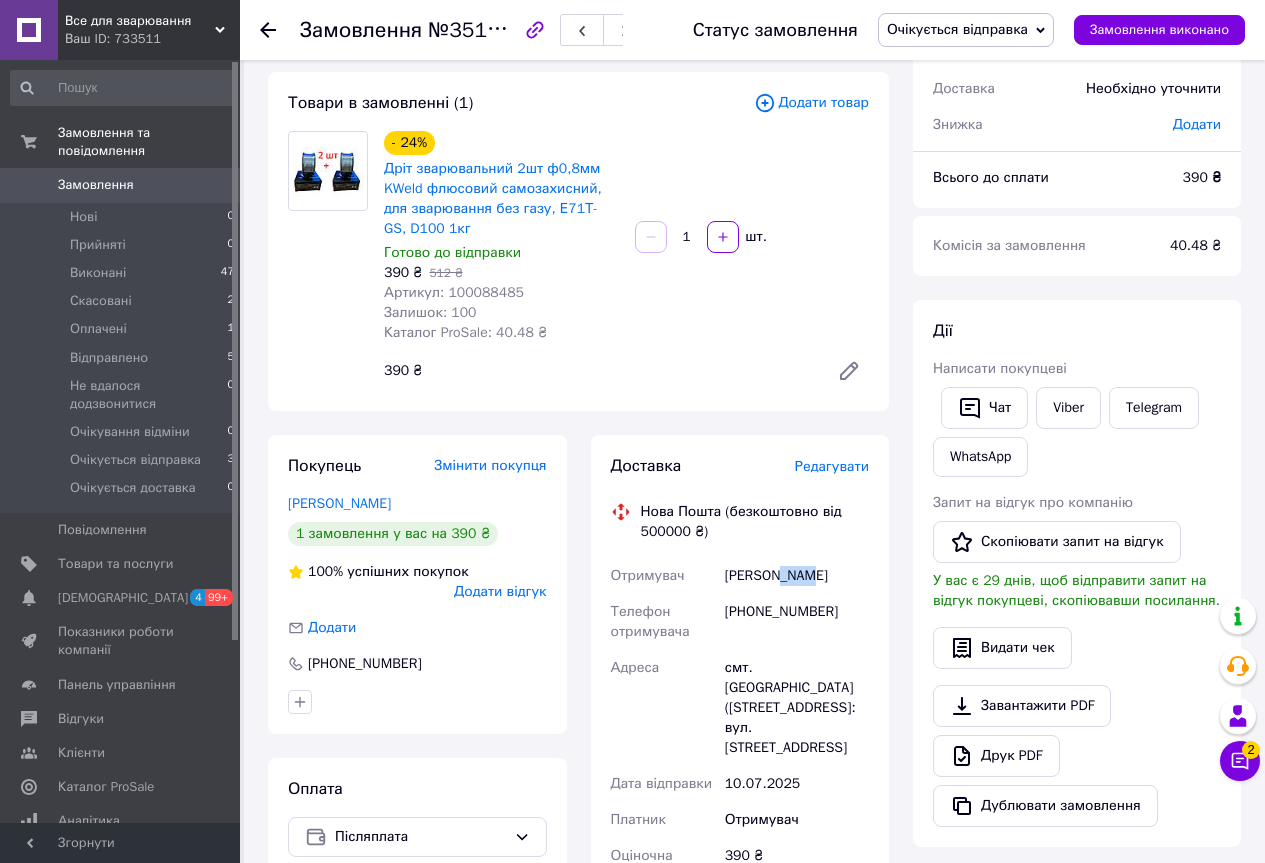 click on "Друзюк Іван" at bounding box center (797, 576) 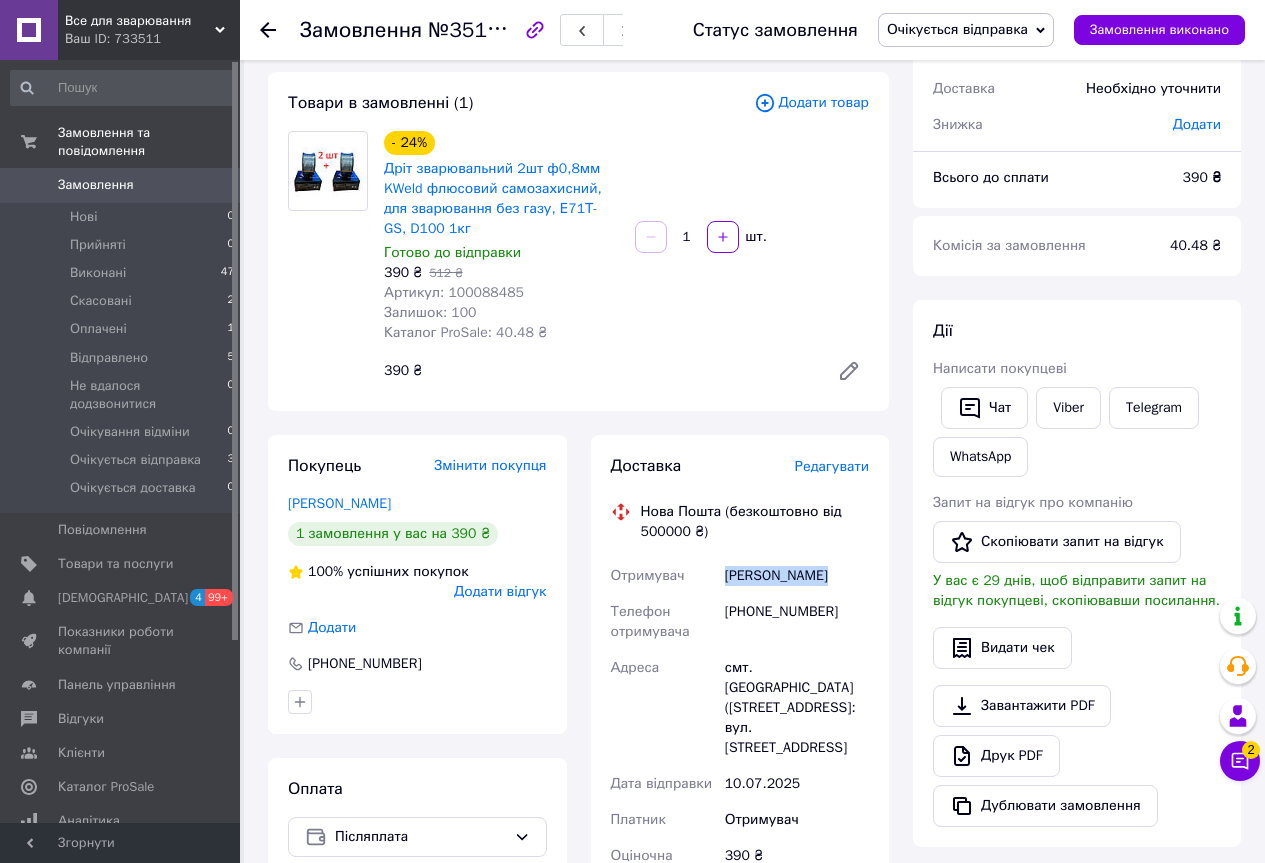click on "Друзюк Іван" at bounding box center [797, 576] 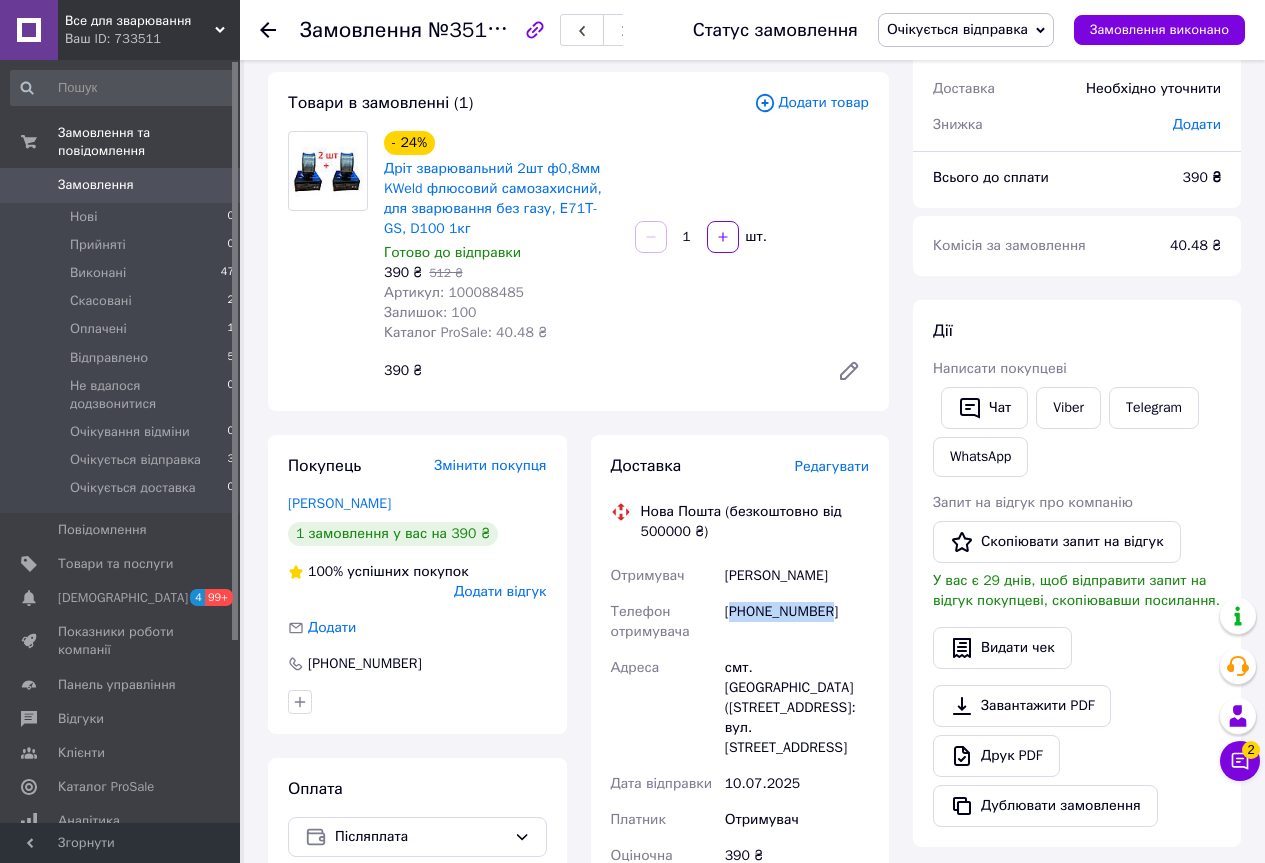 click on "[PHONE_NUMBER]" at bounding box center [797, 622] 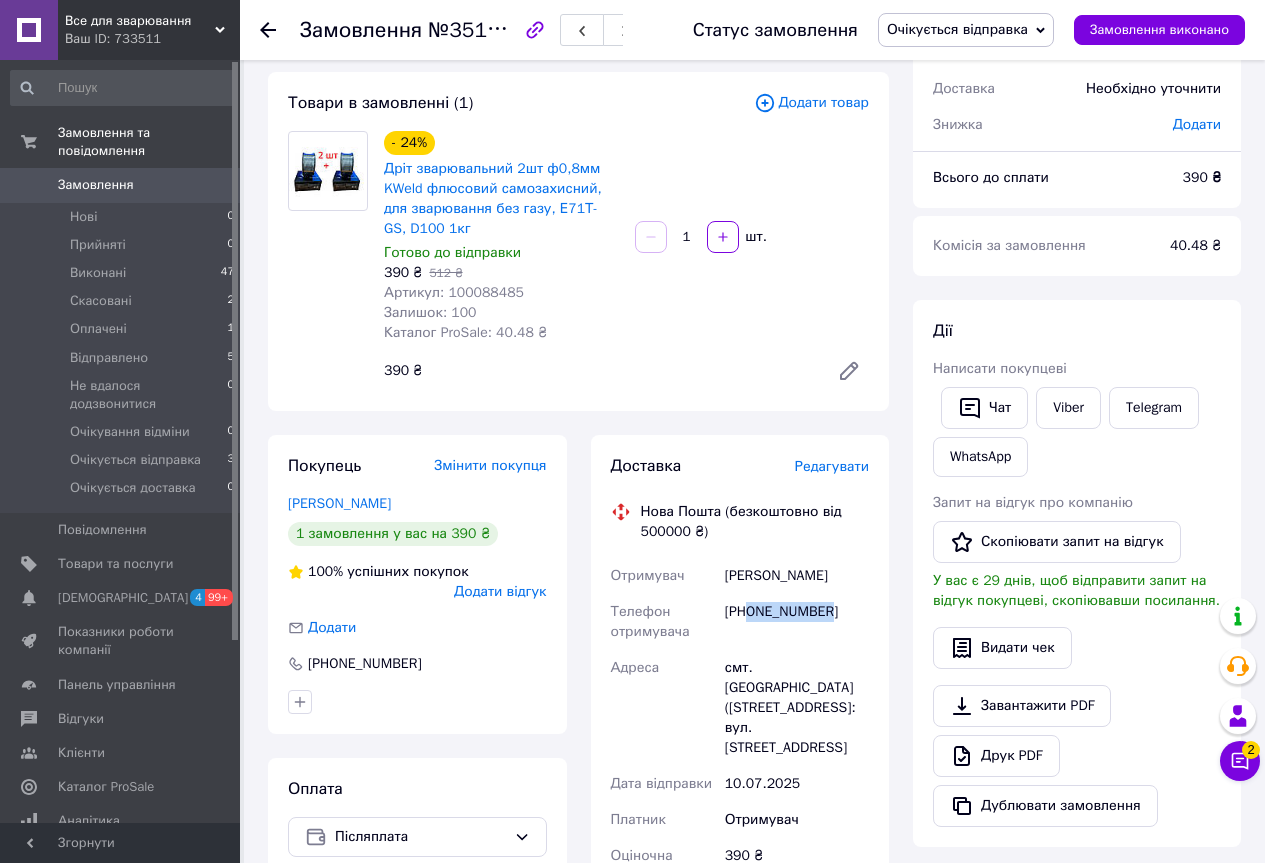 drag, startPoint x: 749, startPoint y: 605, endPoint x: 846, endPoint y: 610, distance: 97.128784 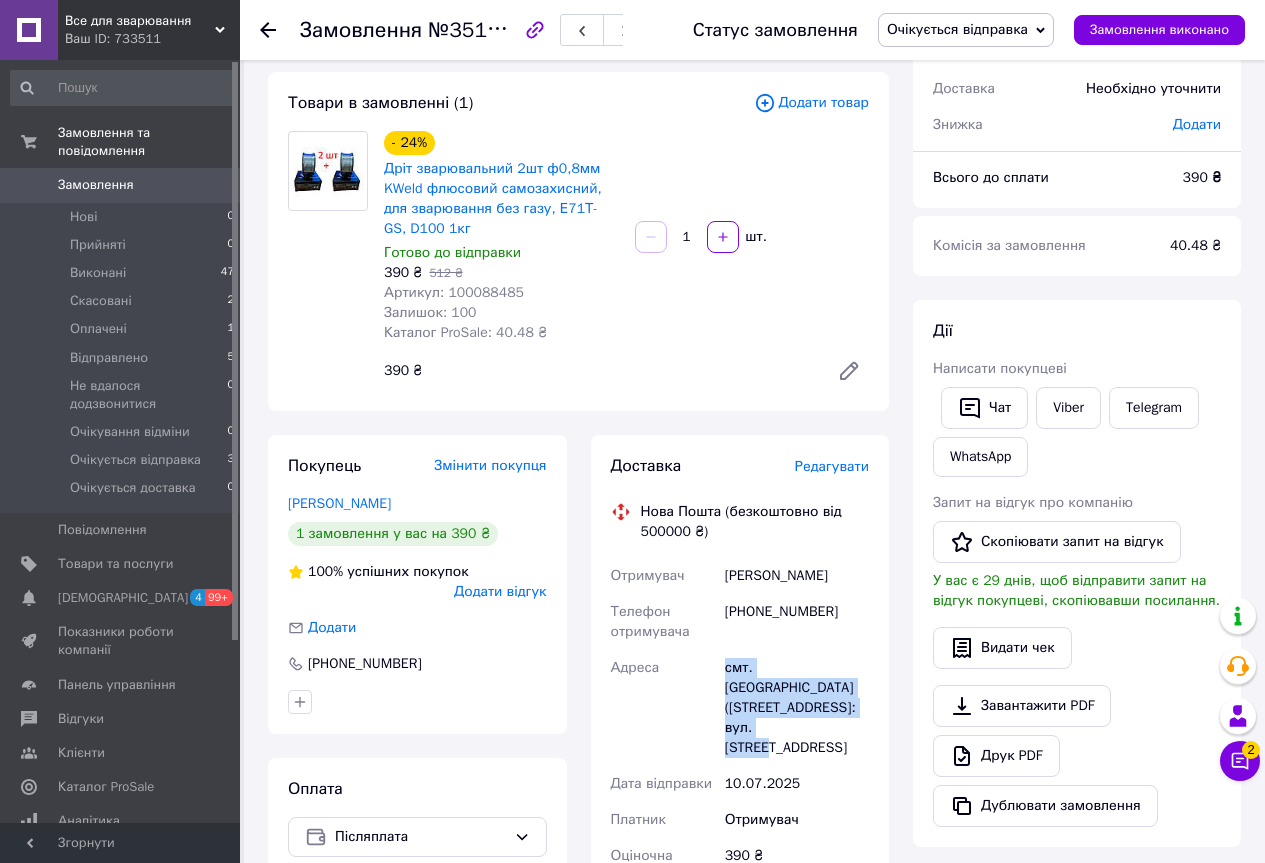 drag, startPoint x: 721, startPoint y: 671, endPoint x: 838, endPoint y: 717, distance: 125.71794 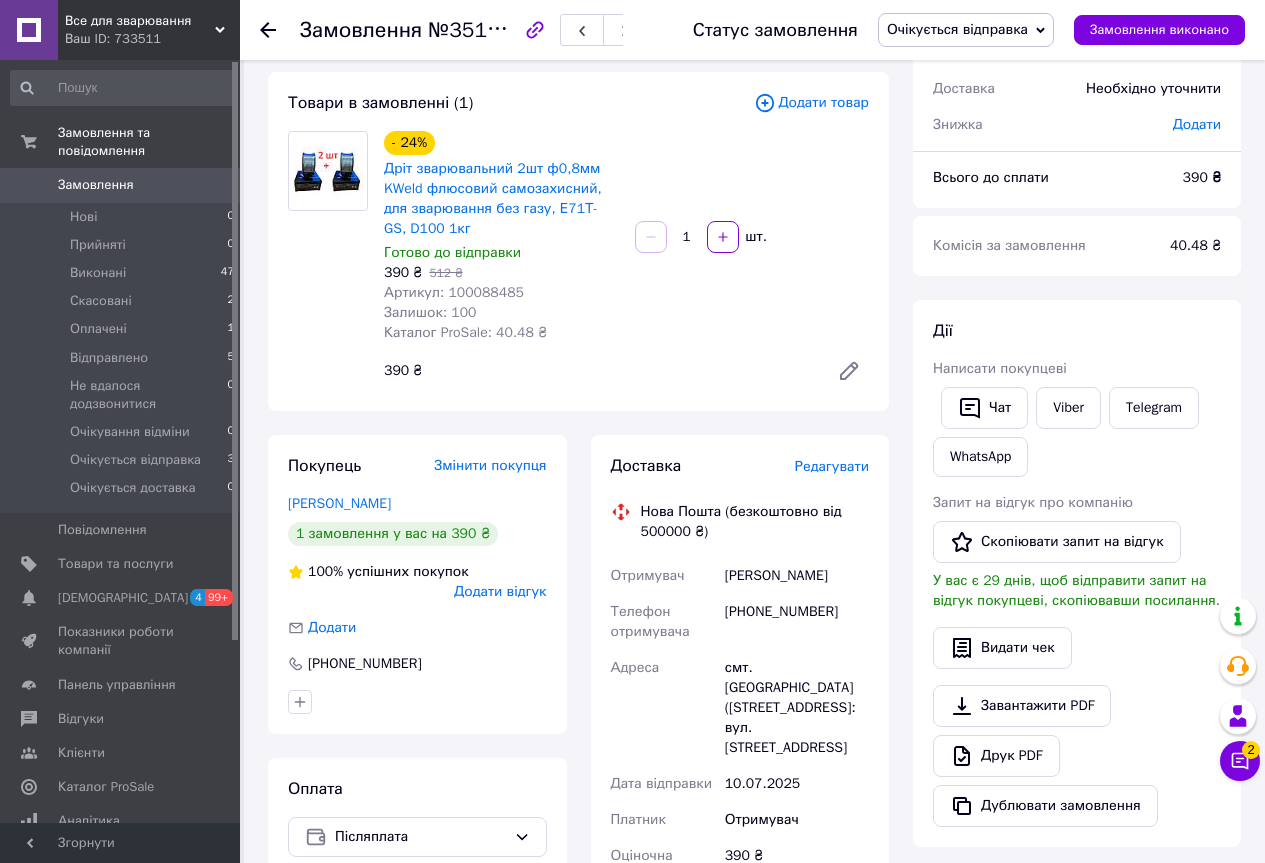 click on "Артикул: 100088485" at bounding box center (454, 292) 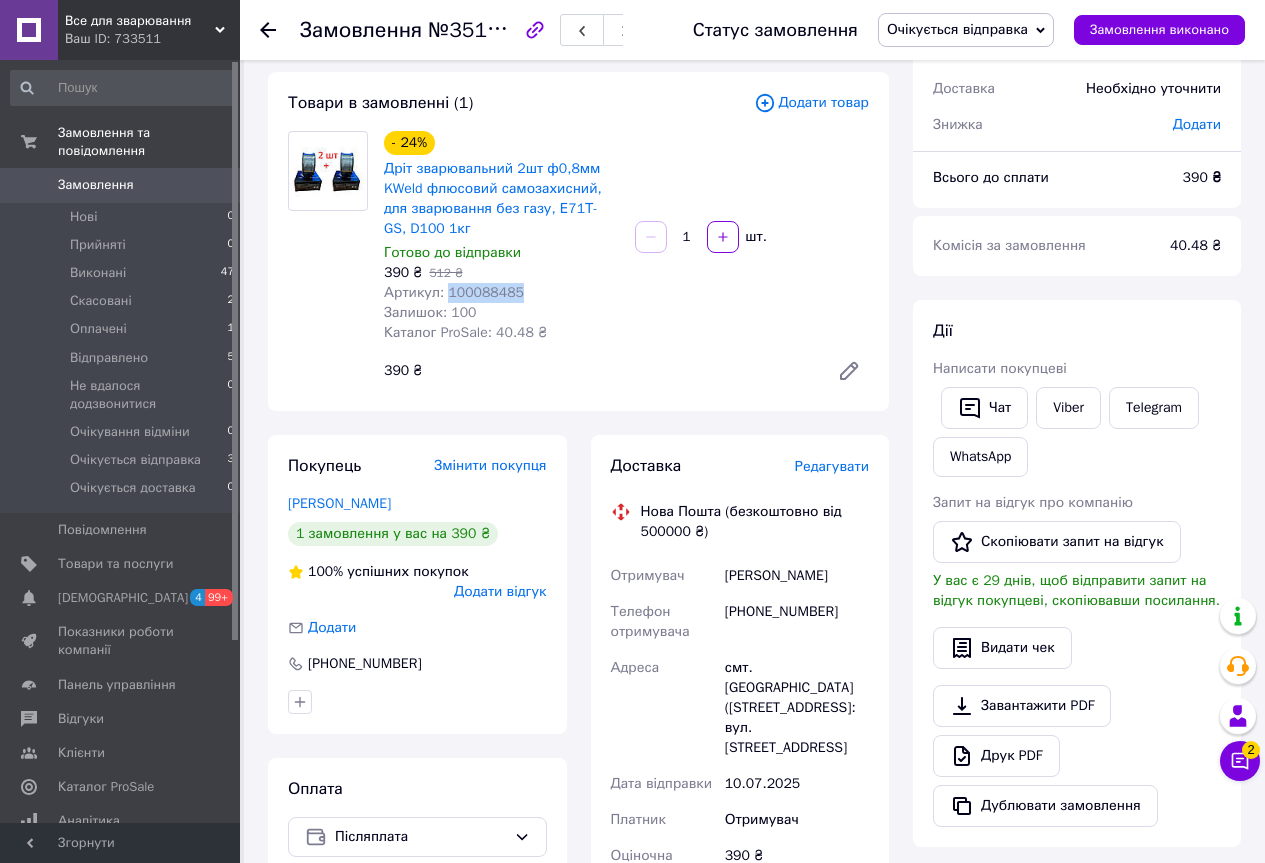 click on "Артикул: 100088485" at bounding box center [454, 292] 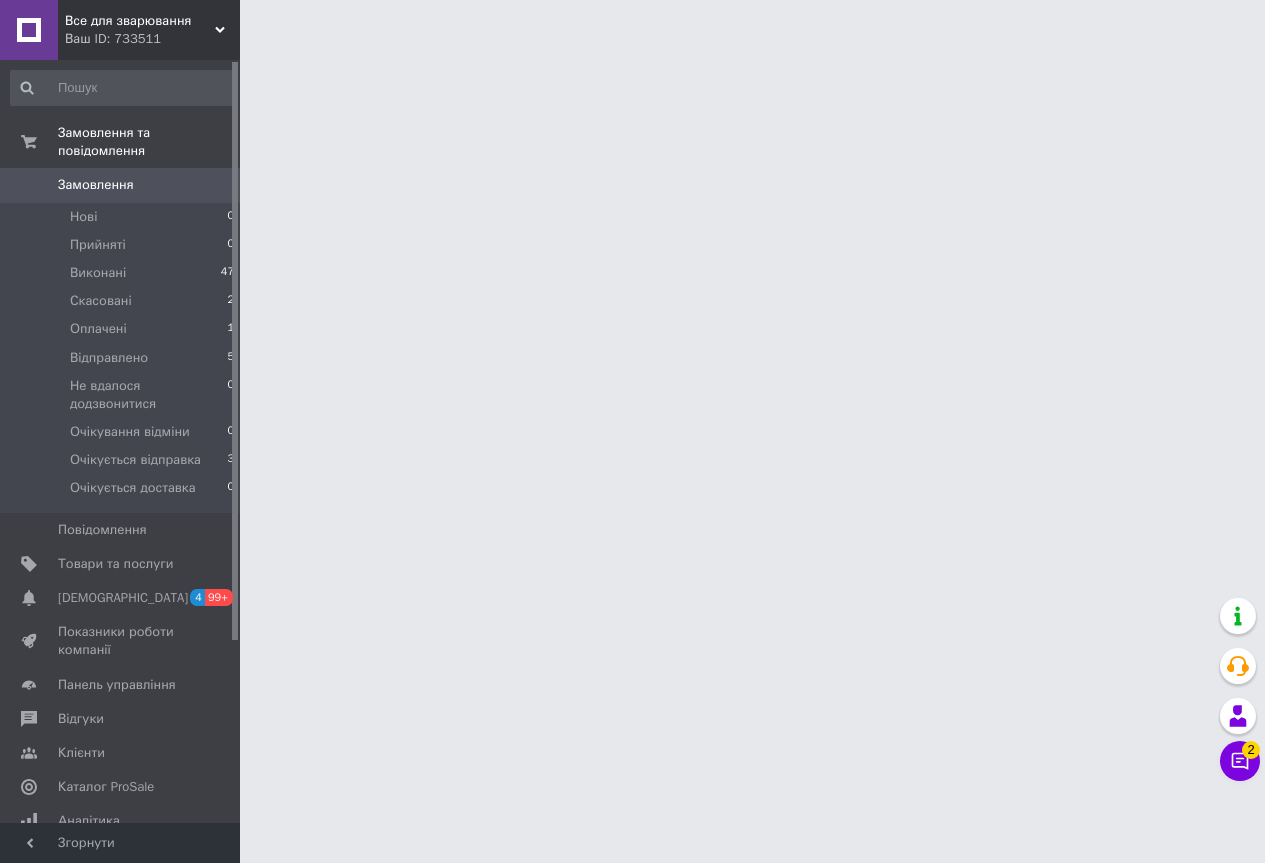 scroll, scrollTop: 0, scrollLeft: 0, axis: both 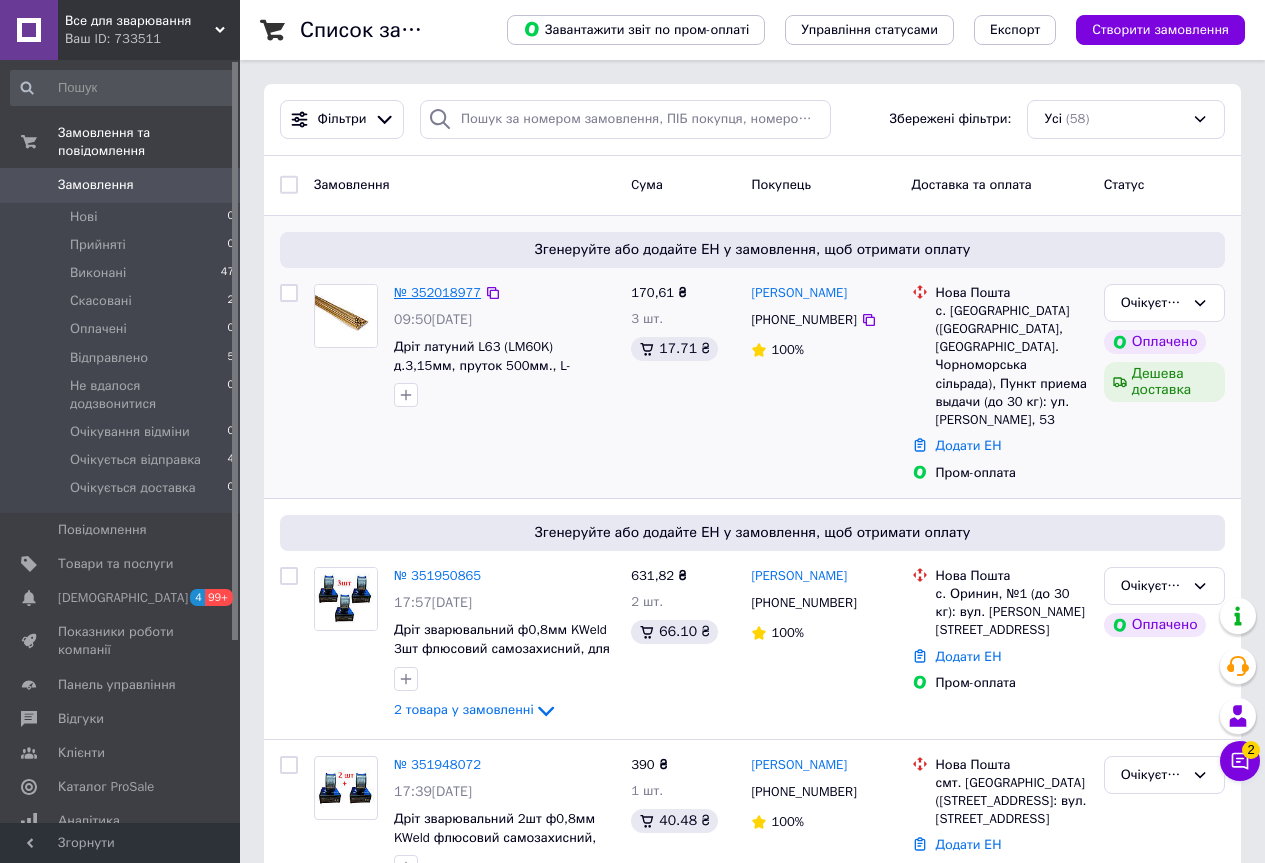 click on "№ 352018977" at bounding box center [437, 292] 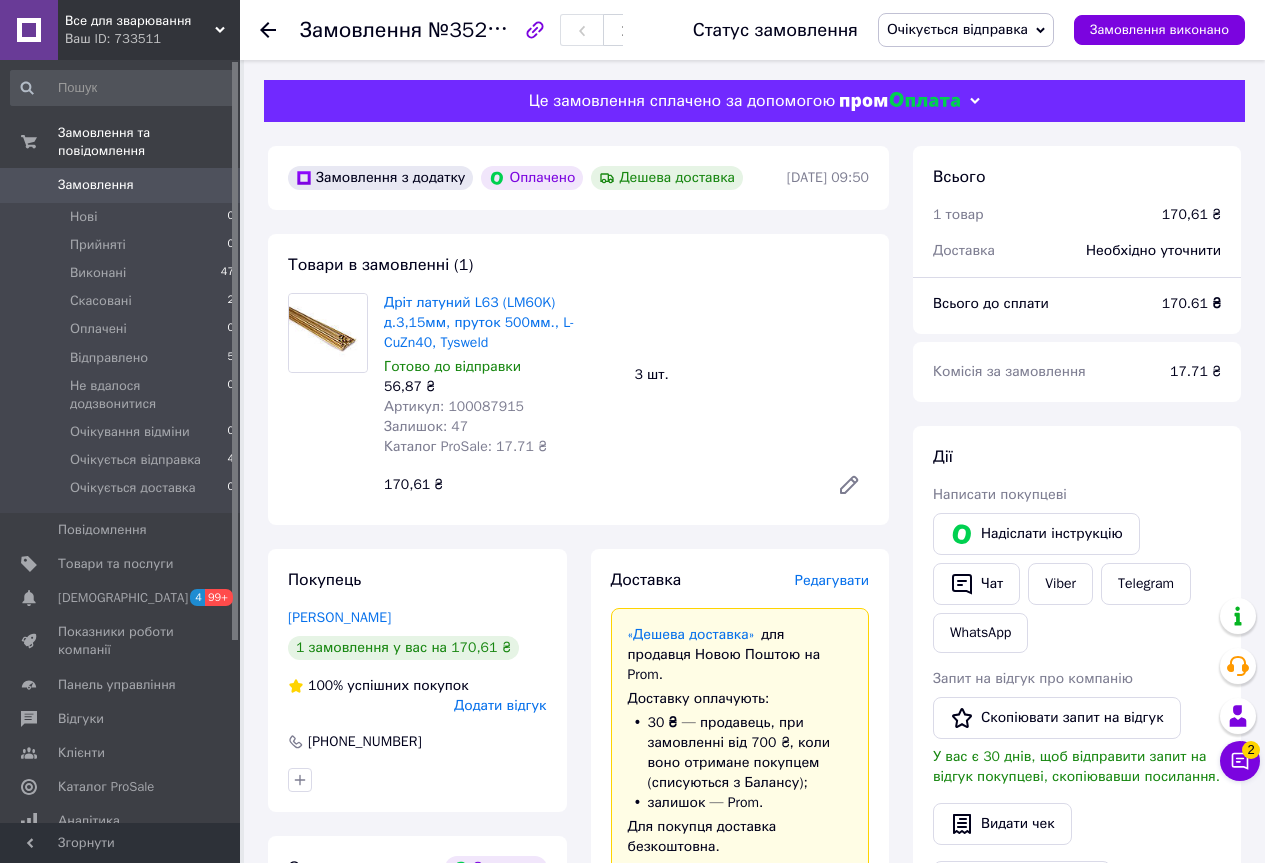 click on "Артикул: 100087915" at bounding box center (454, 406) 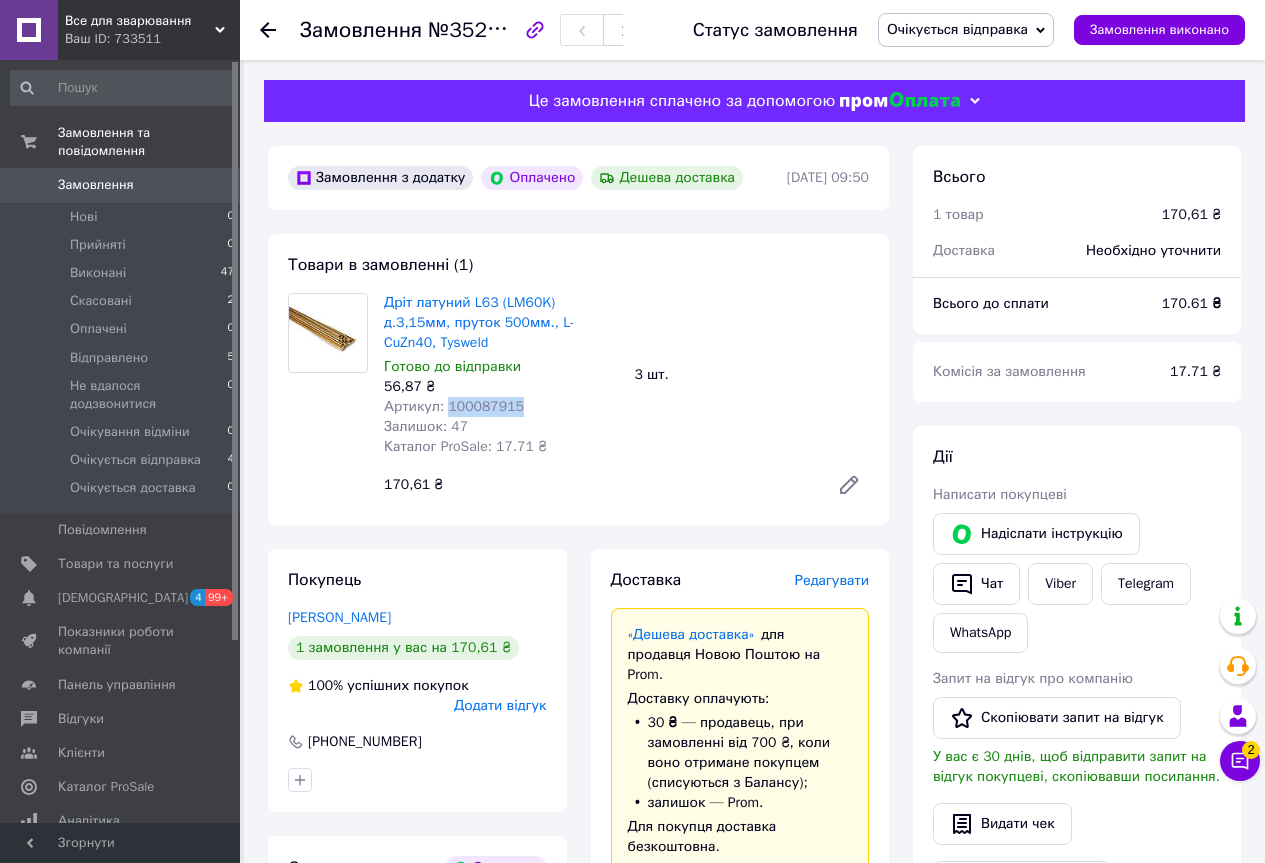 click on "Артикул: 100087915" at bounding box center [454, 406] 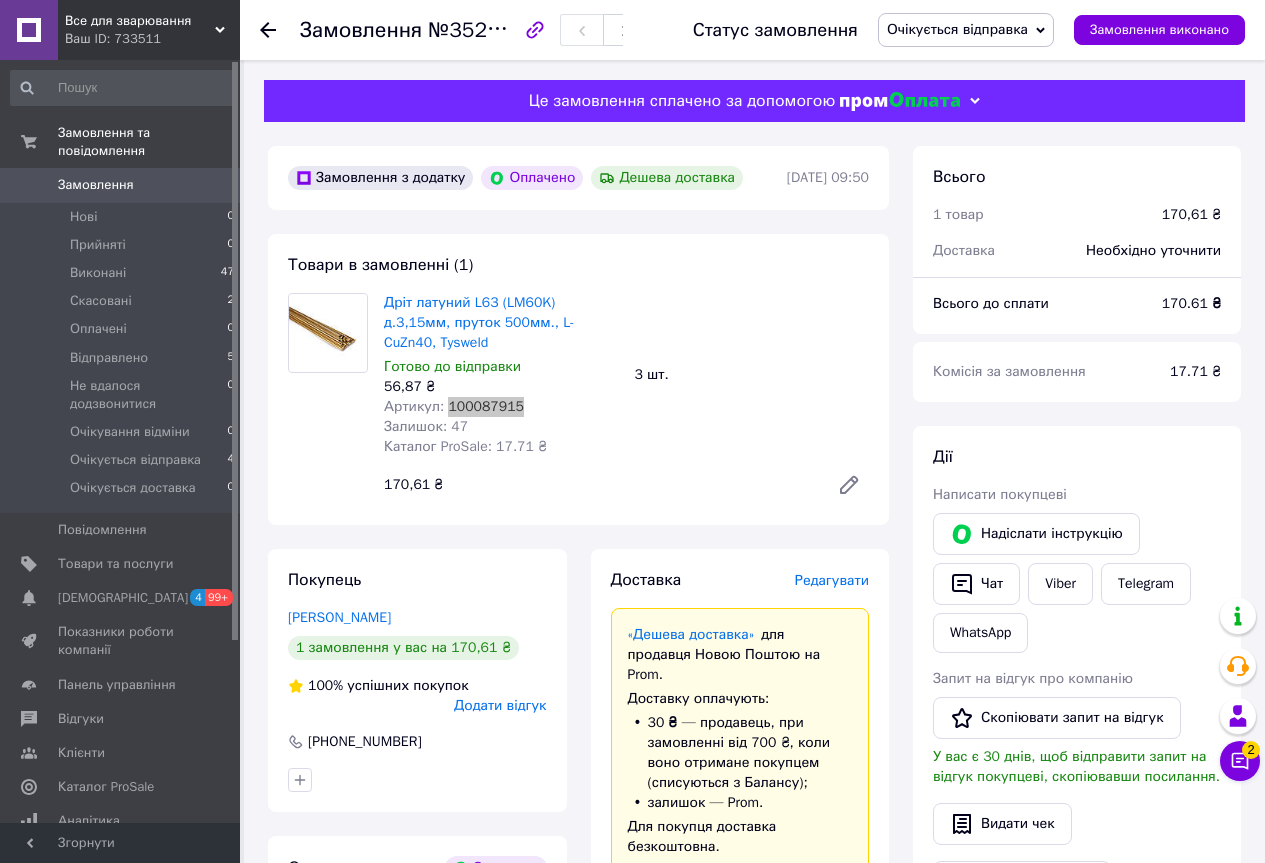 scroll, scrollTop: 500, scrollLeft: 0, axis: vertical 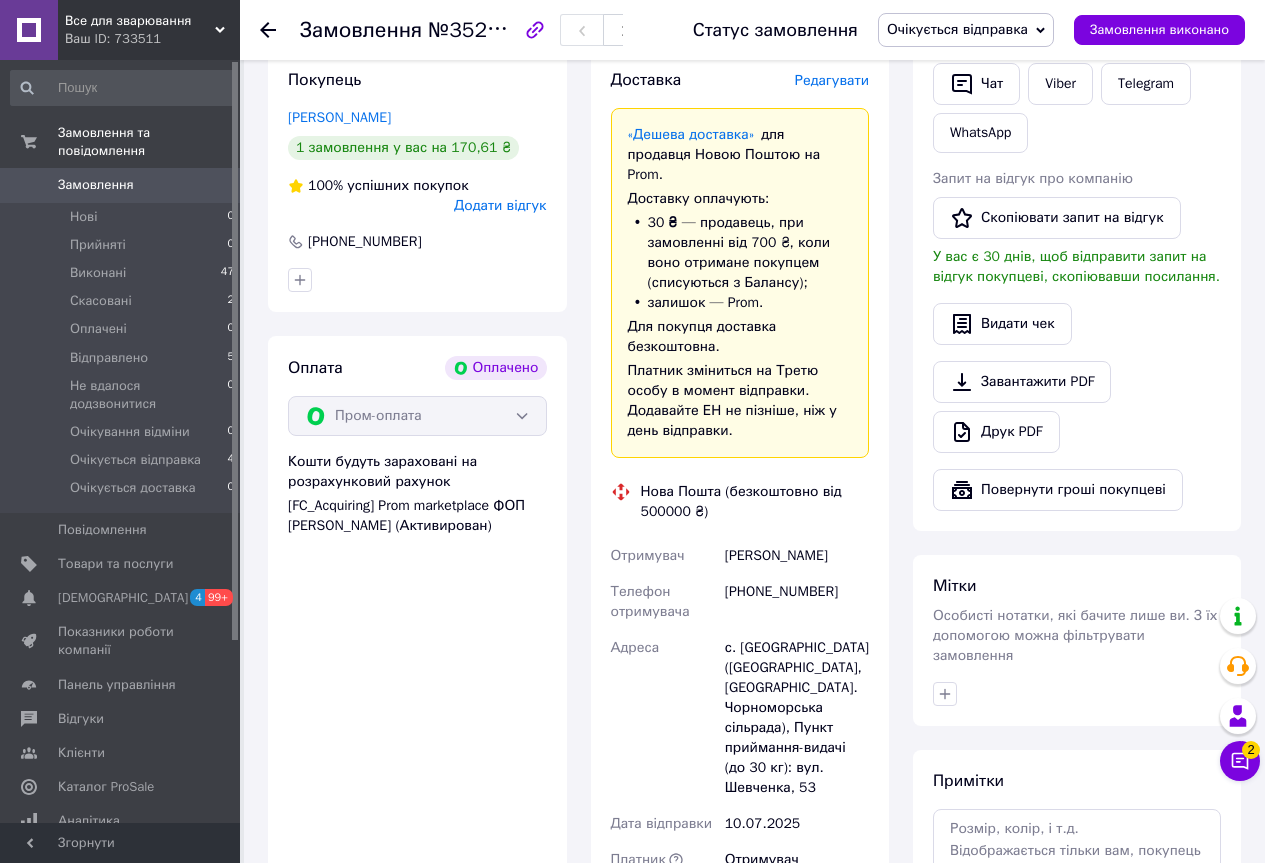 click on "Гежа Андрей" at bounding box center [797, 556] 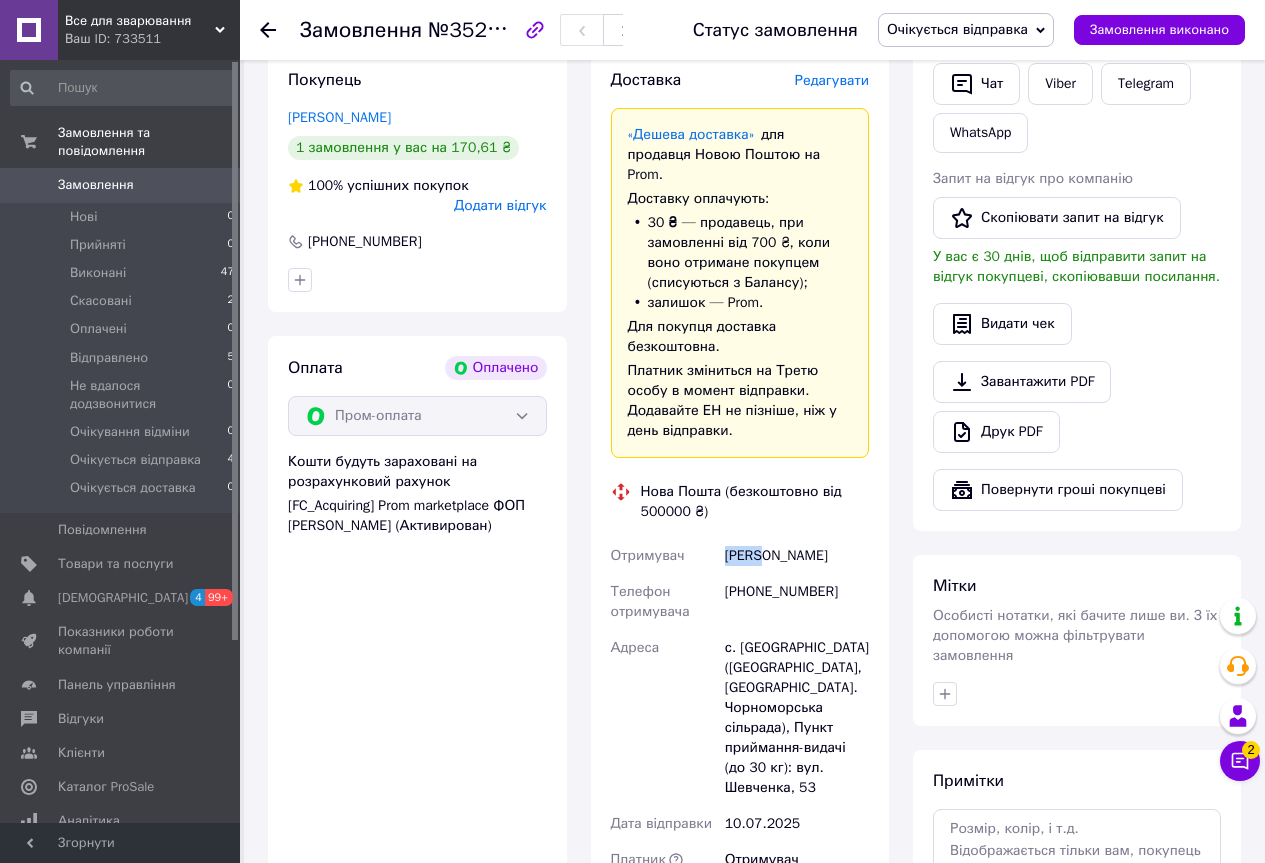 click on "Гежа Андрей" at bounding box center (797, 556) 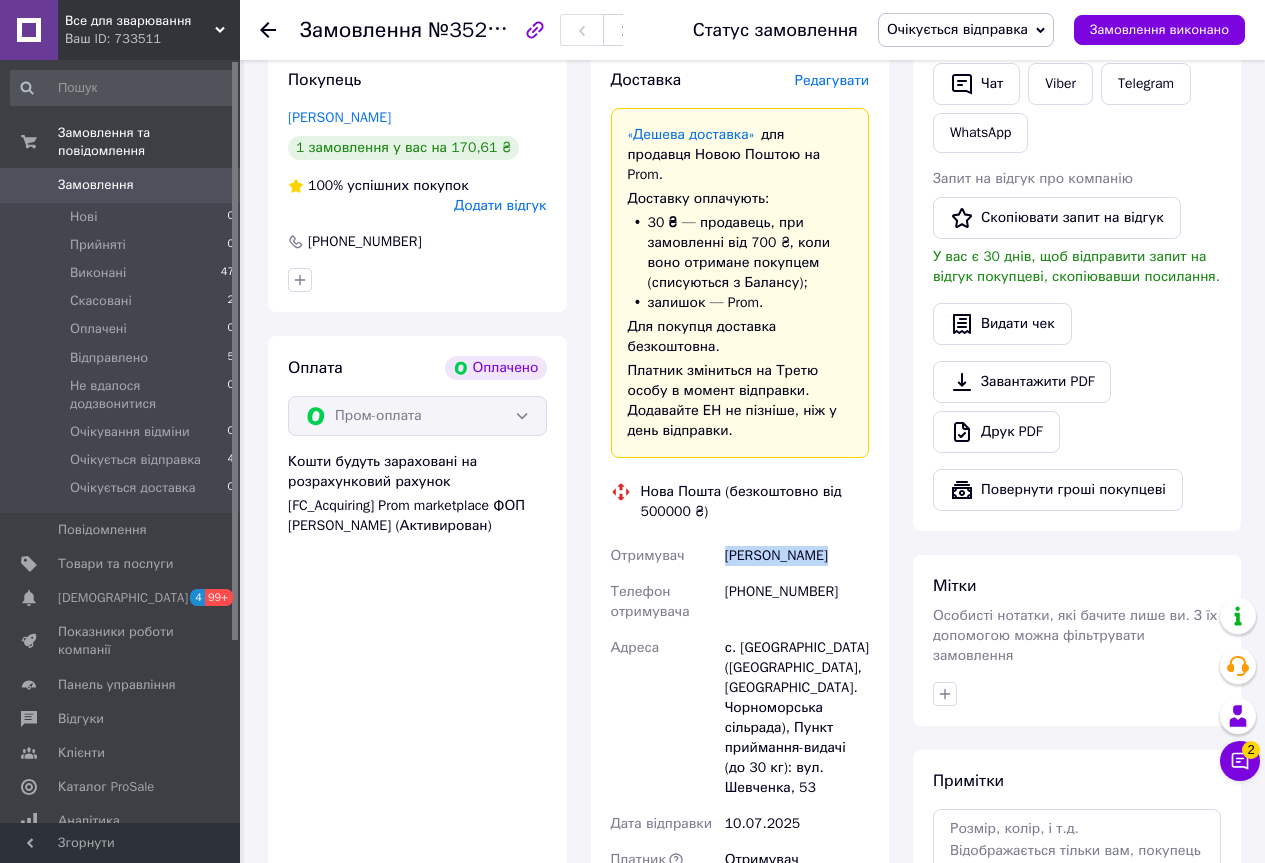 click on "Гежа Андрей" at bounding box center [797, 556] 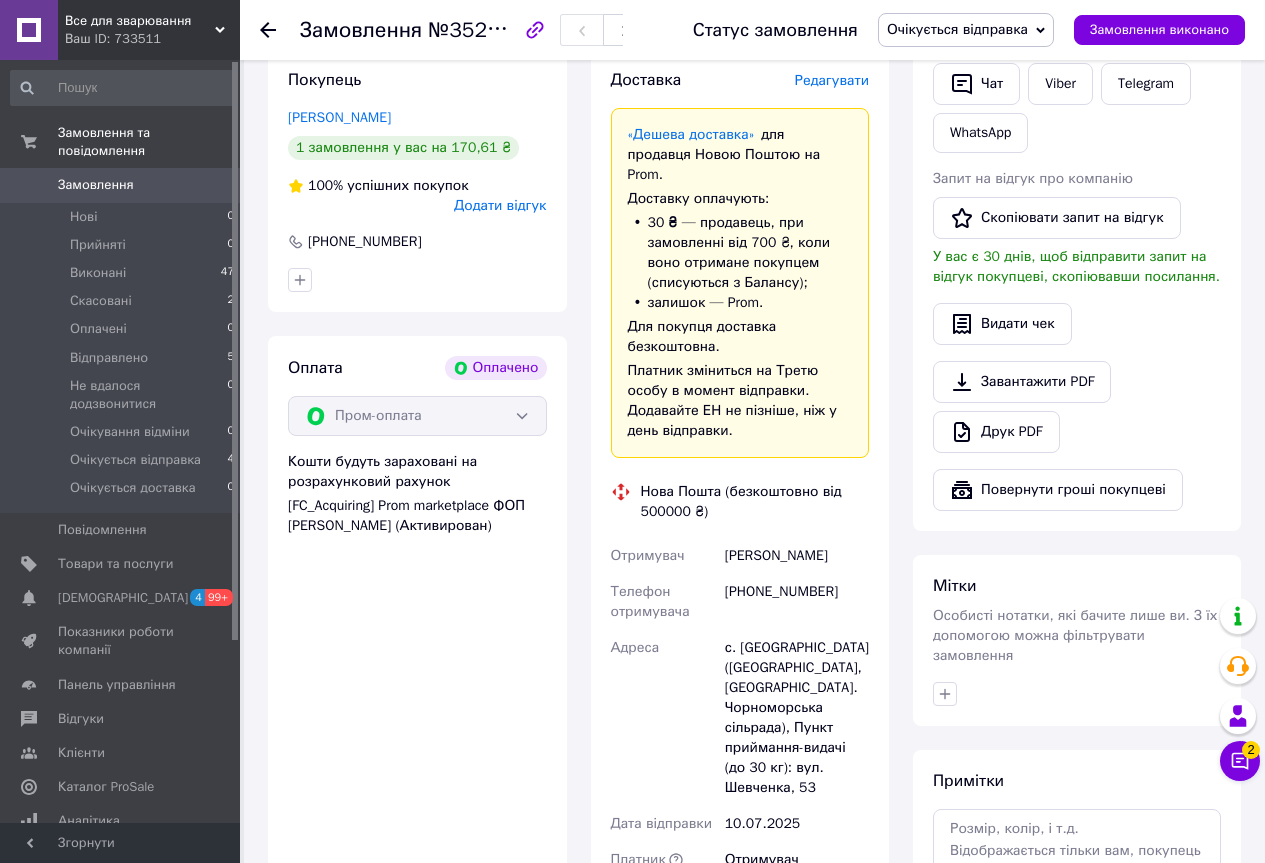 click on "[PHONE_NUMBER]" at bounding box center (797, 602) 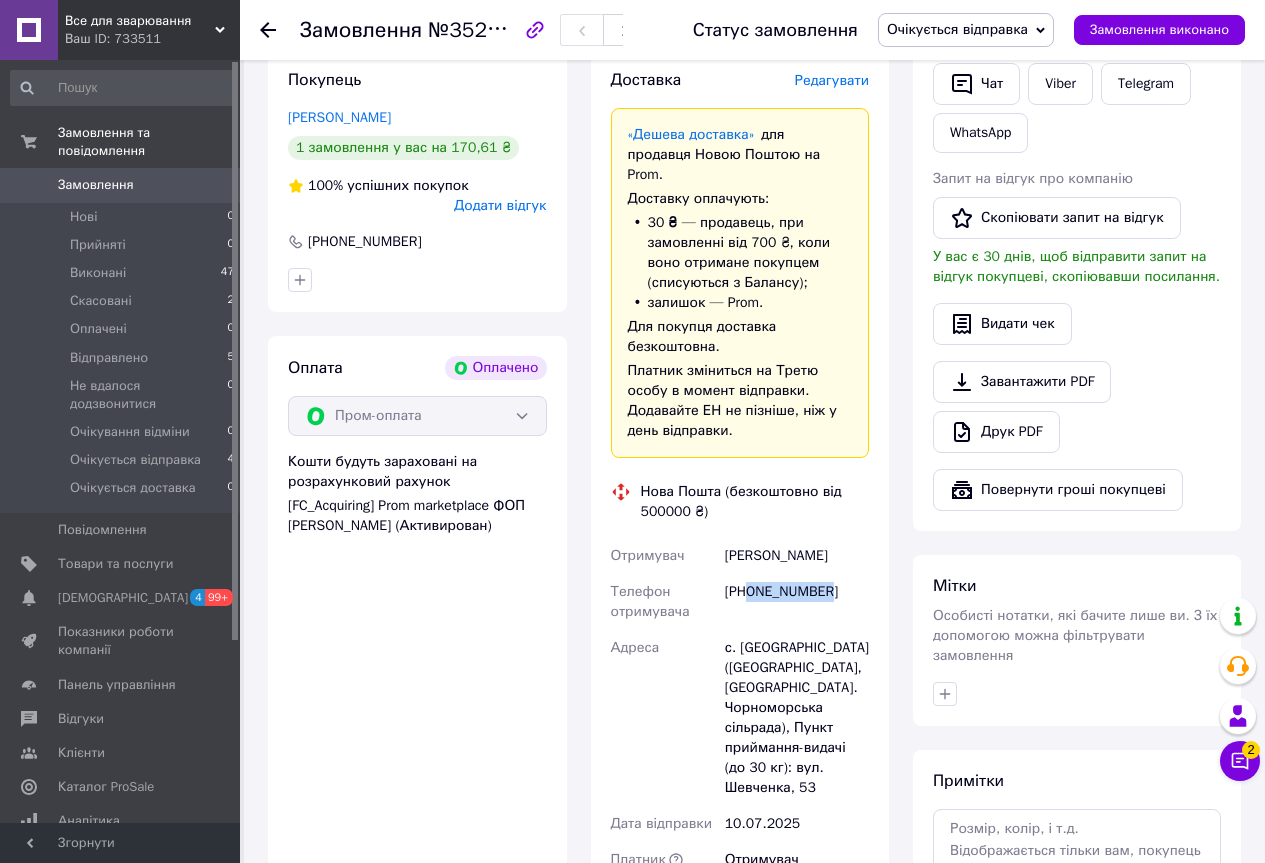 drag, startPoint x: 749, startPoint y: 545, endPoint x: 825, endPoint y: 544, distance: 76.00658 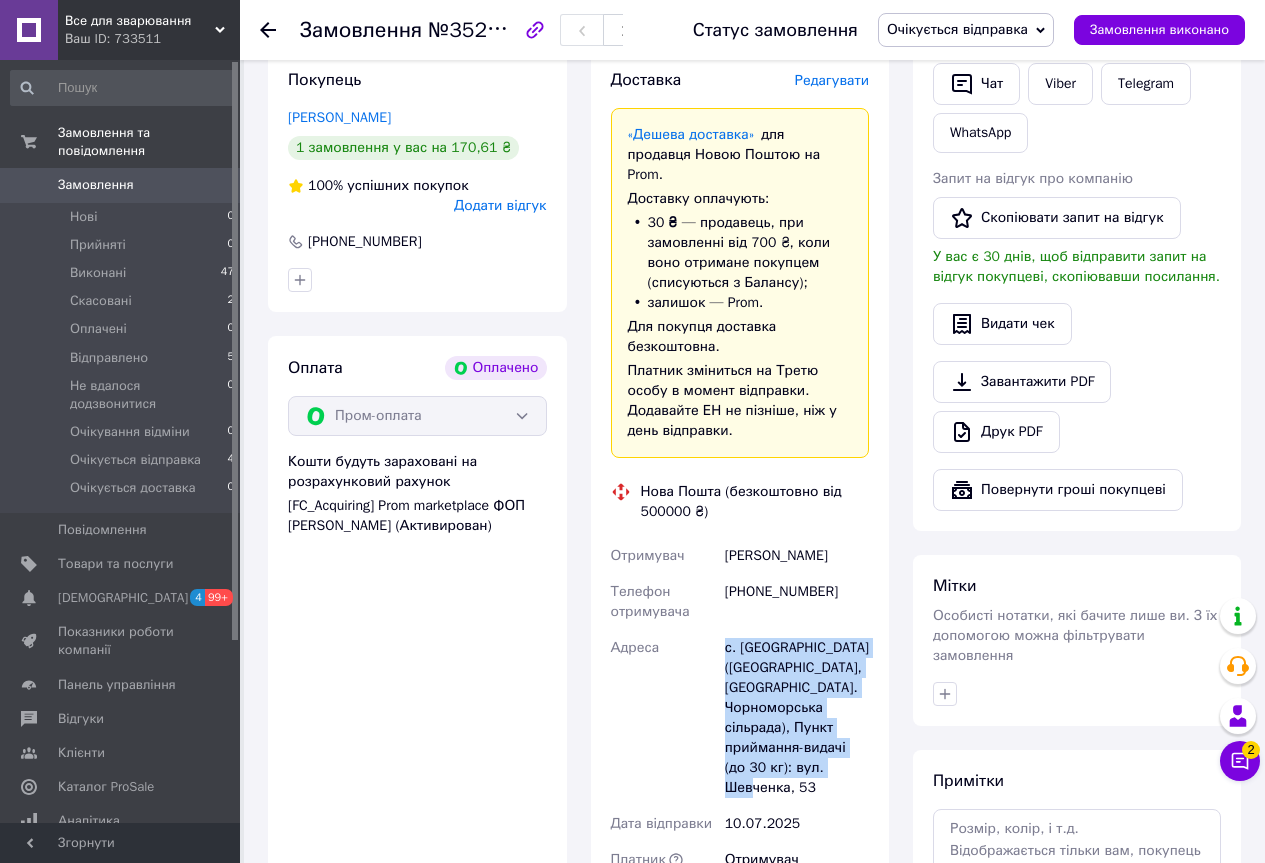 drag, startPoint x: 719, startPoint y: 603, endPoint x: 801, endPoint y: 749, distance: 167.45149 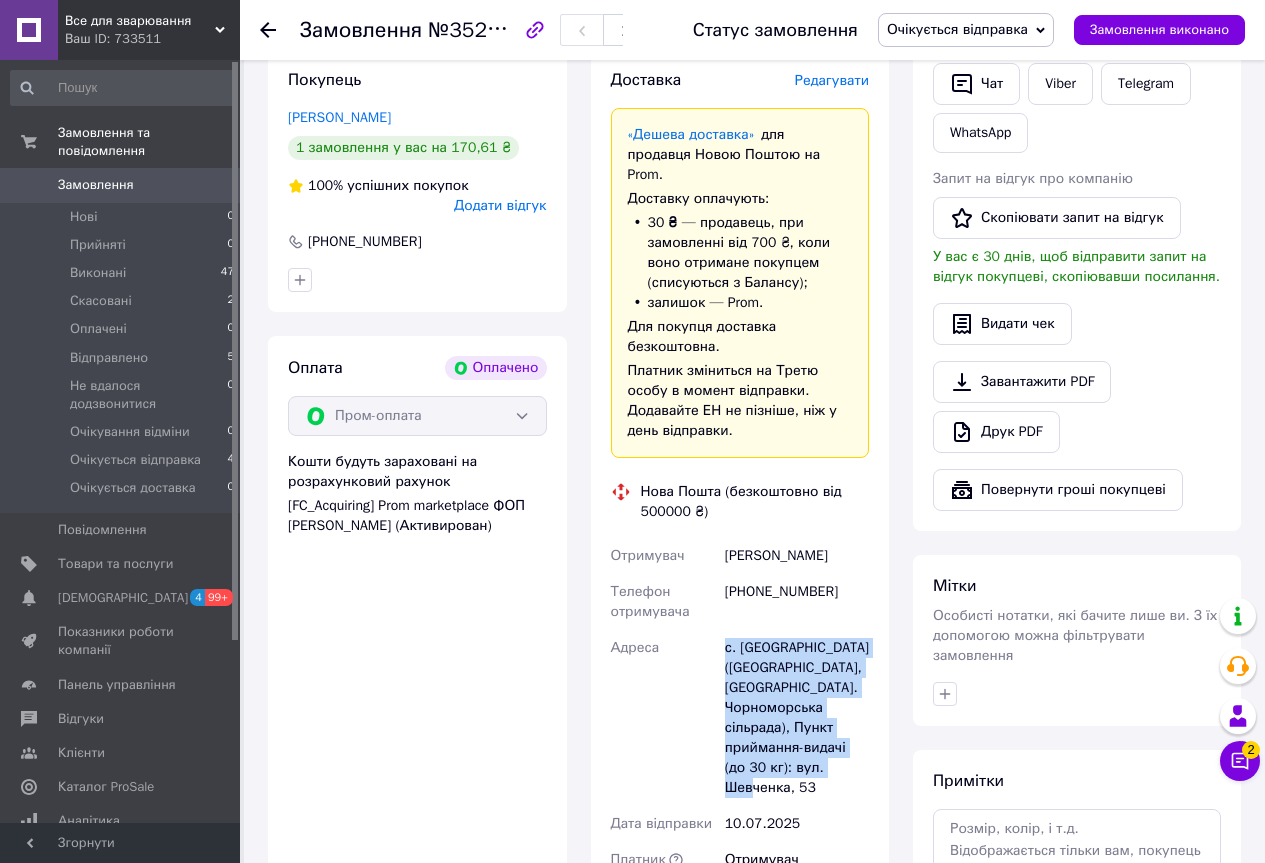 click on "Отримувач Гежа Андрей Телефон отримувача +380977430027 Адреса с. Кам'янка (Миколаївська обл., Миколаївський р-н. Чорноморська сільрада), Пункт приймання-видачі (до 30 кг): вул. Шевченка, 53 Дата відправки 10.07.2025 Платник   Отримувач Оціночна вартість 170.61 ₴" at bounding box center [740, 736] 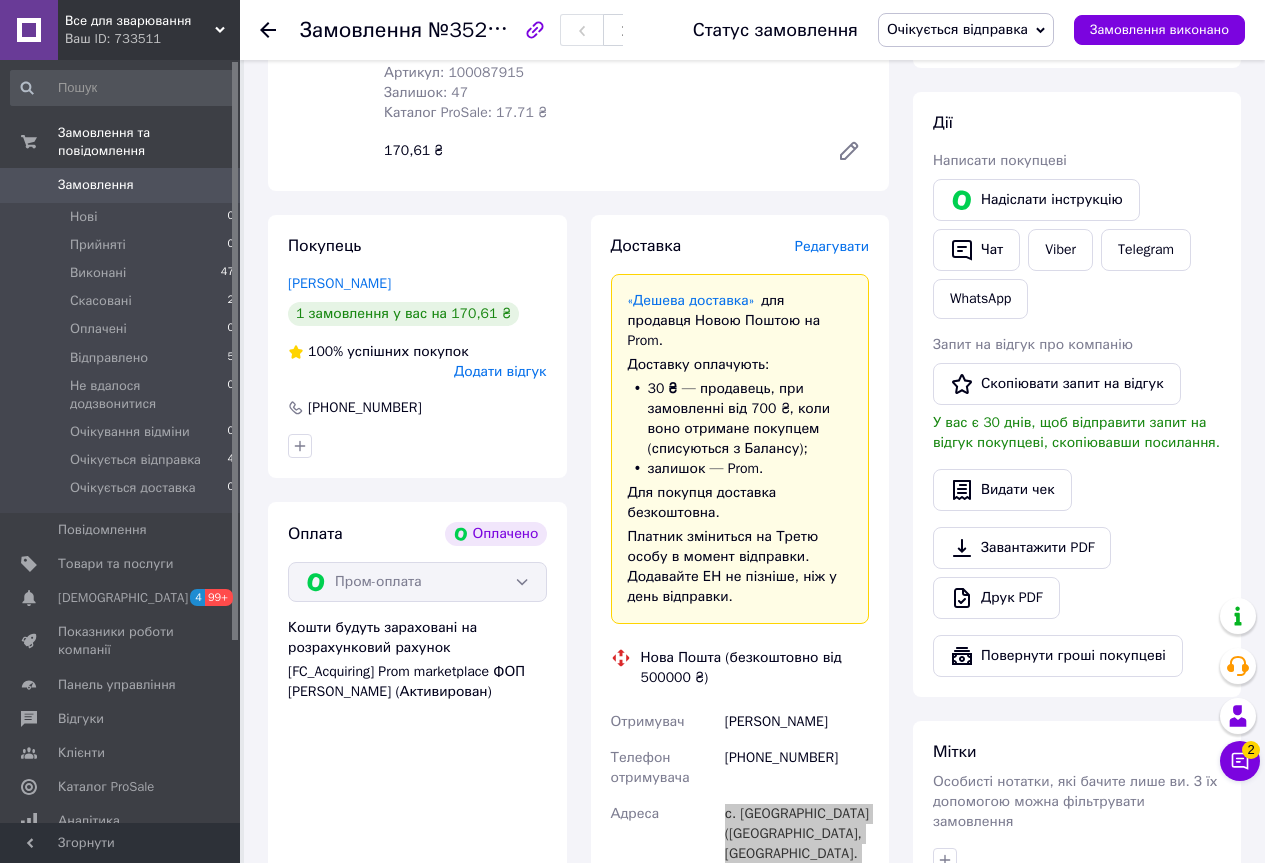scroll, scrollTop: 0, scrollLeft: 0, axis: both 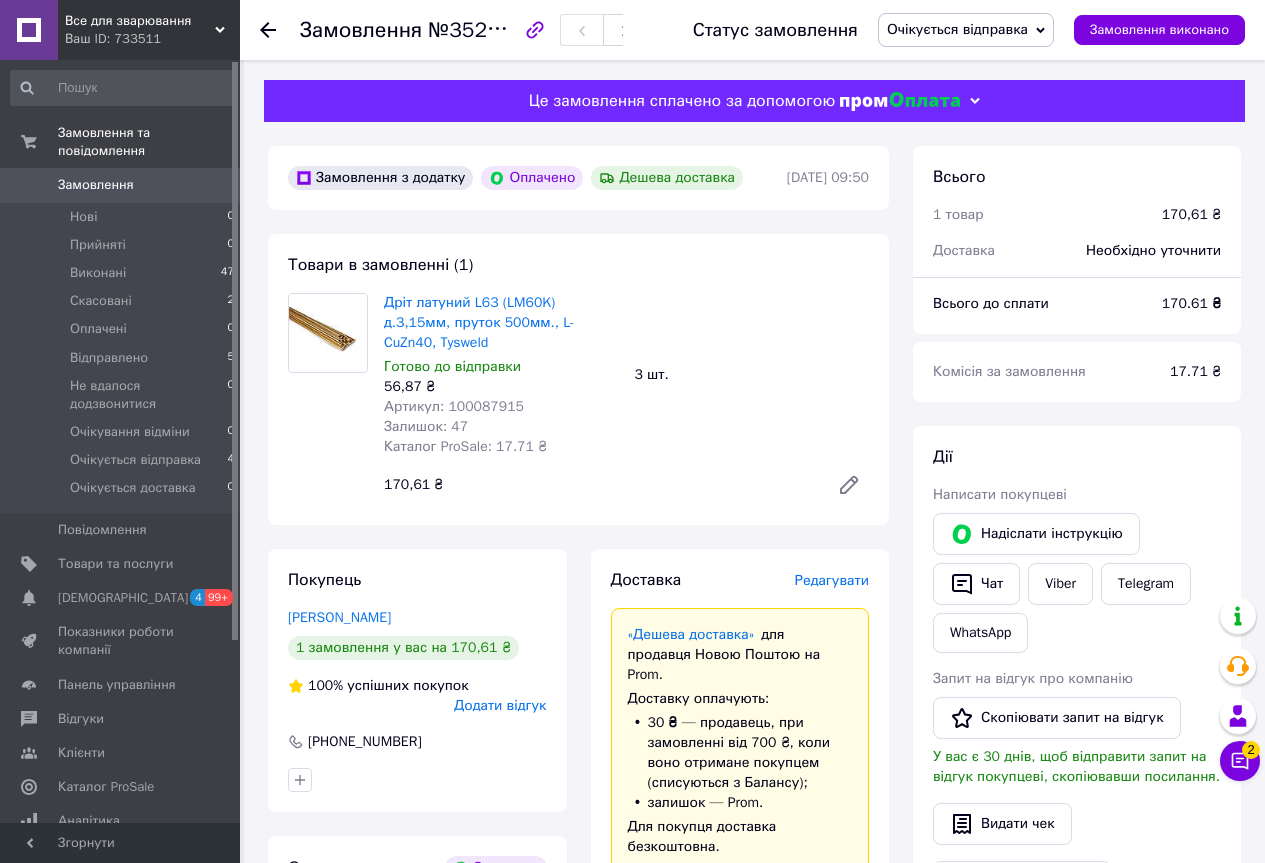 click 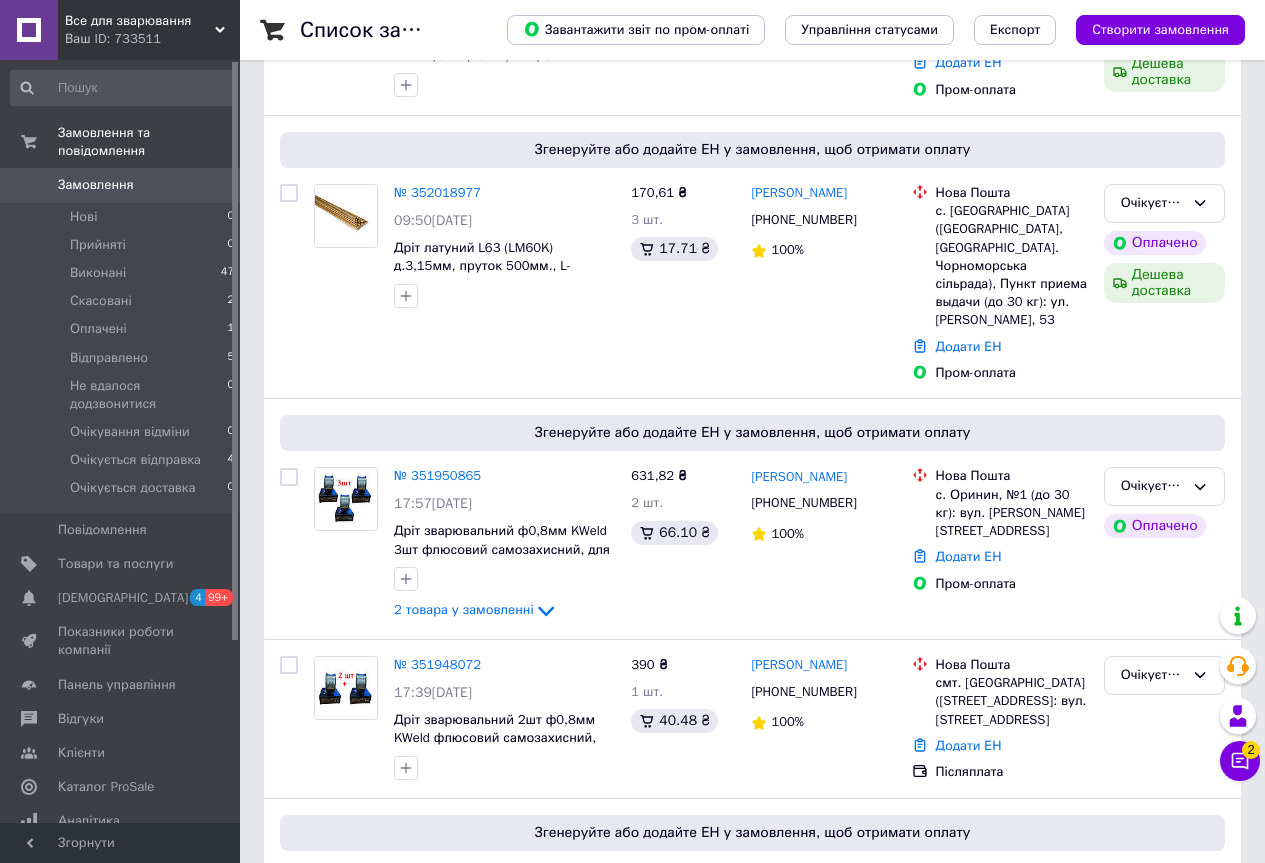 scroll, scrollTop: 400, scrollLeft: 0, axis: vertical 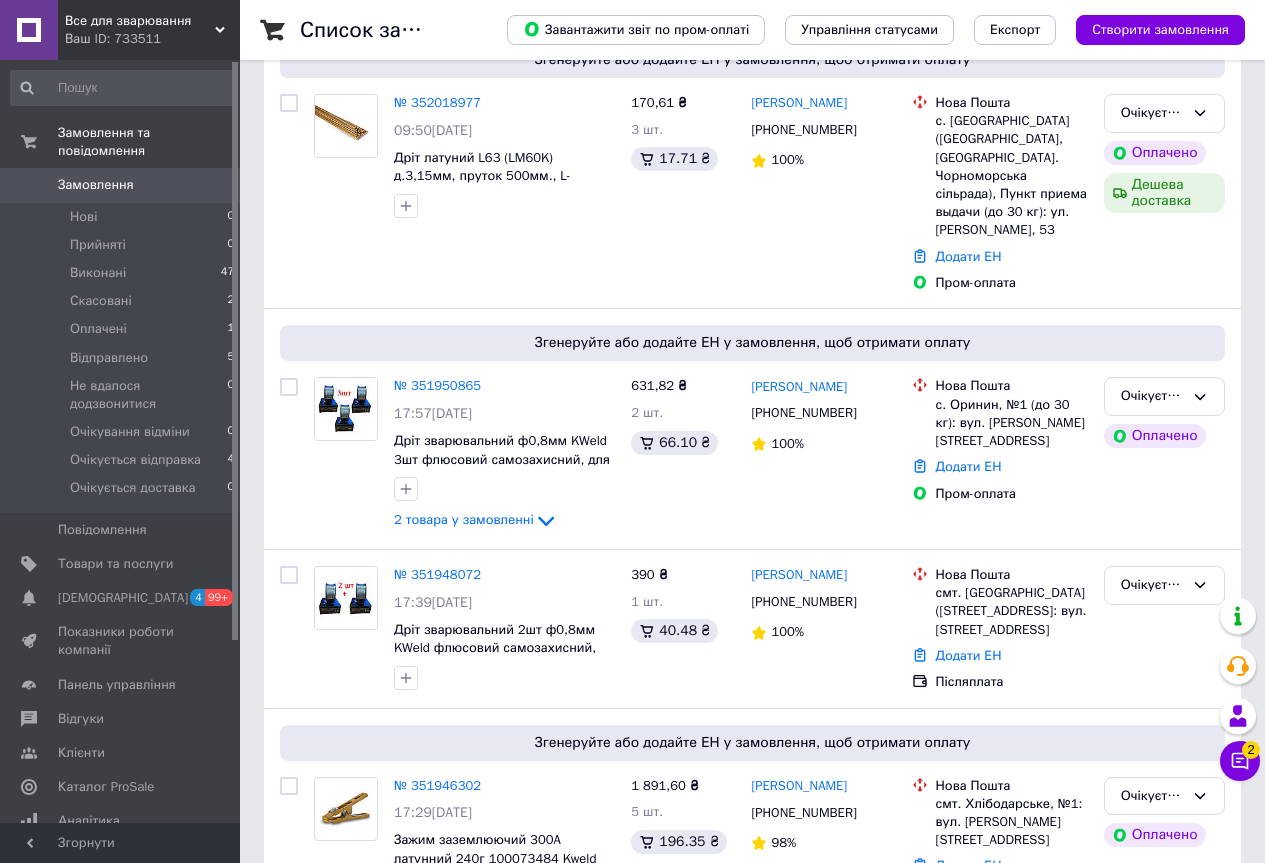 click on "Все для зварювання" at bounding box center (140, 21) 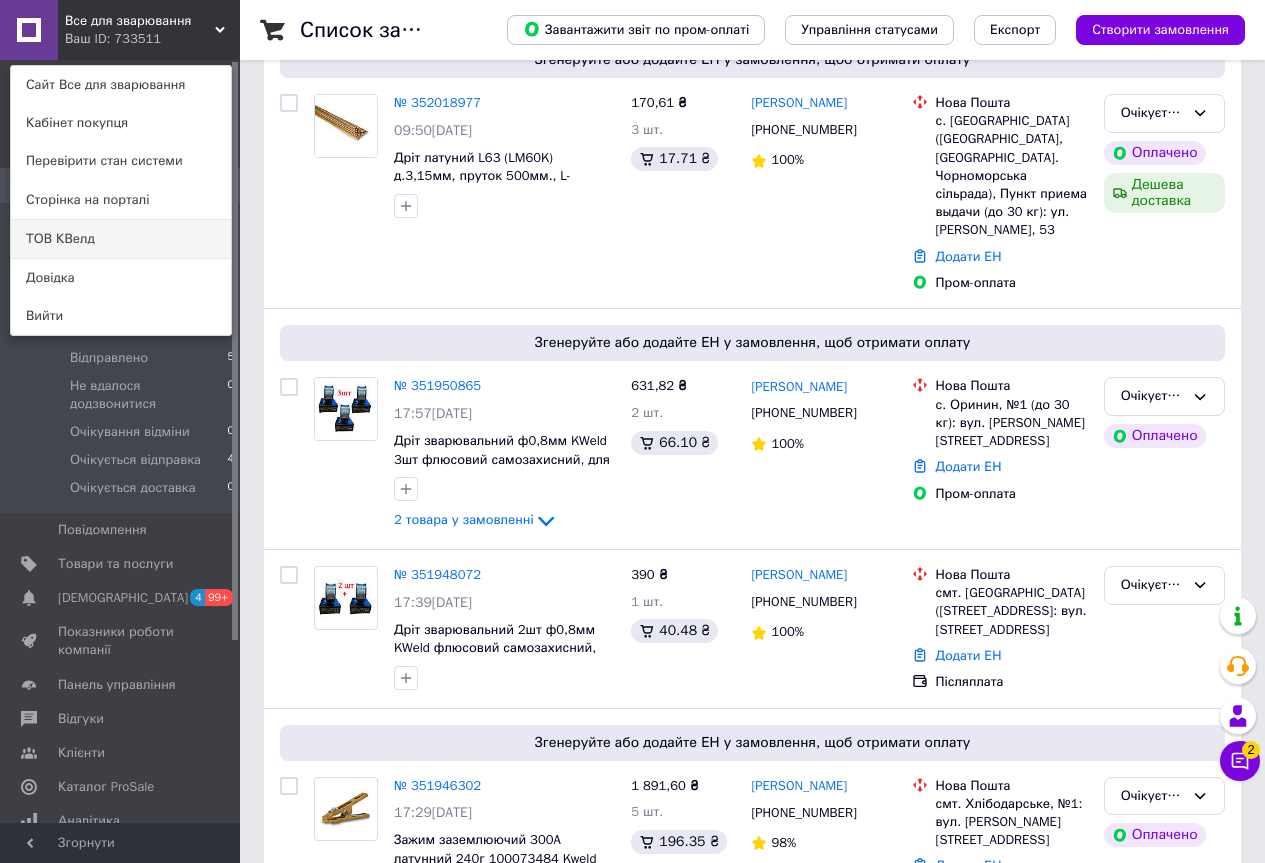 click on "ТОВ КВелд" at bounding box center [121, 239] 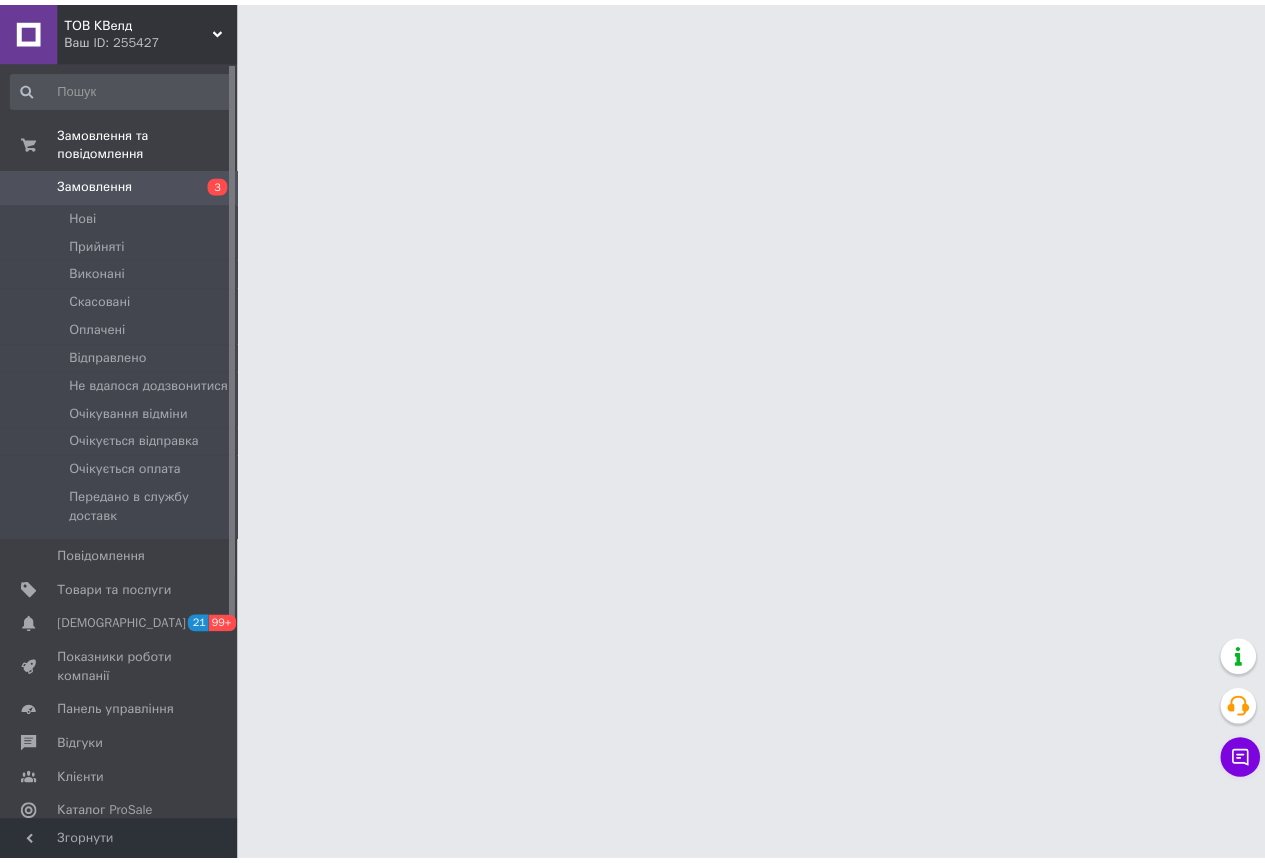 scroll, scrollTop: 0, scrollLeft: 0, axis: both 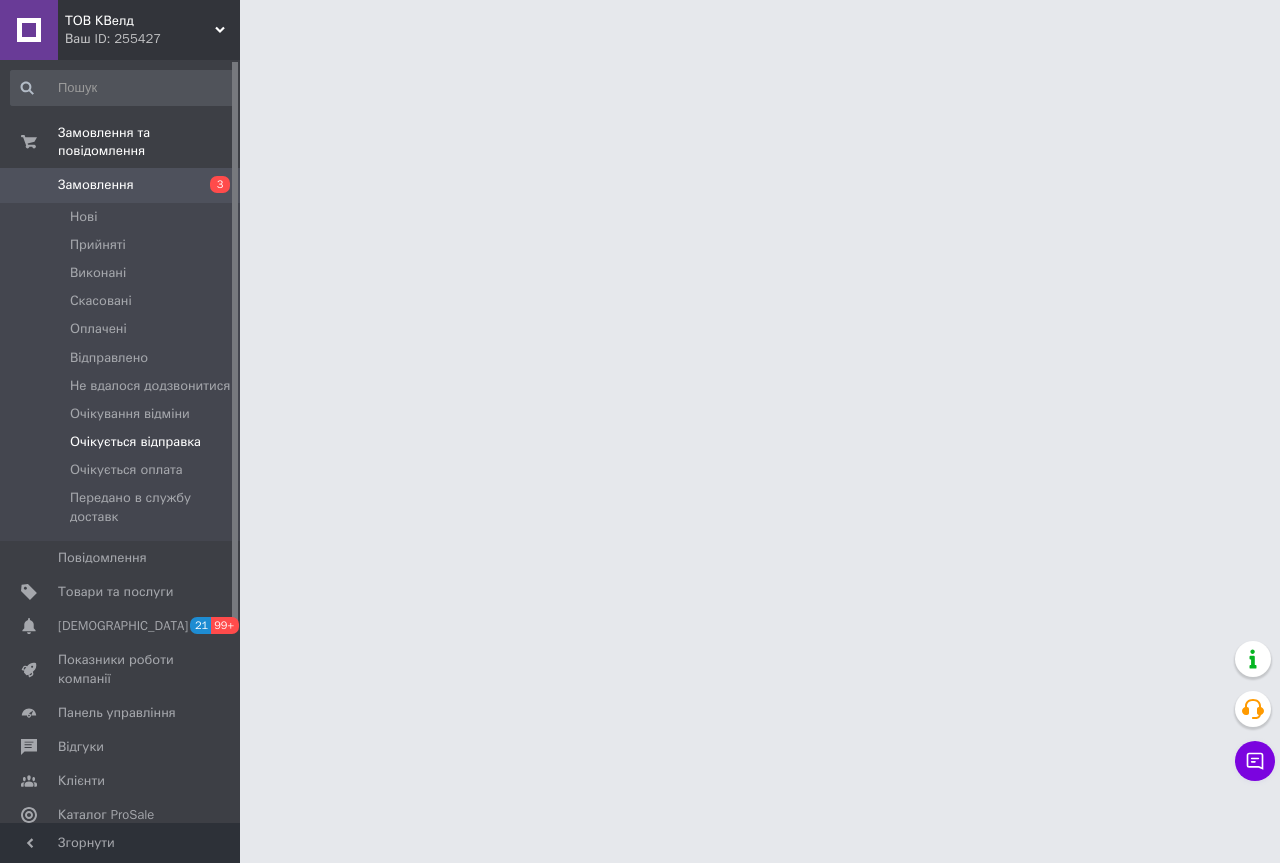 click on "Очікується відправка" at bounding box center (135, 442) 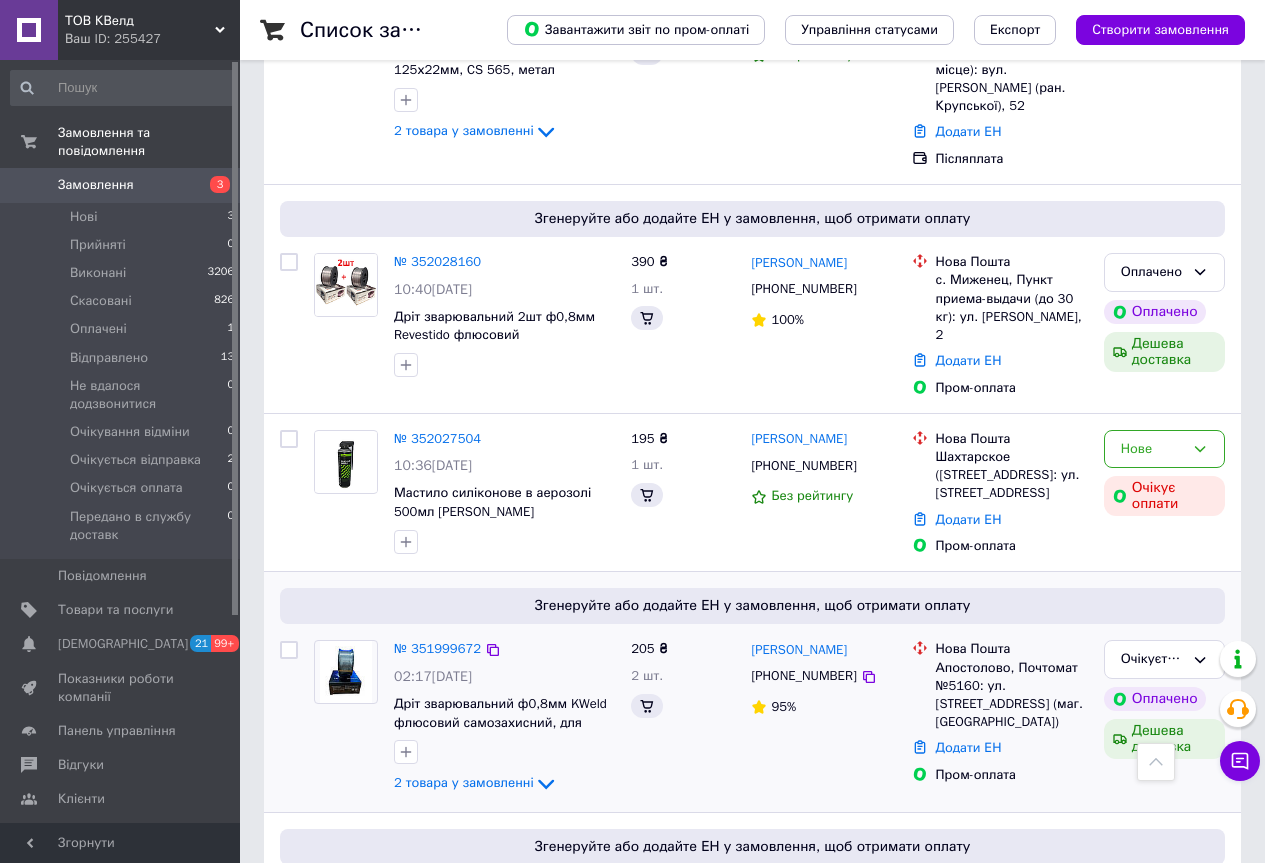 scroll, scrollTop: 500, scrollLeft: 0, axis: vertical 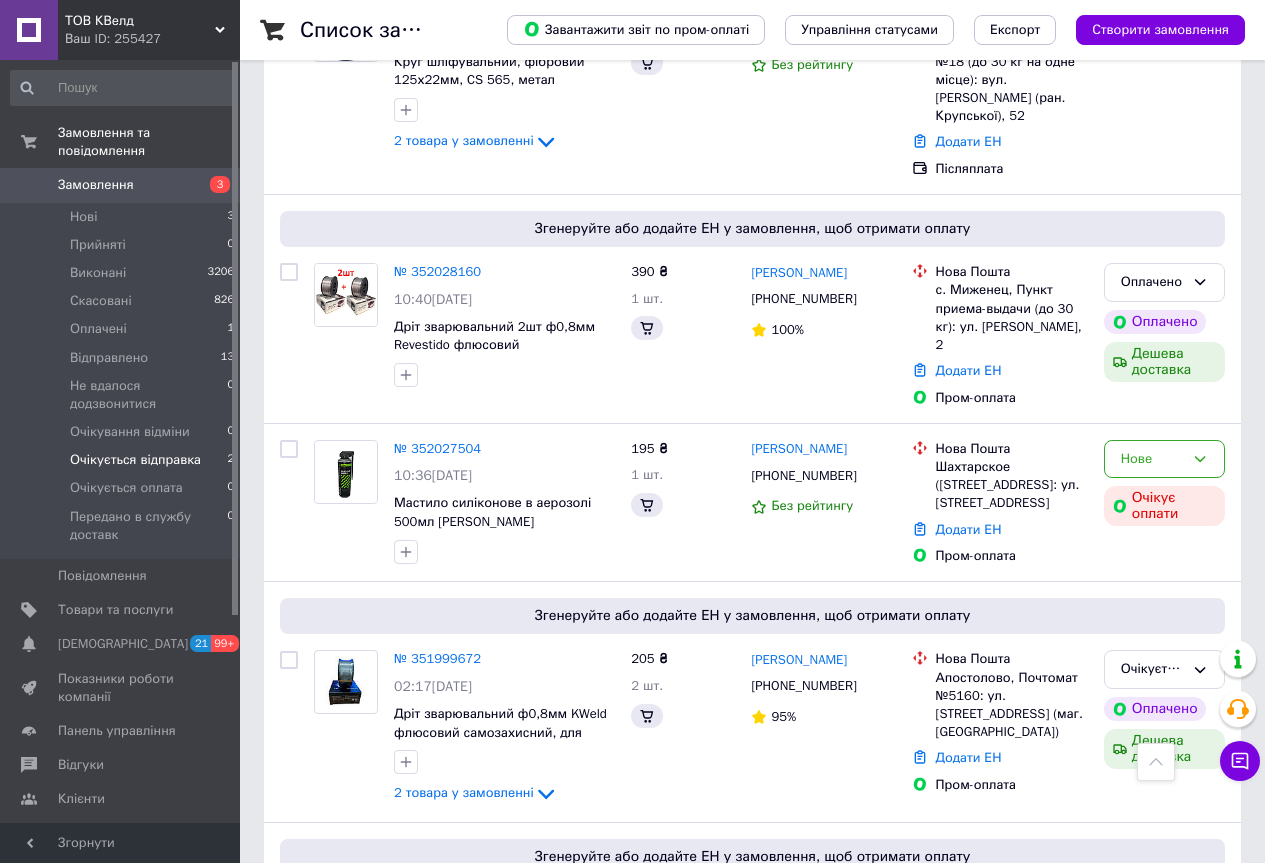click on "Очікується відправка" at bounding box center [135, 460] 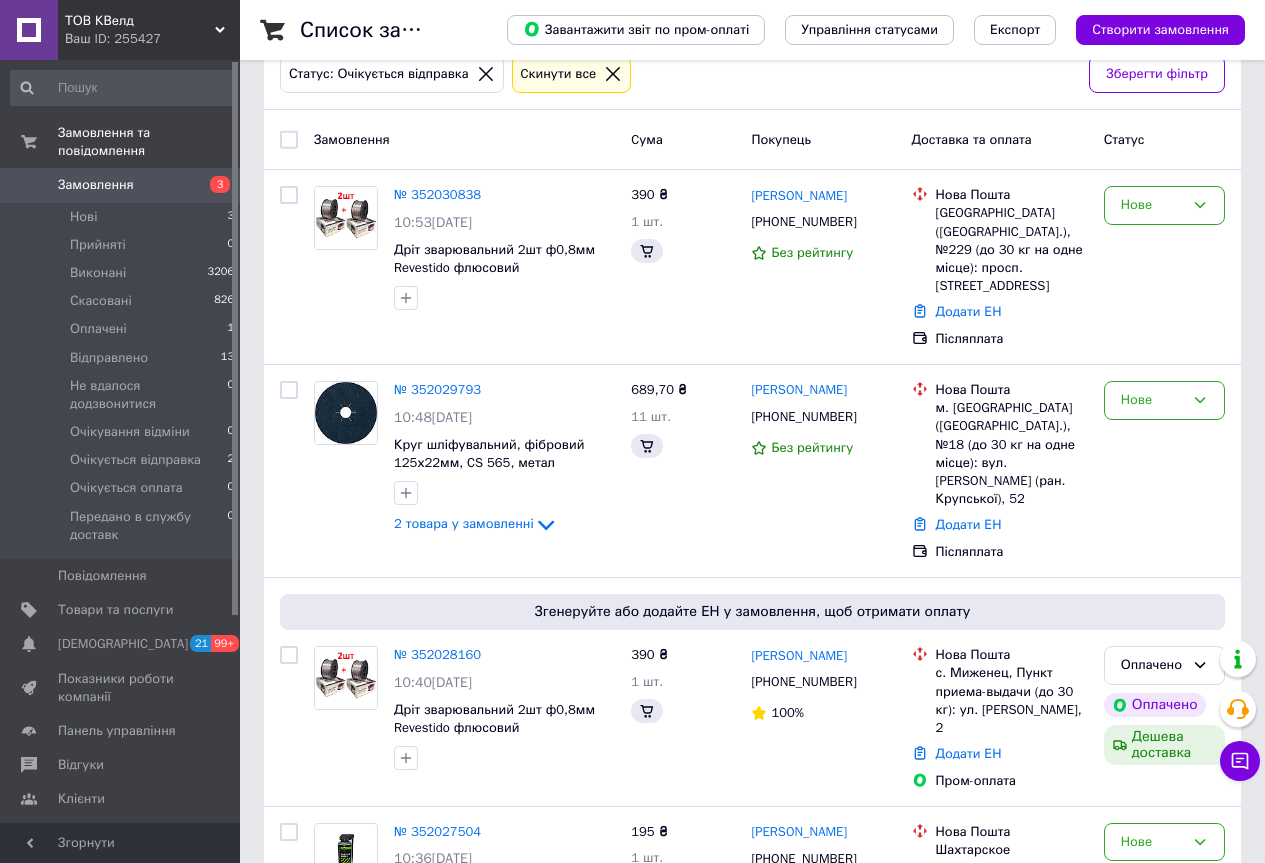 scroll, scrollTop: 0, scrollLeft: 0, axis: both 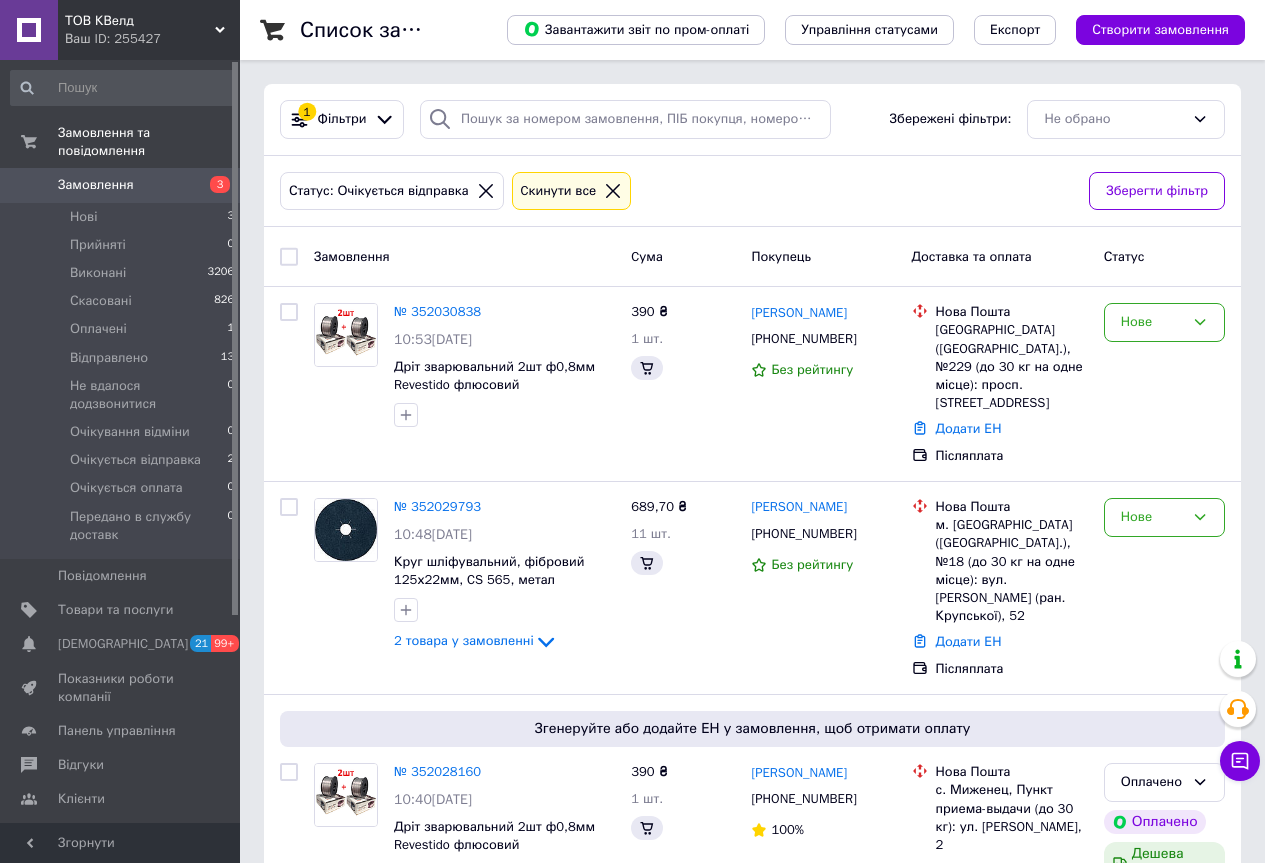 click on "ТОВ КВелд" at bounding box center (140, 21) 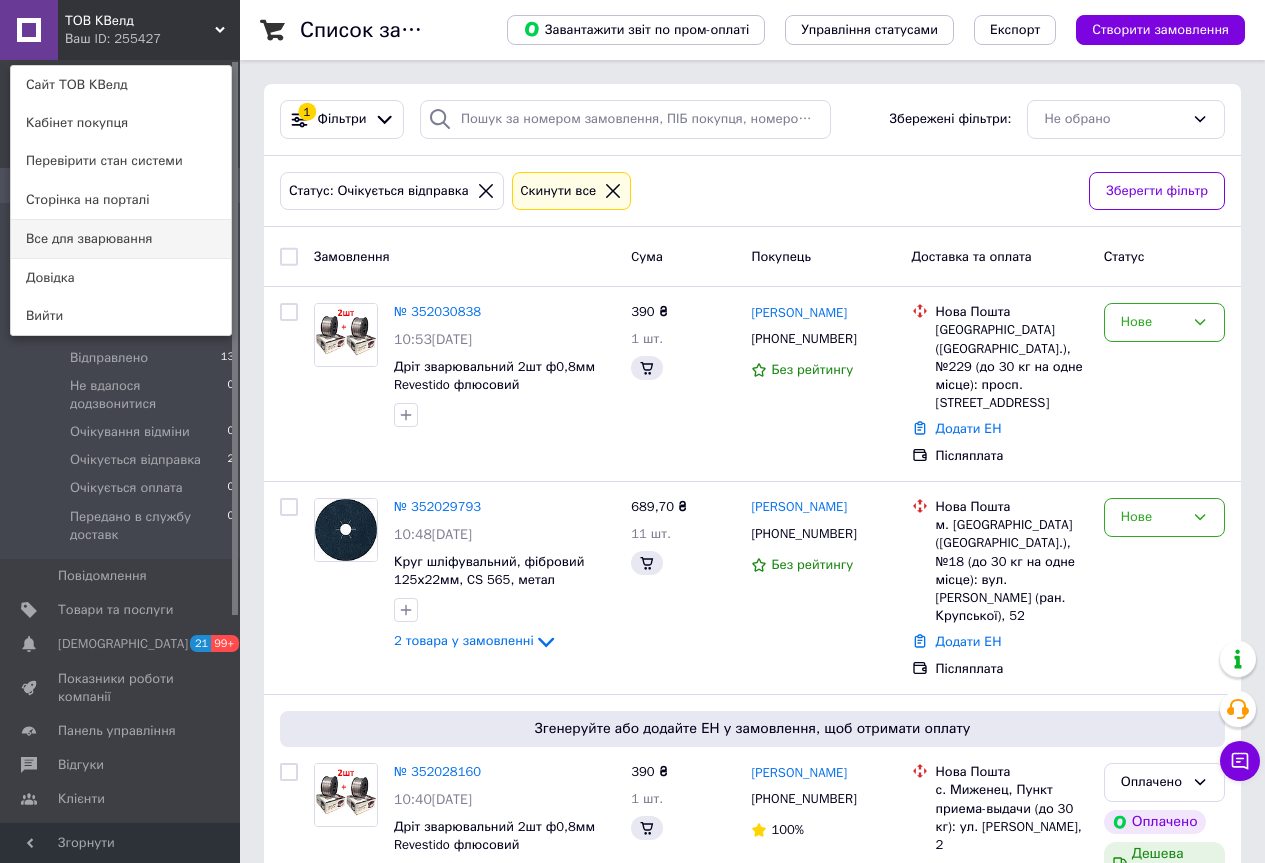click on "Все для зварювання" at bounding box center [121, 239] 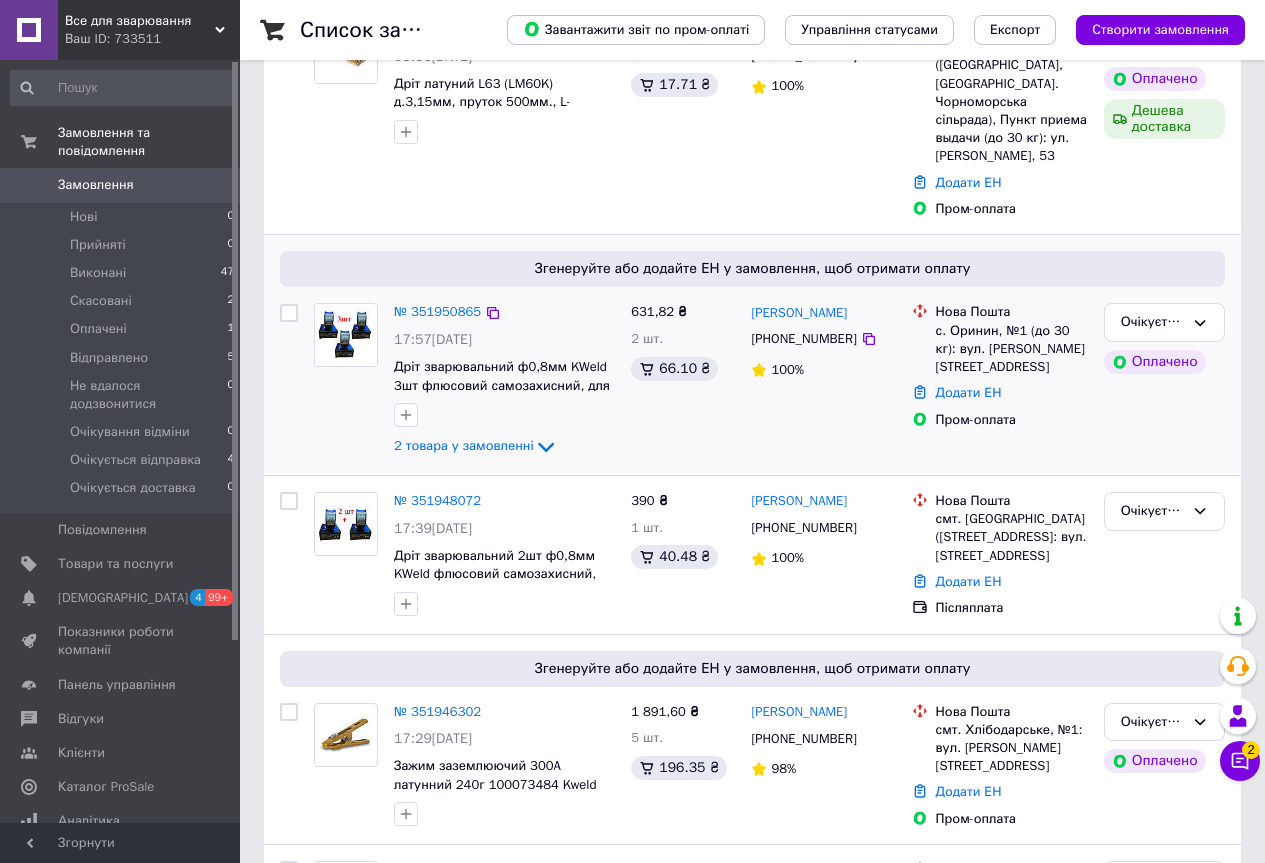 scroll, scrollTop: 700, scrollLeft: 0, axis: vertical 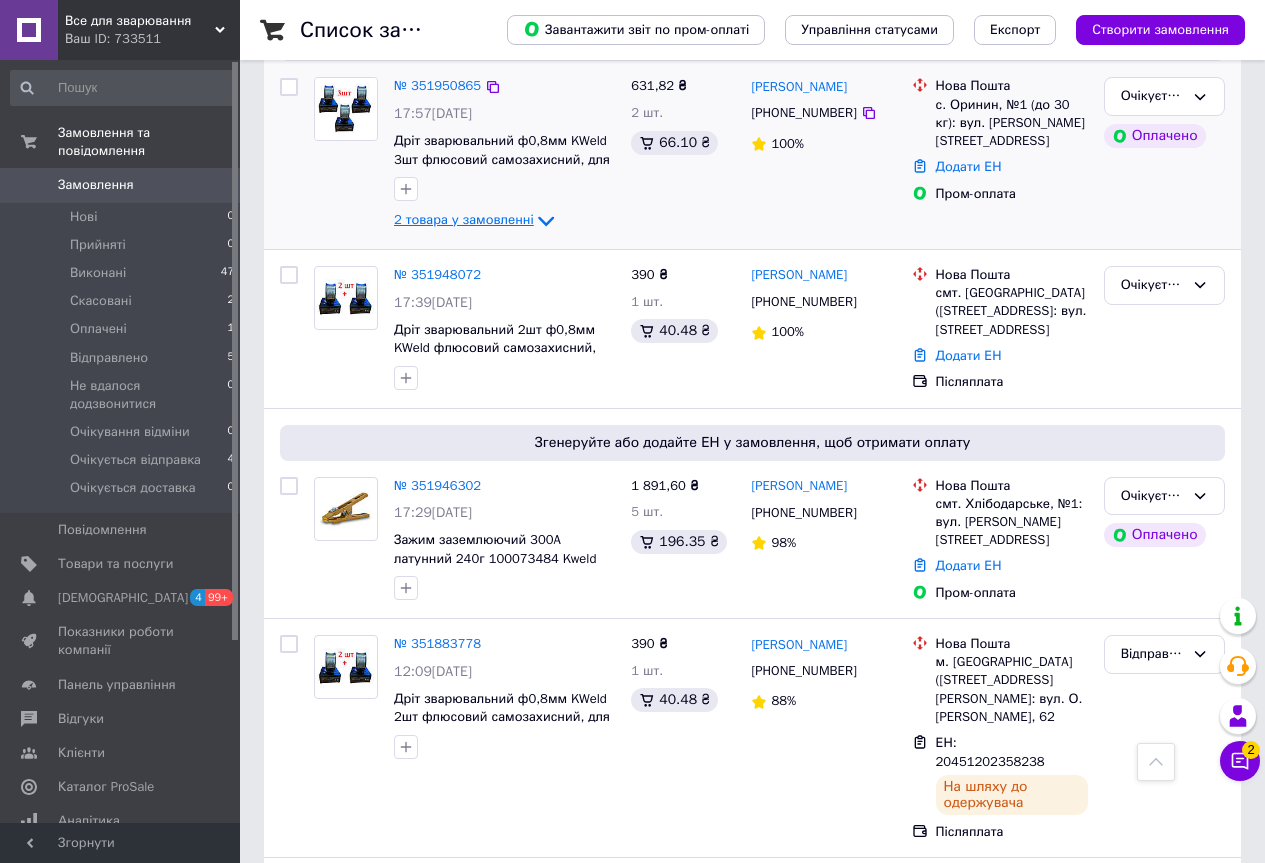click on "2 товара у замовленні" at bounding box center [464, 220] 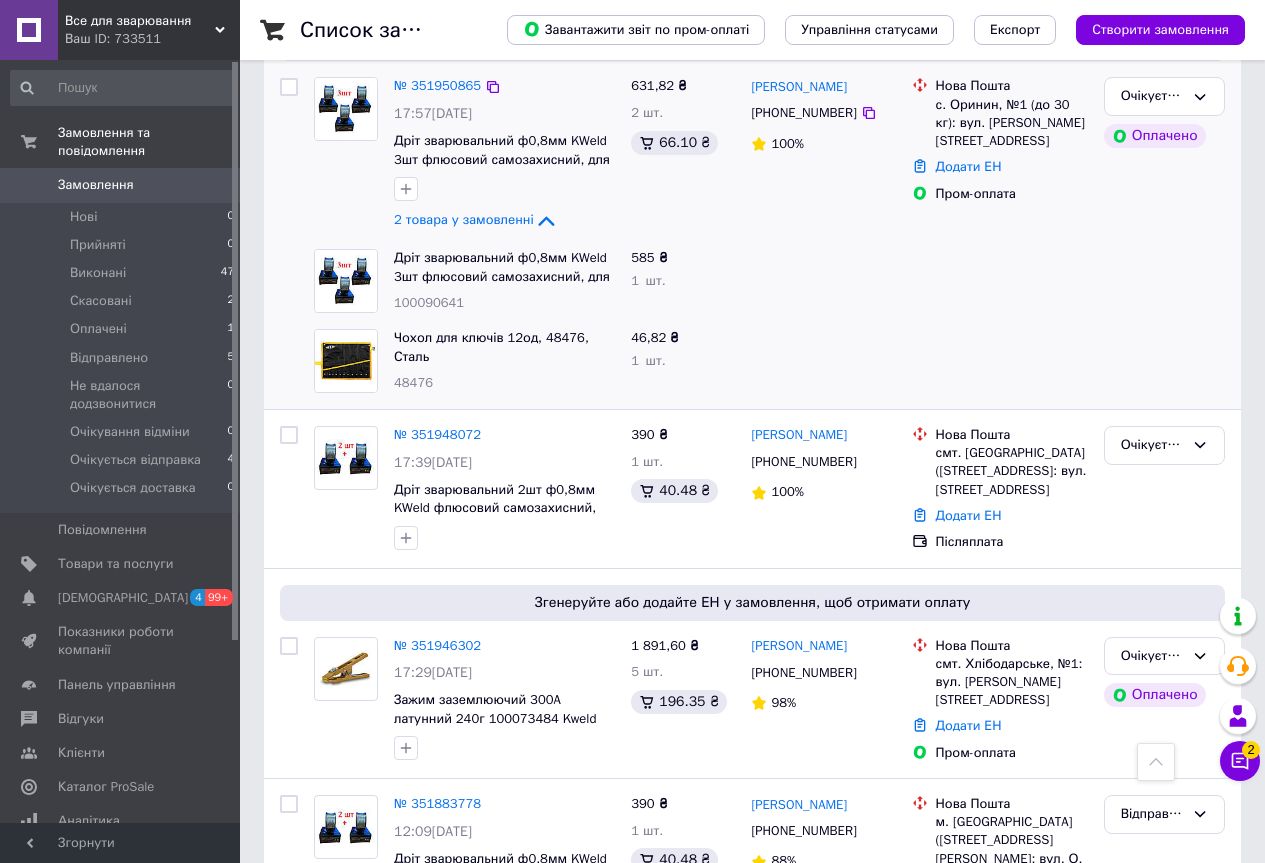 scroll, scrollTop: 600, scrollLeft: 0, axis: vertical 